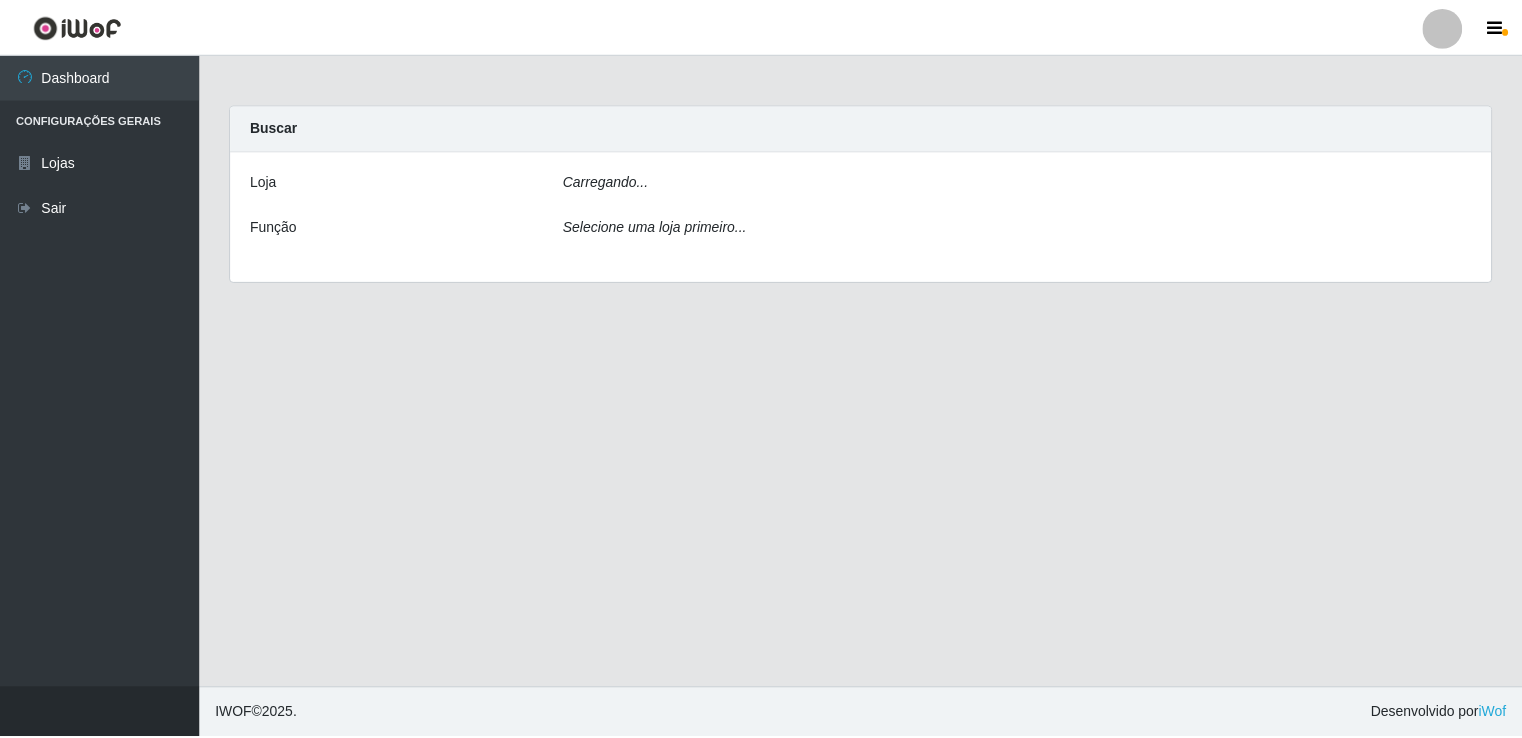 scroll, scrollTop: 0, scrollLeft: 0, axis: both 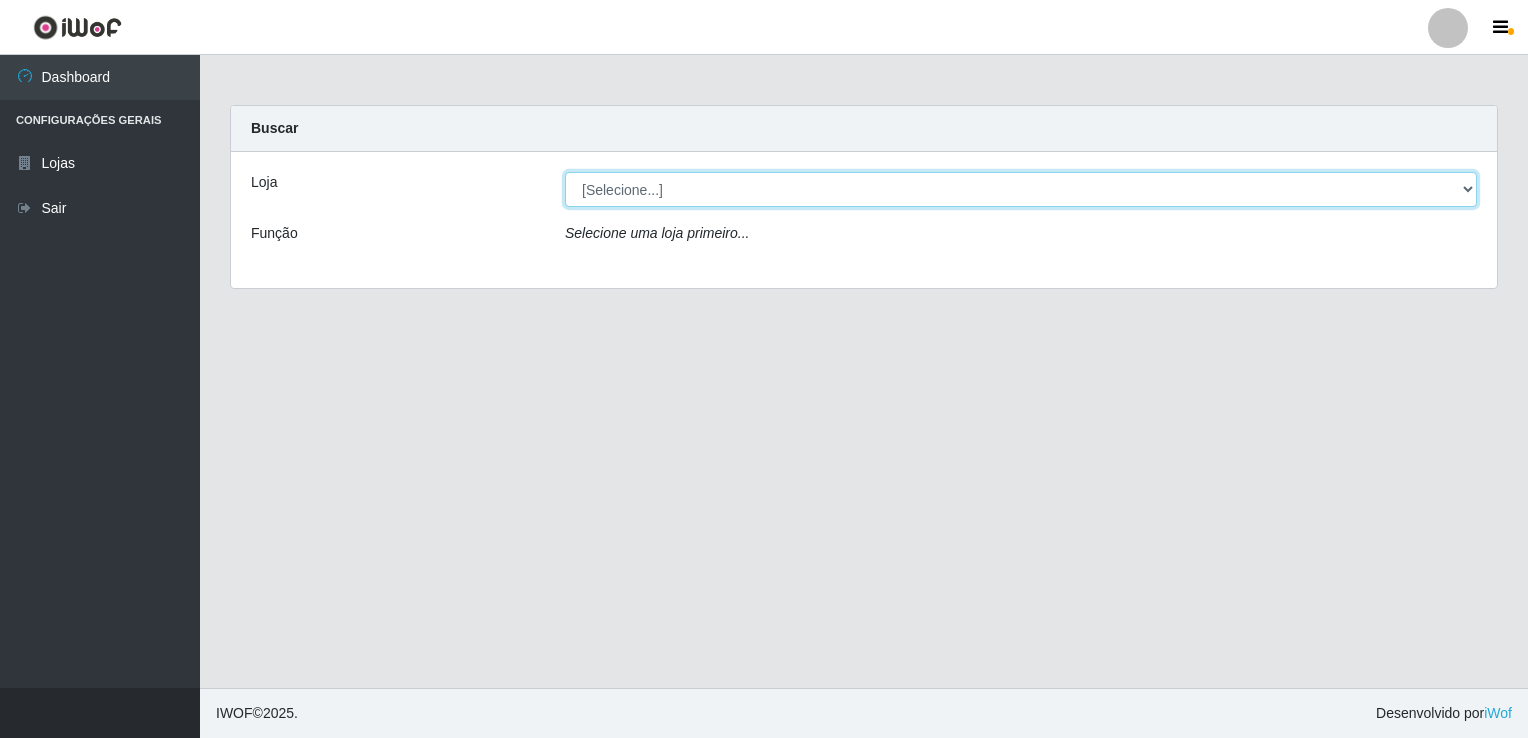 click on "[Selecione...] Bemais Supermercados - [GEOGRAPHIC_DATA]" at bounding box center (1021, 189) 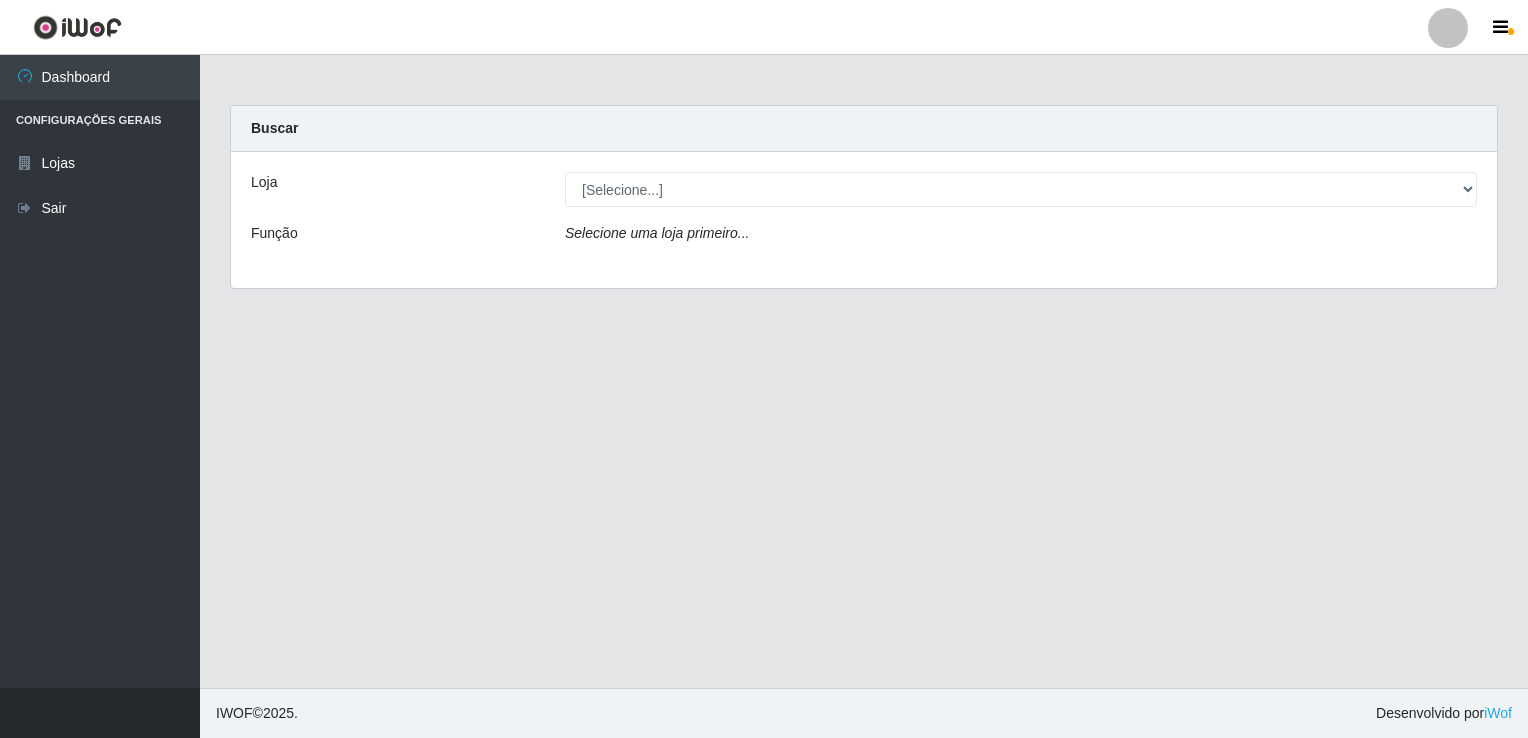 click on "Loja [Selecione...] Bemais Supermercados - Cidade Universitária Função Selecione uma loja primeiro..." at bounding box center [864, 220] 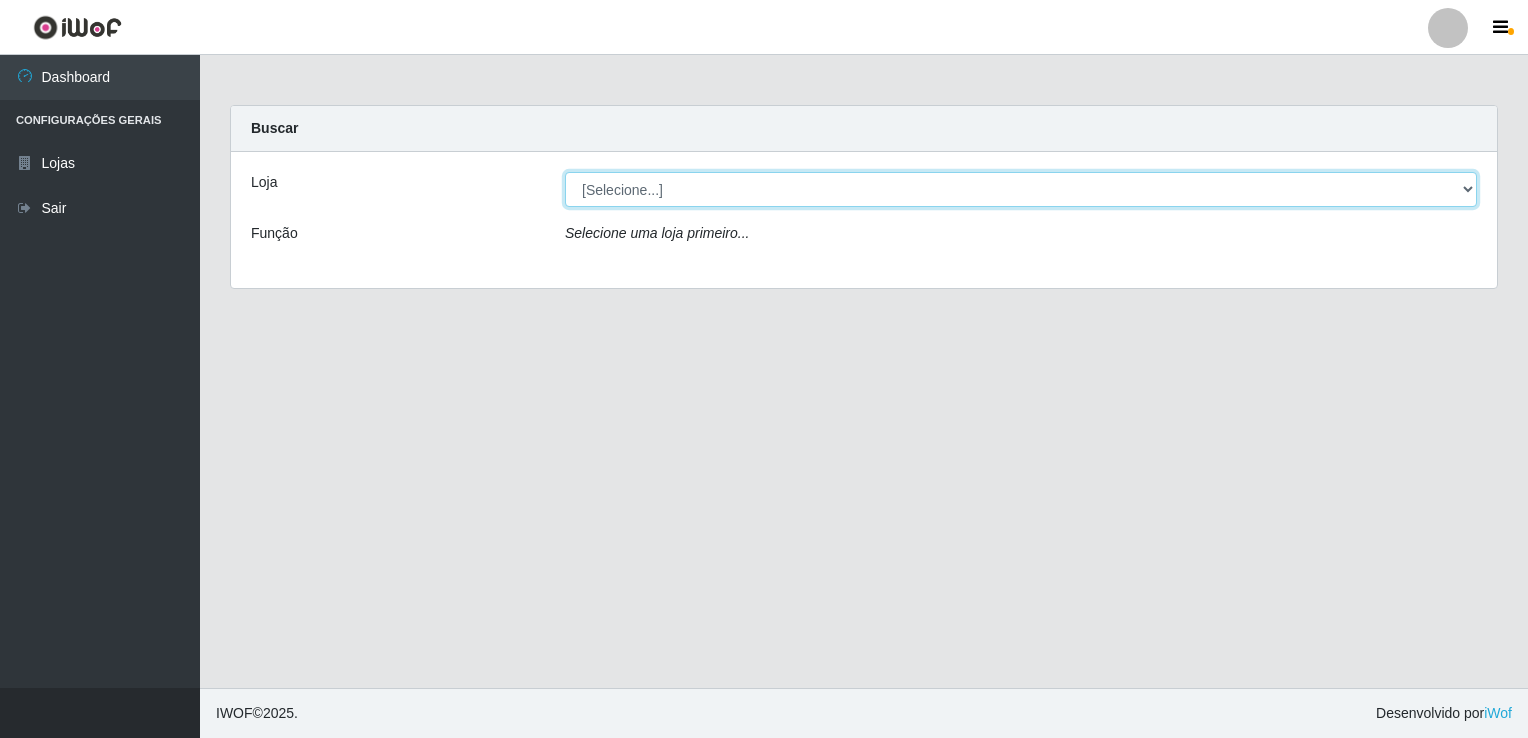 click on "[Selecione...] Bemais Supermercados - [GEOGRAPHIC_DATA]" at bounding box center [1021, 189] 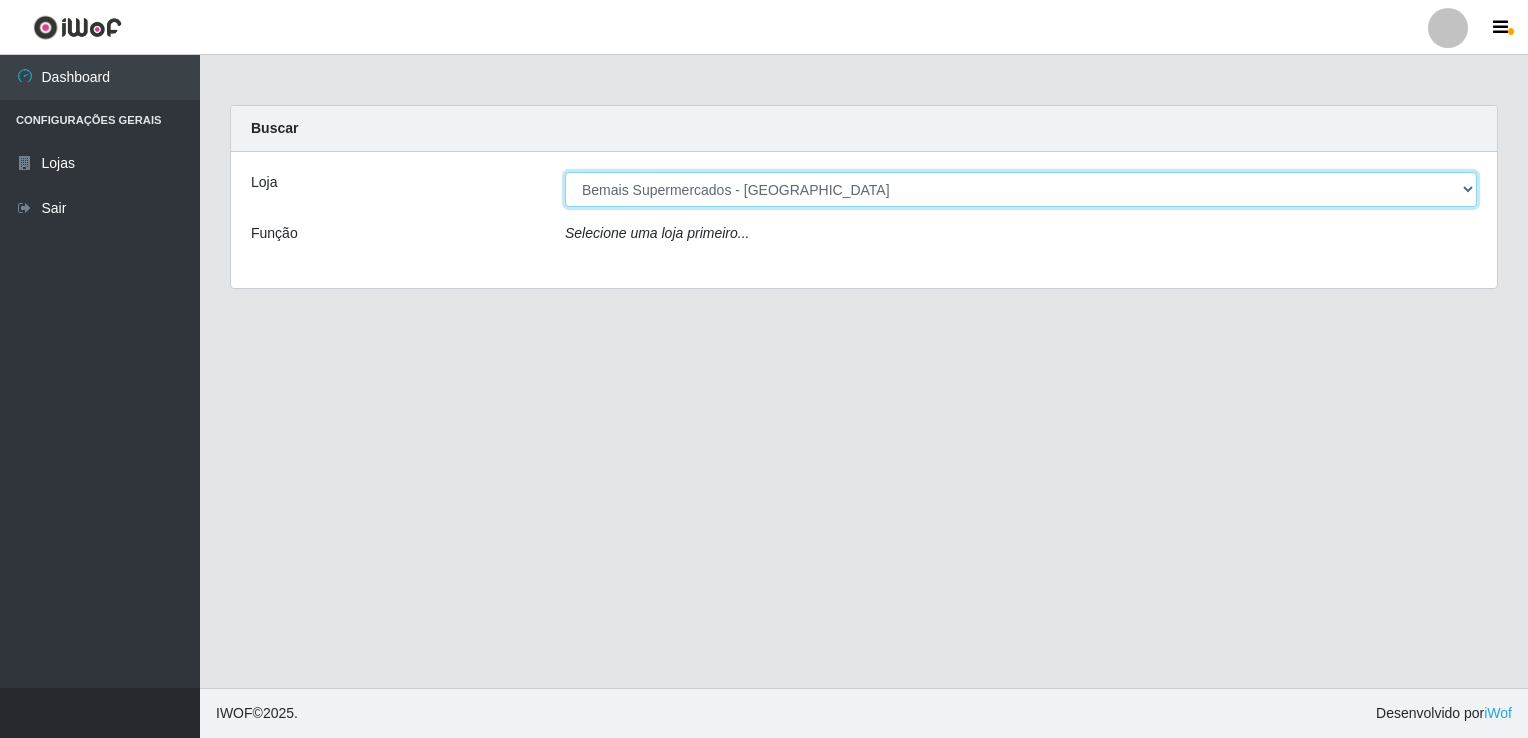 click on "[Selecione...] Bemais Supermercados - [GEOGRAPHIC_DATA]" at bounding box center (1021, 189) 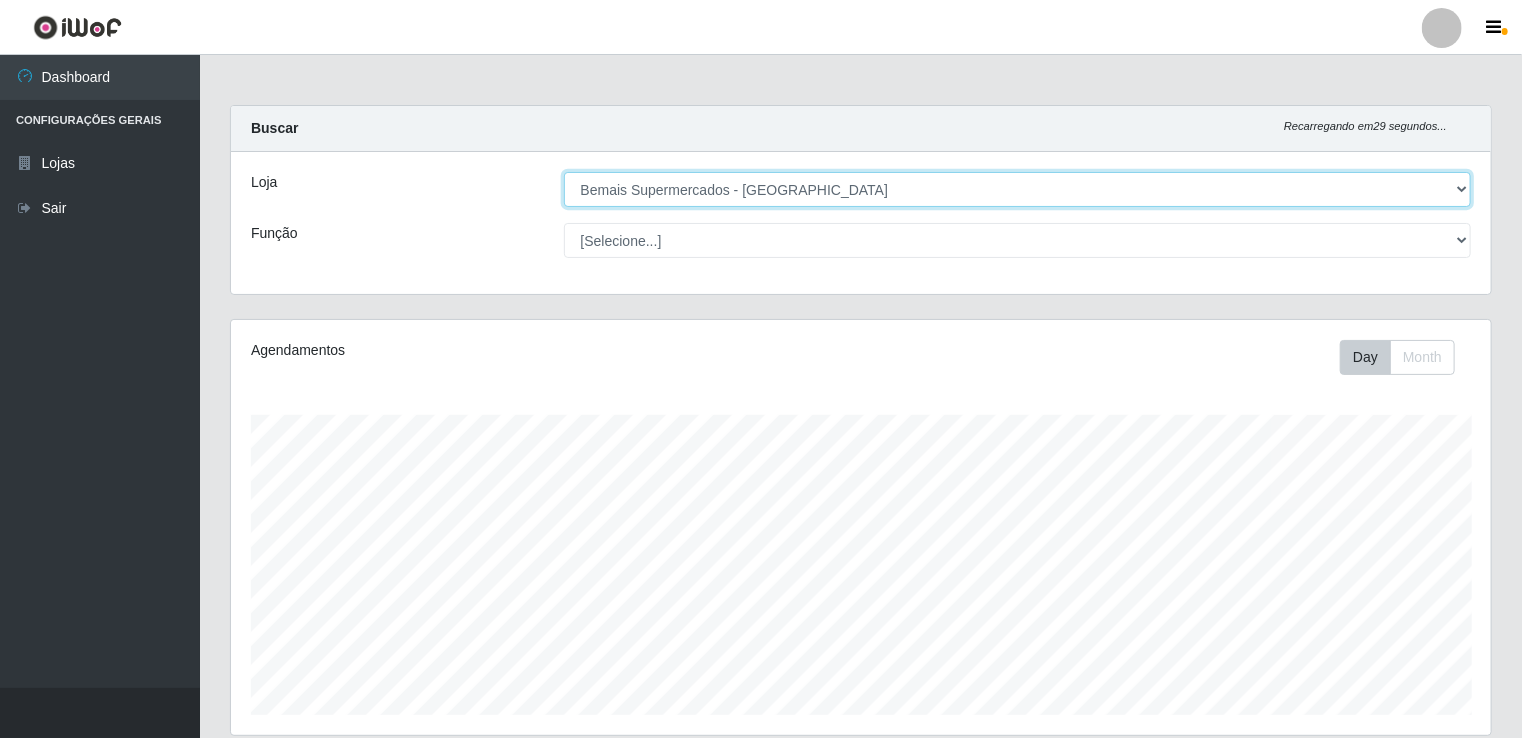 scroll, scrollTop: 999585, scrollLeft: 998739, axis: both 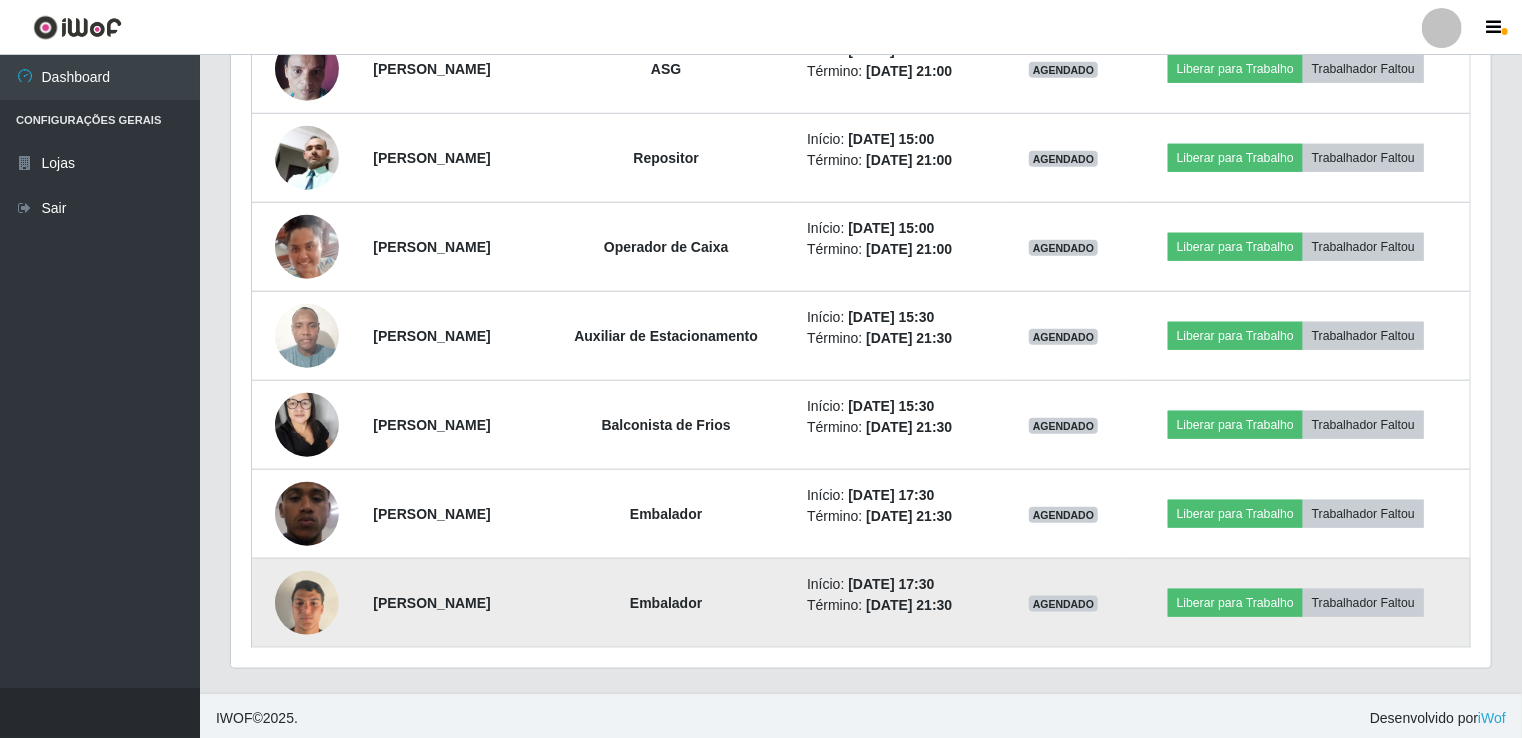 click at bounding box center (307, 602) 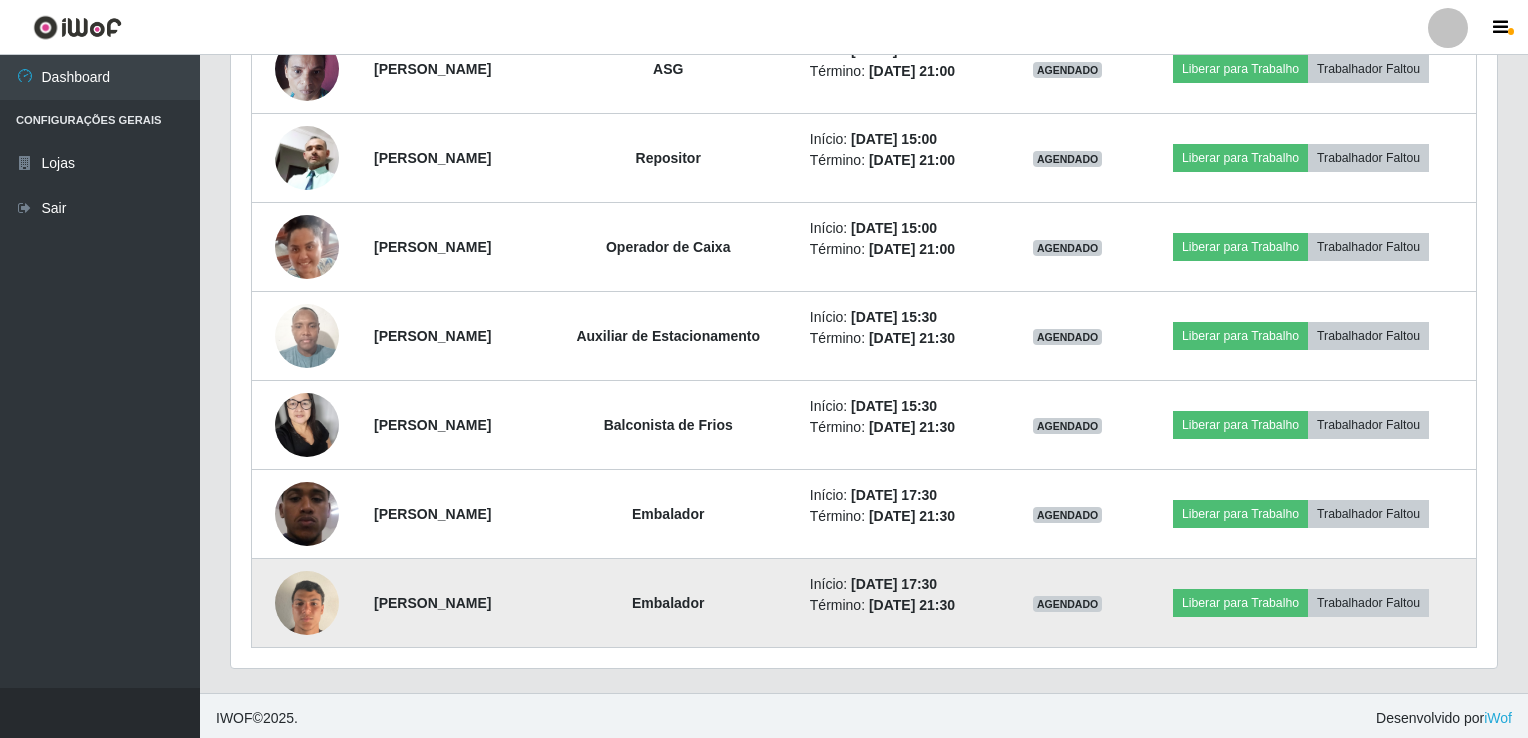 scroll, scrollTop: 999585, scrollLeft: 998748, axis: both 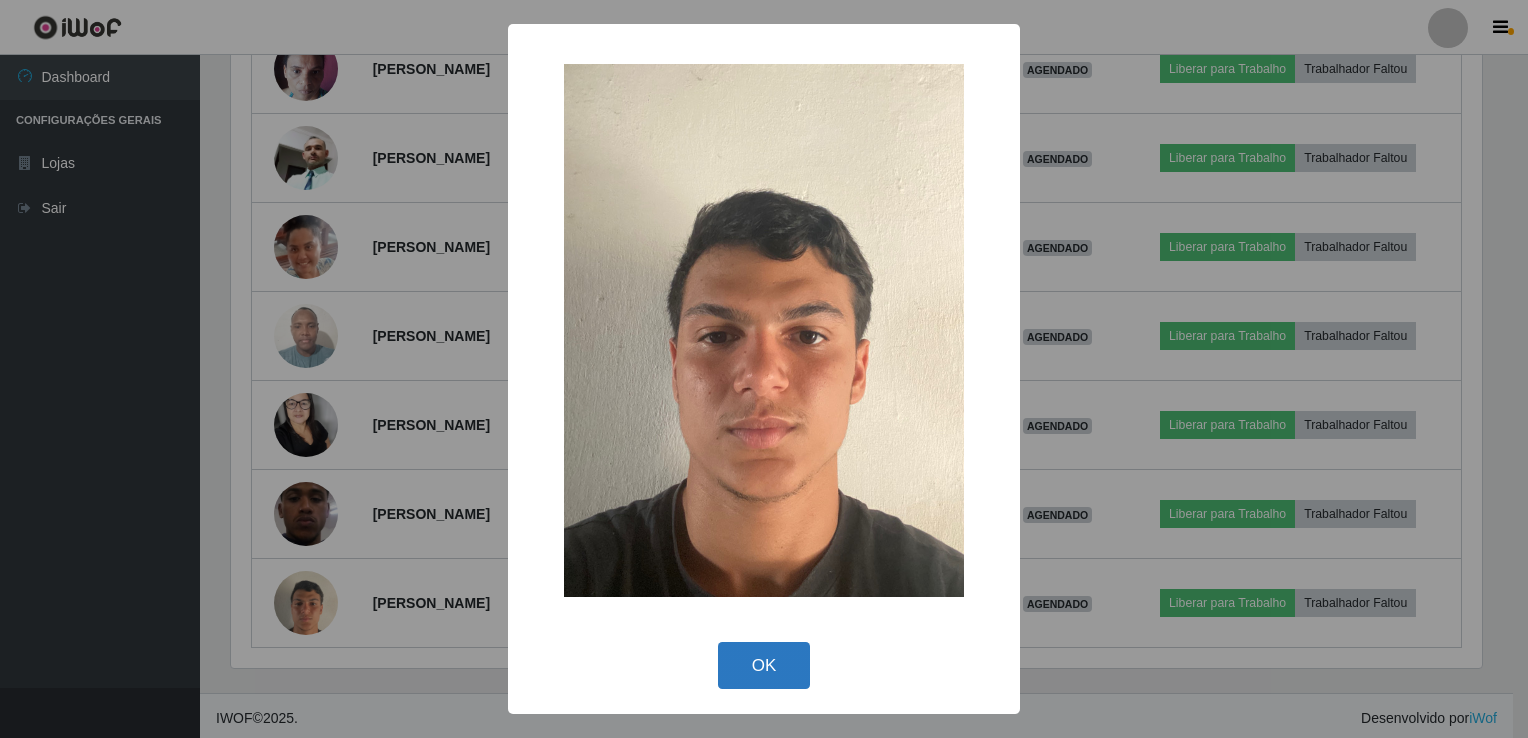 click on "OK" at bounding box center (764, 665) 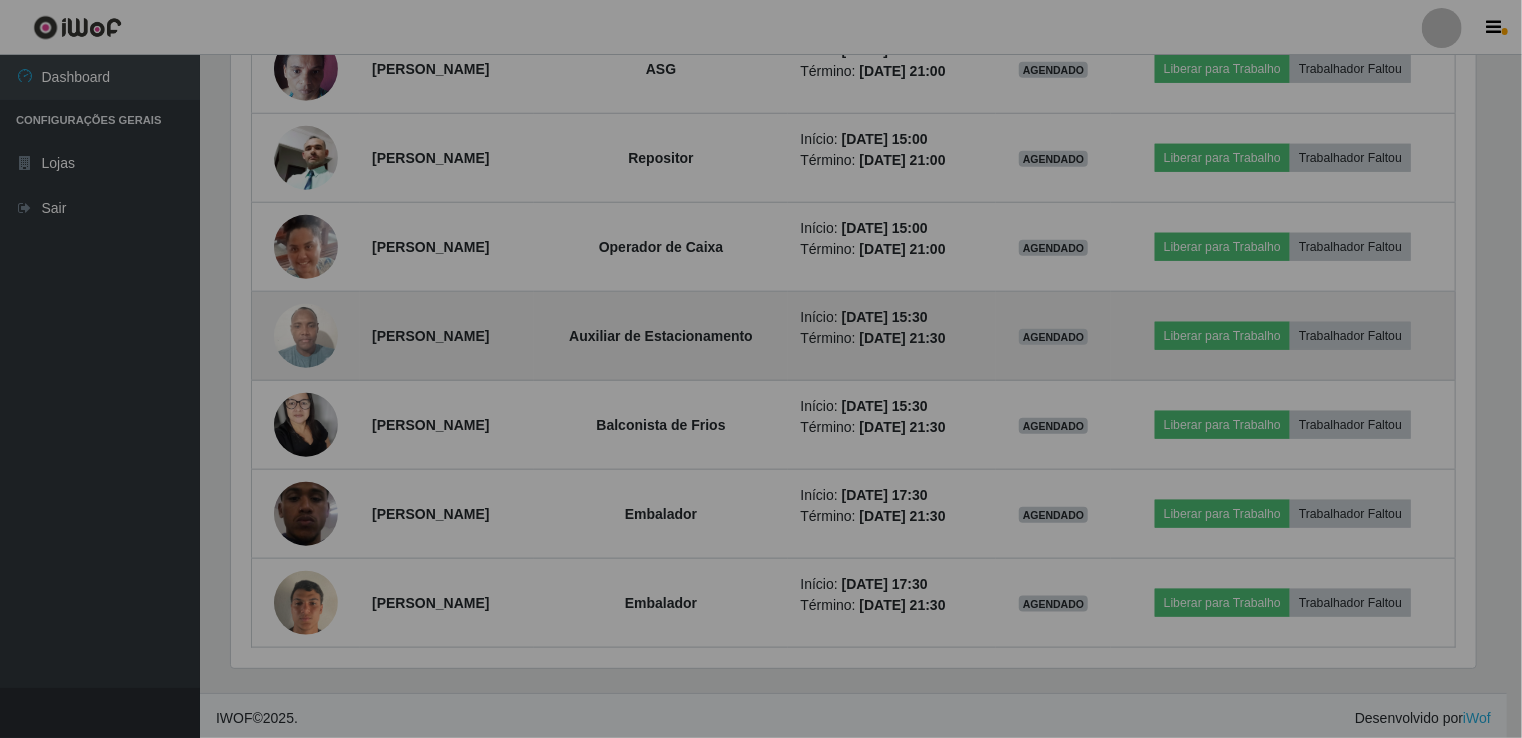 scroll, scrollTop: 999585, scrollLeft: 998739, axis: both 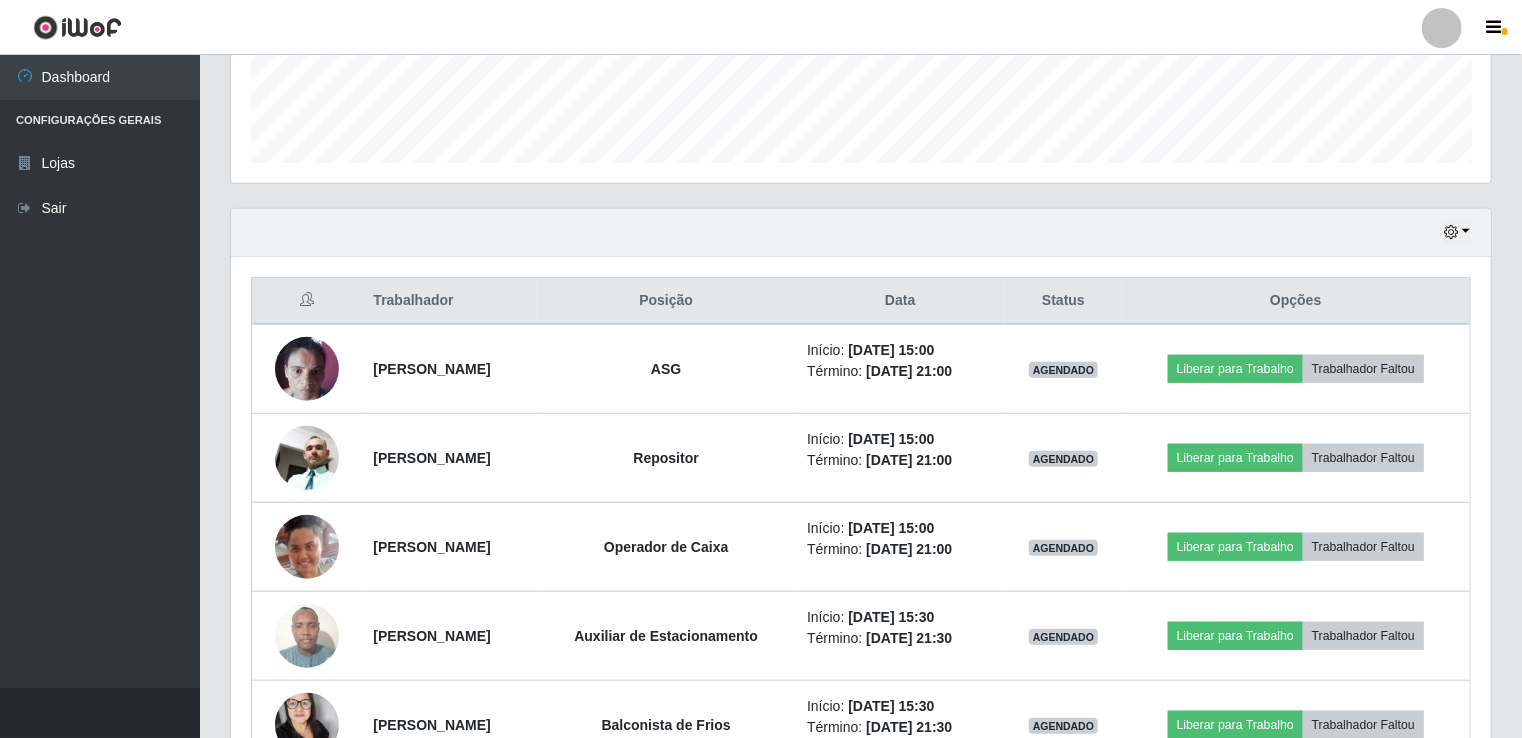 click on "Hoje 1 dia 3 dias 1 Semana Não encerrados" at bounding box center (861, 233) 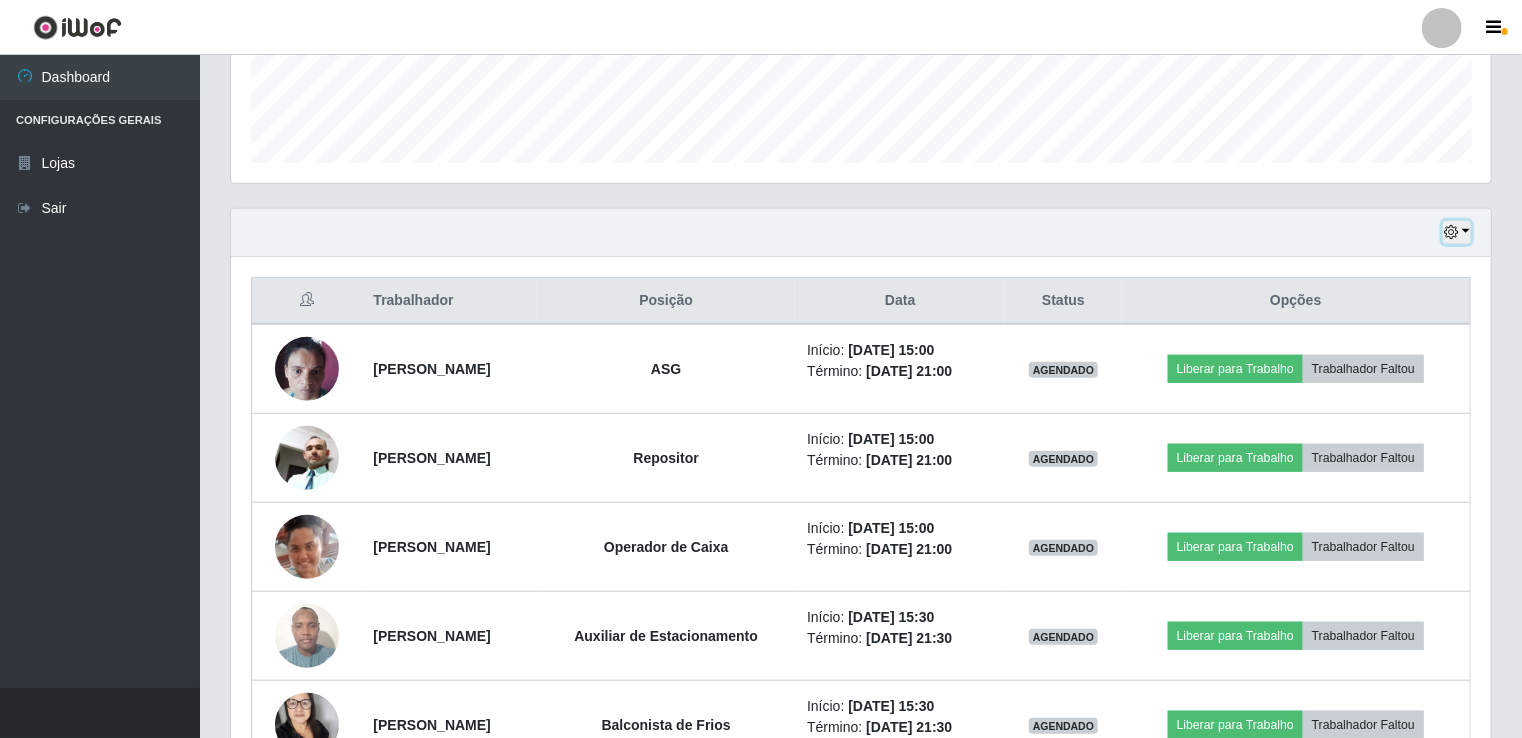 click at bounding box center (1457, 232) 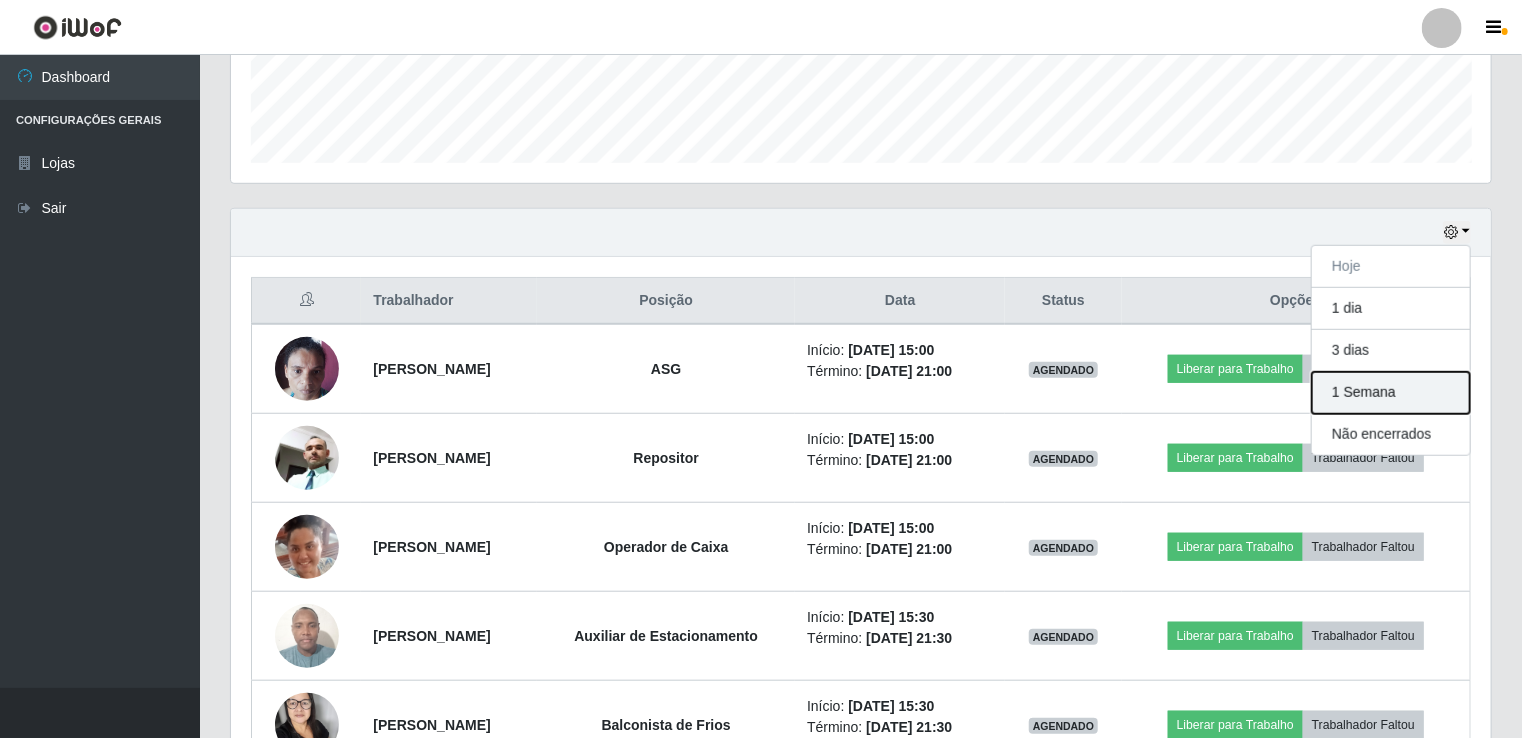 click on "1 Semana" at bounding box center (1391, 393) 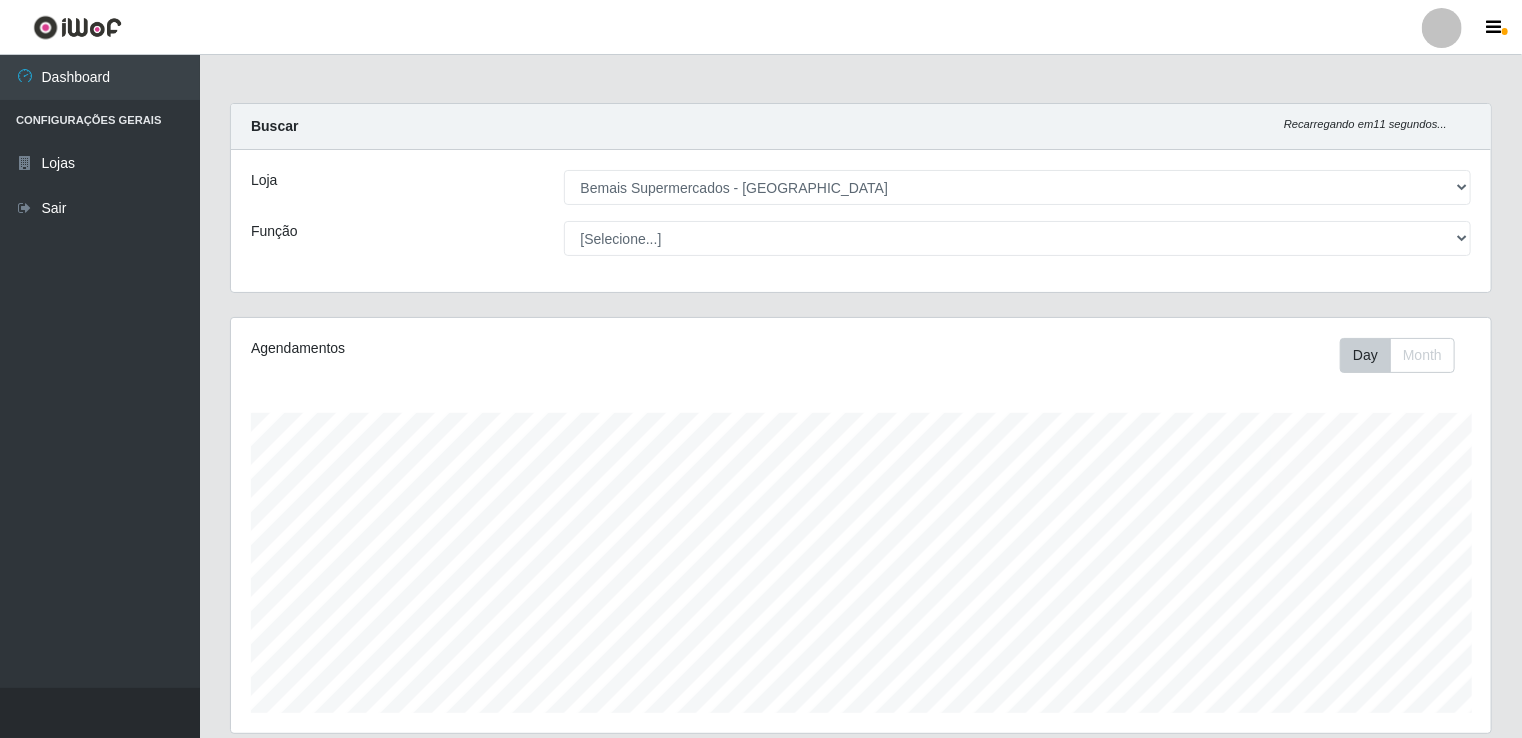 scroll, scrollTop: 0, scrollLeft: 0, axis: both 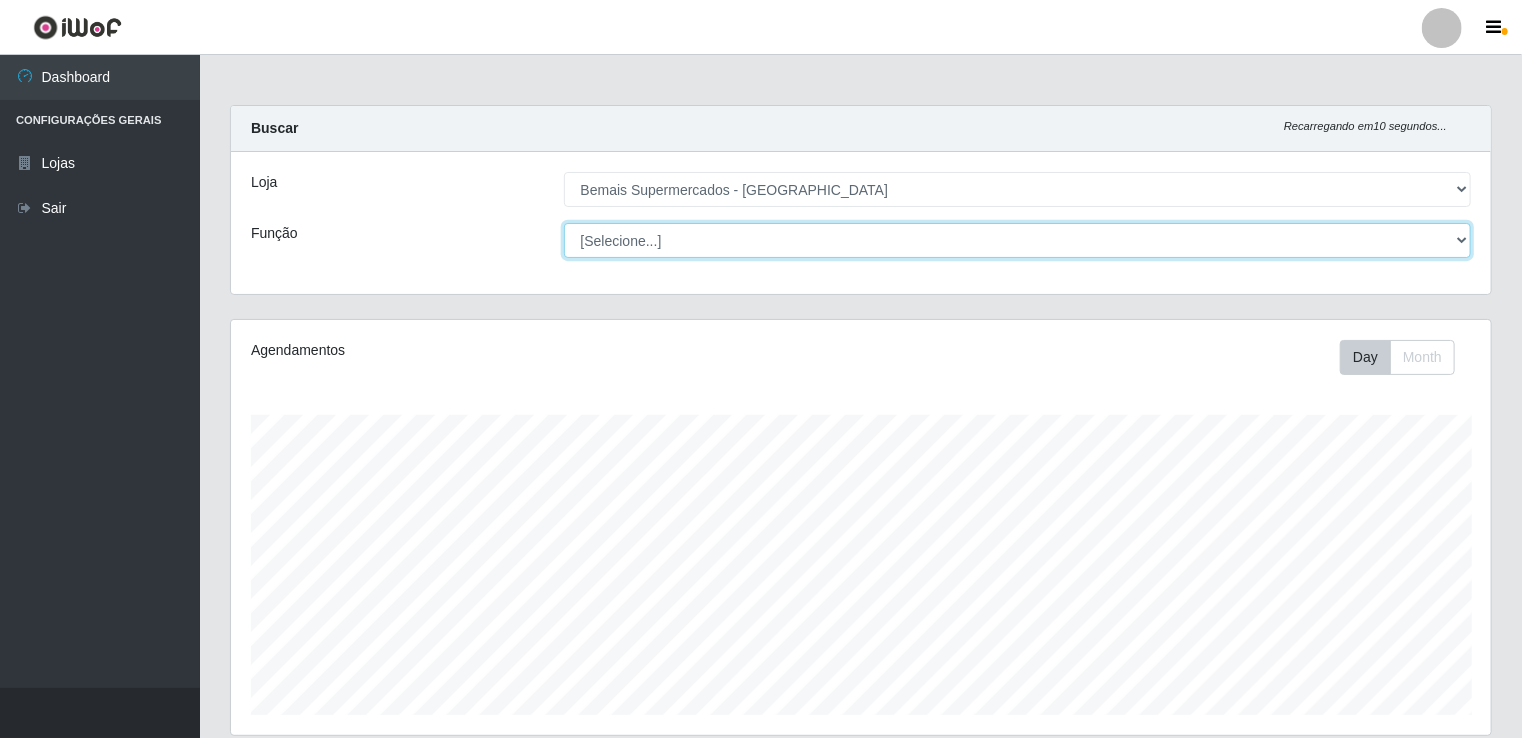 click on "[Selecione...] ASG ASG + ASG ++ Auxiliar de Estacionamento Auxiliar de Estacionamento + Auxiliar de Estacionamento ++ Auxiliar de Sushiman Auxiliar de Sushiman+ Auxiliar de Sushiman++ Balconista de Açougue  Balconista de Açougue + Balconista de Açougue ++ Balconista de Frios Balconista de Frios + Balconista de Frios ++ Balconista de Padaria  Balconista de Padaria + Balconista de Padaria ++ Embalador Embalador + Embalador ++ Operador de Caixa Operador de Caixa + Operador de Caixa ++ Repositor  Repositor + Repositor ++ Repositor de Hortifruti Repositor de Hortifruti + Repositor de Hortifruti ++" at bounding box center [1018, 240] 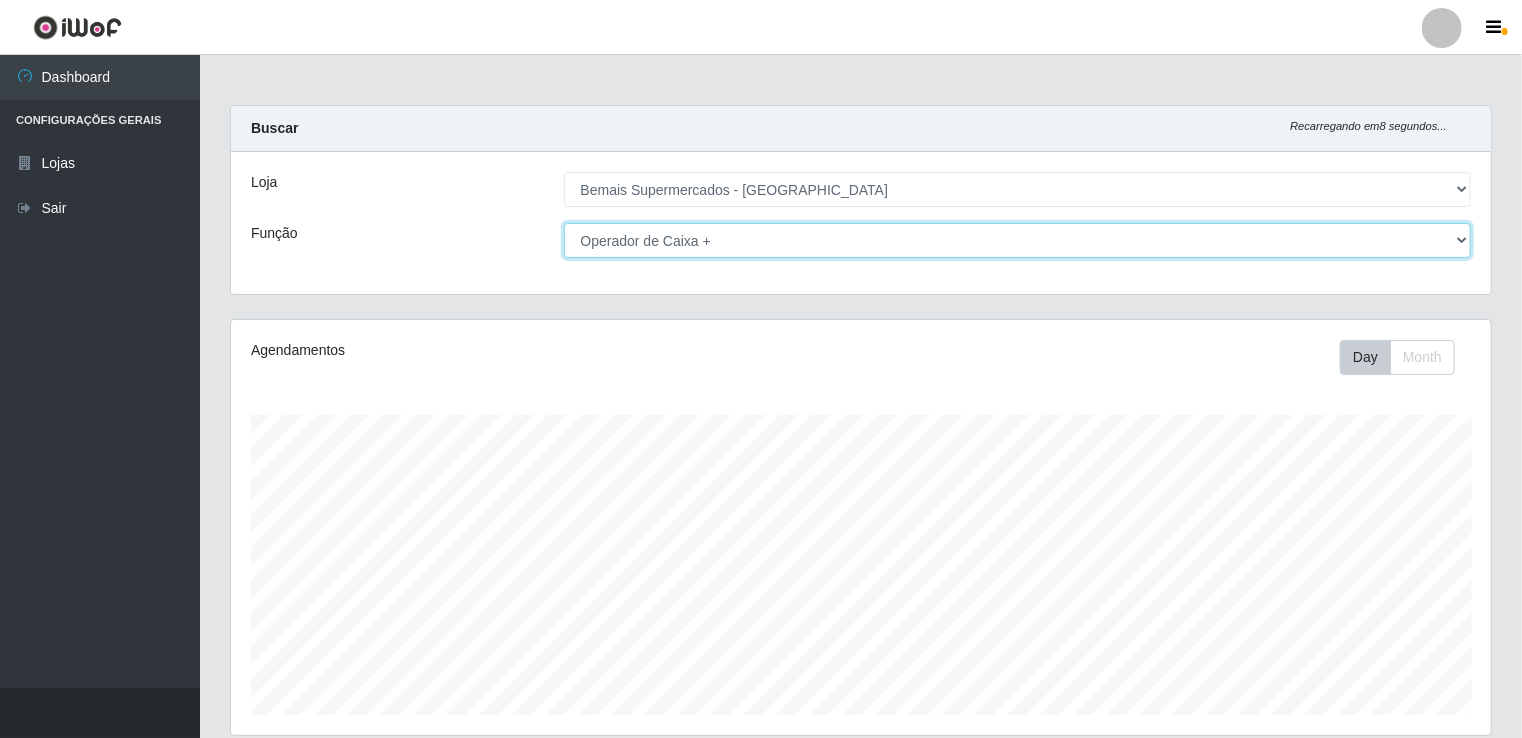 click on "[Selecione...] ASG ASG + ASG ++ Auxiliar de Estacionamento Auxiliar de Estacionamento + Auxiliar de Estacionamento ++ Auxiliar de Sushiman Auxiliar de Sushiman+ Auxiliar de Sushiman++ Balconista de Açougue  Balconista de Açougue + Balconista de Açougue ++ Balconista de Frios Balconista de Frios + Balconista de Frios ++ Balconista de Padaria  Balconista de Padaria + Balconista de Padaria ++ Embalador Embalador + Embalador ++ Operador de Caixa Operador de Caixa + Operador de Caixa ++ Repositor  Repositor + Repositor ++ Repositor de Hortifruti Repositor de Hortifruti + Repositor de Hortifruti ++" at bounding box center [1018, 240] 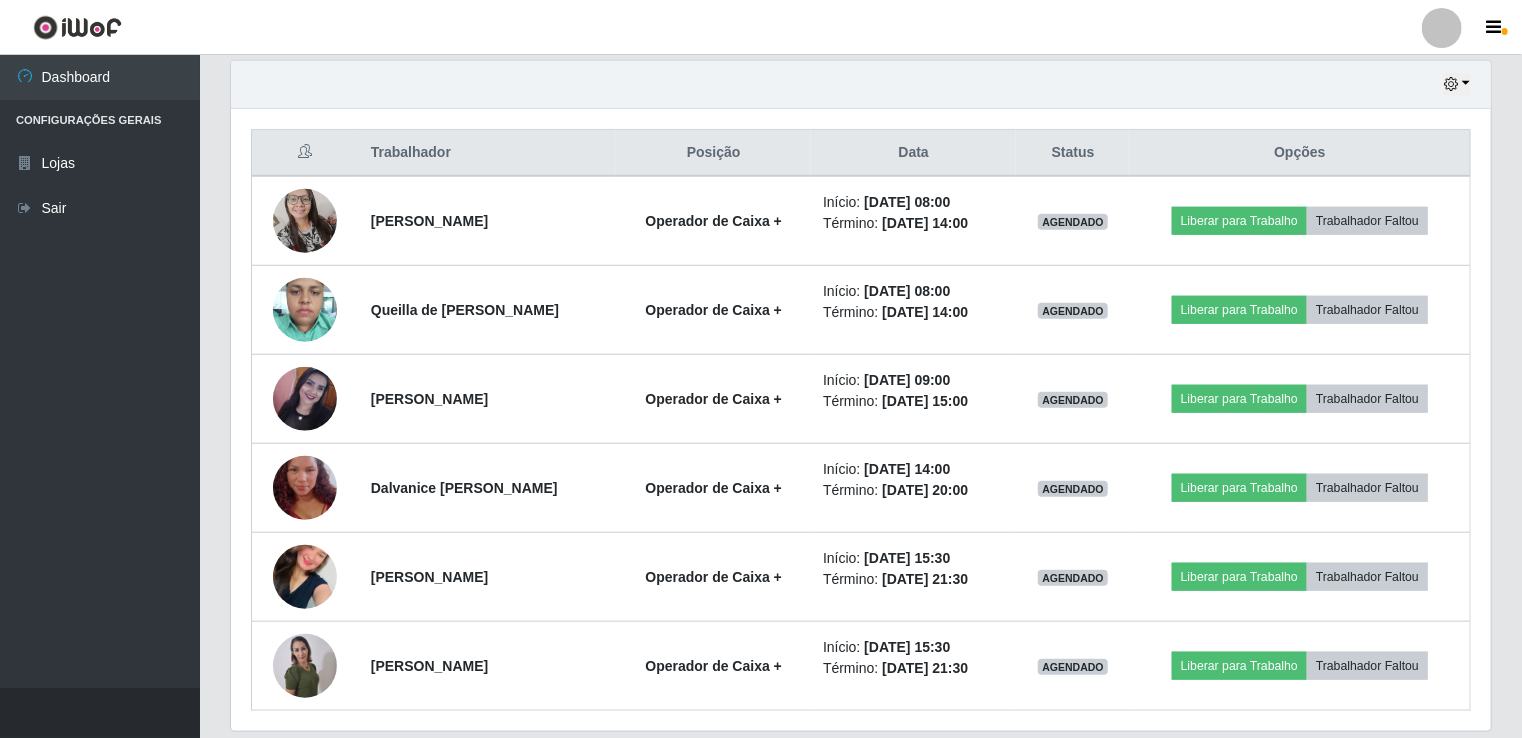 scroll, scrollTop: 763, scrollLeft: 0, axis: vertical 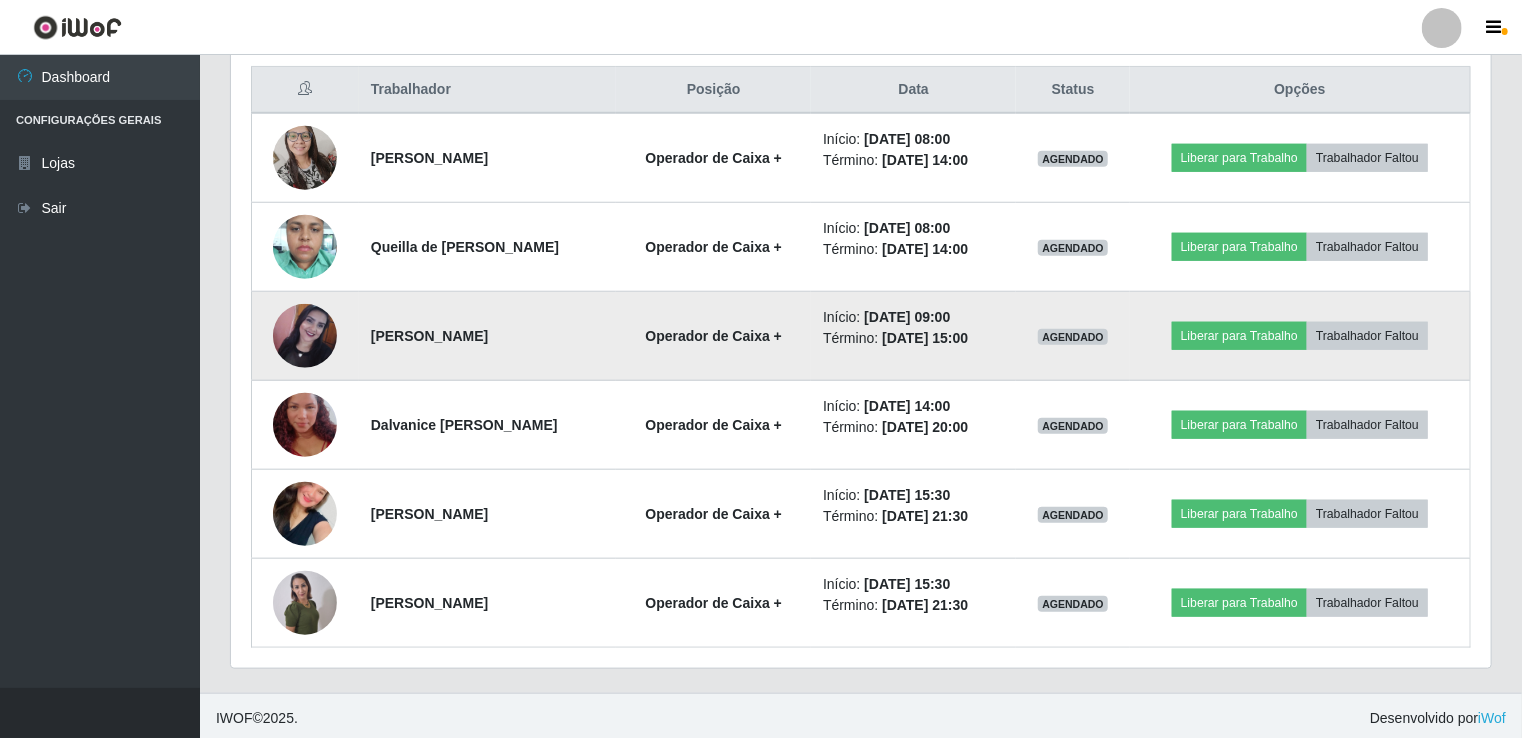 click at bounding box center [305, 336] 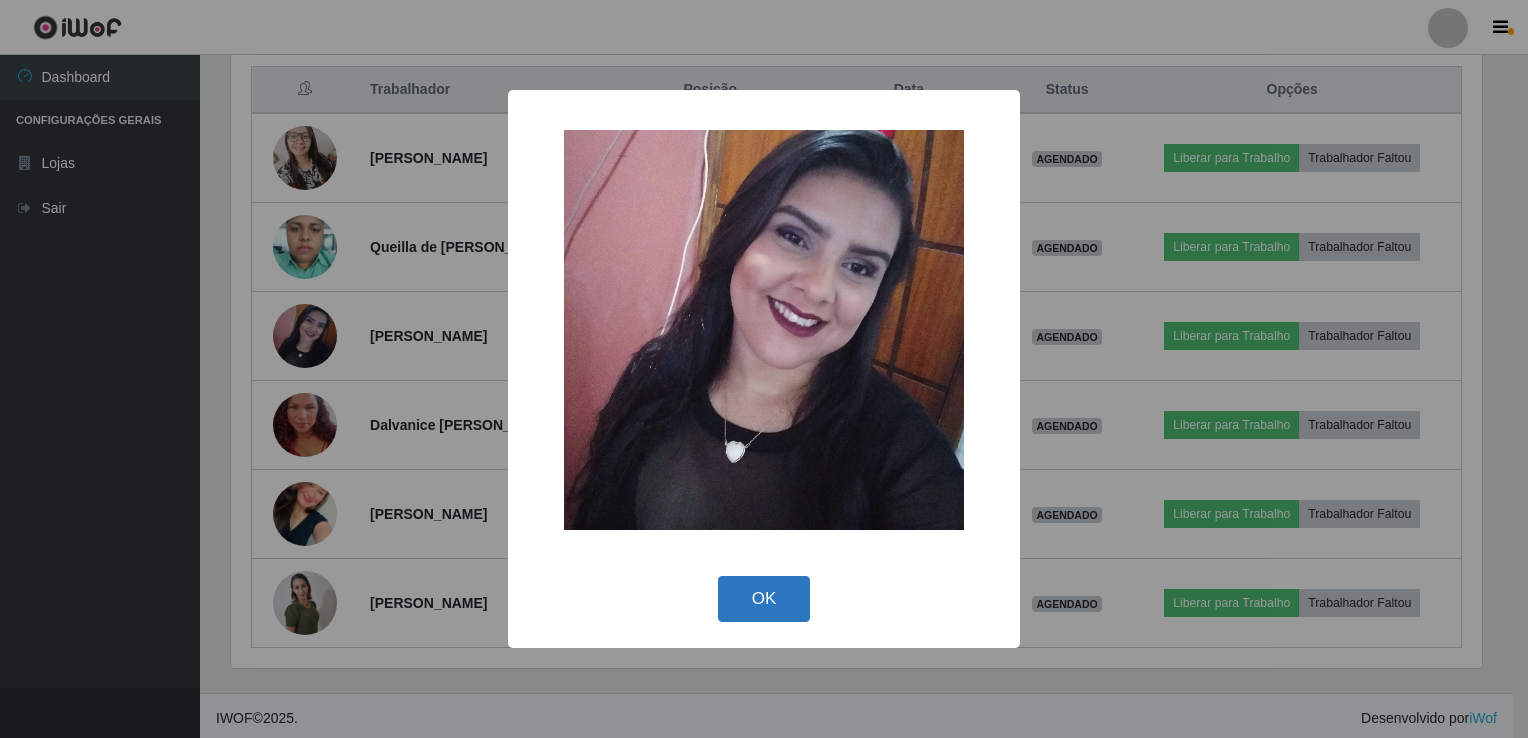 click on "OK" at bounding box center [764, 599] 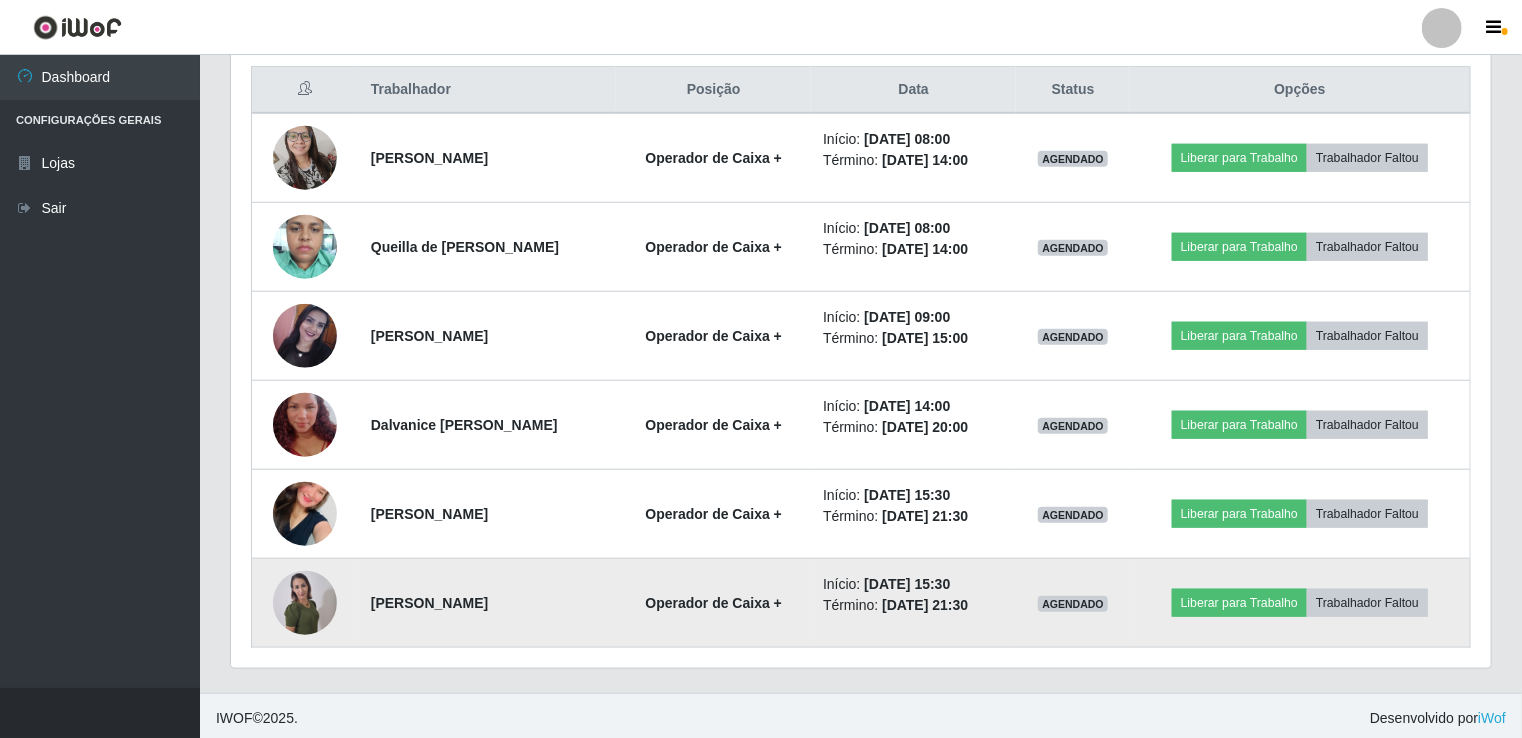 scroll, scrollTop: 999585, scrollLeft: 998739, axis: both 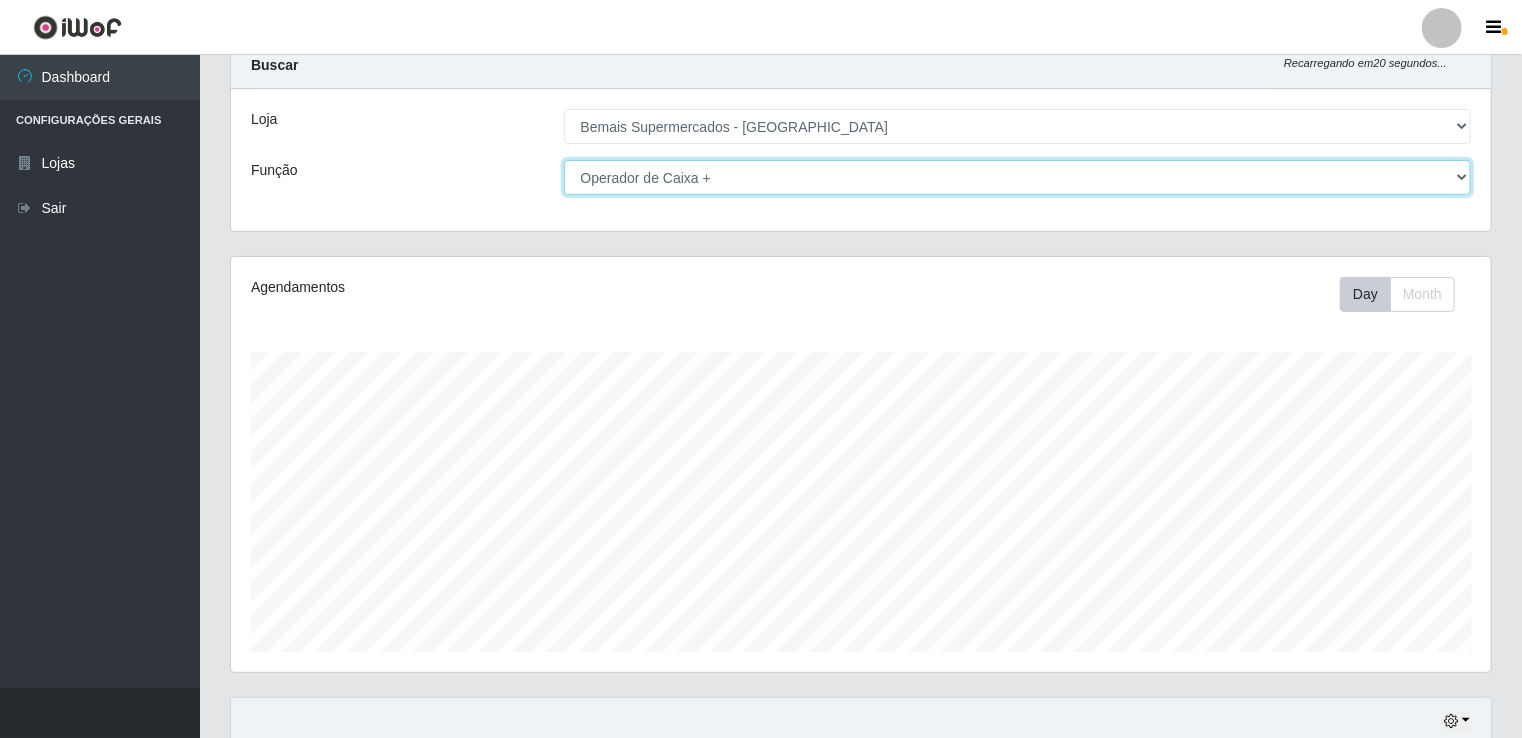 click on "[Selecione...] ASG ASG + ASG ++ Auxiliar de Estacionamento Auxiliar de Estacionamento + Auxiliar de Estacionamento ++ Auxiliar de Sushiman Auxiliar de Sushiman+ Auxiliar de Sushiman++ Balconista de Açougue  Balconista de Açougue + Balconista de Açougue ++ Balconista de Frios Balconista de Frios + Balconista de Frios ++ Balconista de Padaria  Balconista de Padaria + Balconista de Padaria ++ Embalador Embalador + Embalador ++ Operador de Caixa Operador de Caixa + Operador de Caixa ++ Repositor  Repositor + Repositor ++ Repositor de Hortifruti Repositor de Hortifruti + Repositor de Hortifruti ++" at bounding box center [1018, 177] 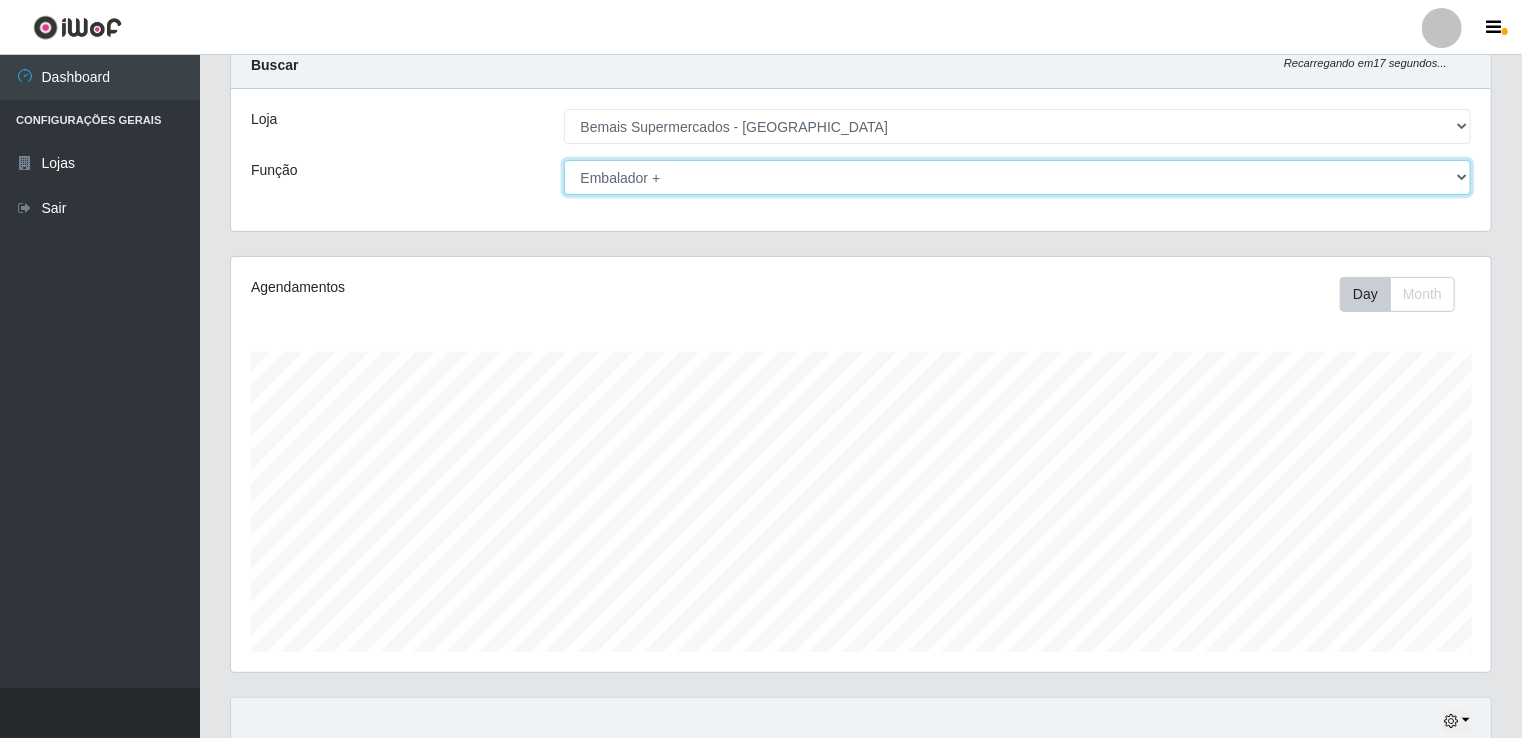 click on "[Selecione...] ASG ASG + ASG ++ Auxiliar de Estacionamento Auxiliar de Estacionamento + Auxiliar de Estacionamento ++ Auxiliar de Sushiman Auxiliar de Sushiman+ Auxiliar de Sushiman++ Balconista de Açougue  Balconista de Açougue + Balconista de Açougue ++ Balconista de Frios Balconista de Frios + Balconista de Frios ++ Balconista de Padaria  Balconista de Padaria + Balconista de Padaria ++ Embalador Embalador + Embalador ++ Operador de Caixa Operador de Caixa + Operador de Caixa ++ Repositor  Repositor + Repositor ++ Repositor de Hortifruti Repositor de Hortifruti + Repositor de Hortifruti ++" at bounding box center [1018, 177] 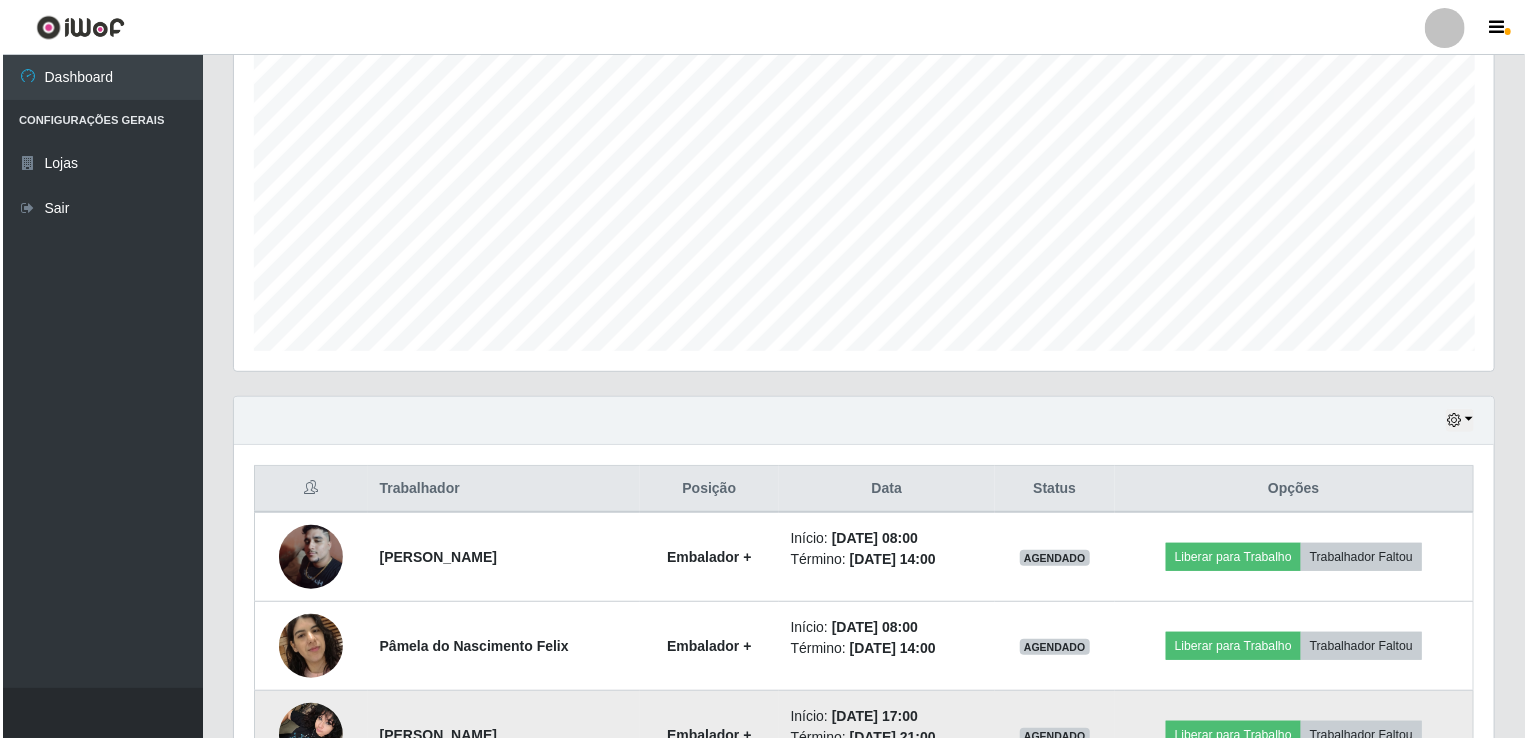 scroll, scrollTop: 630, scrollLeft: 0, axis: vertical 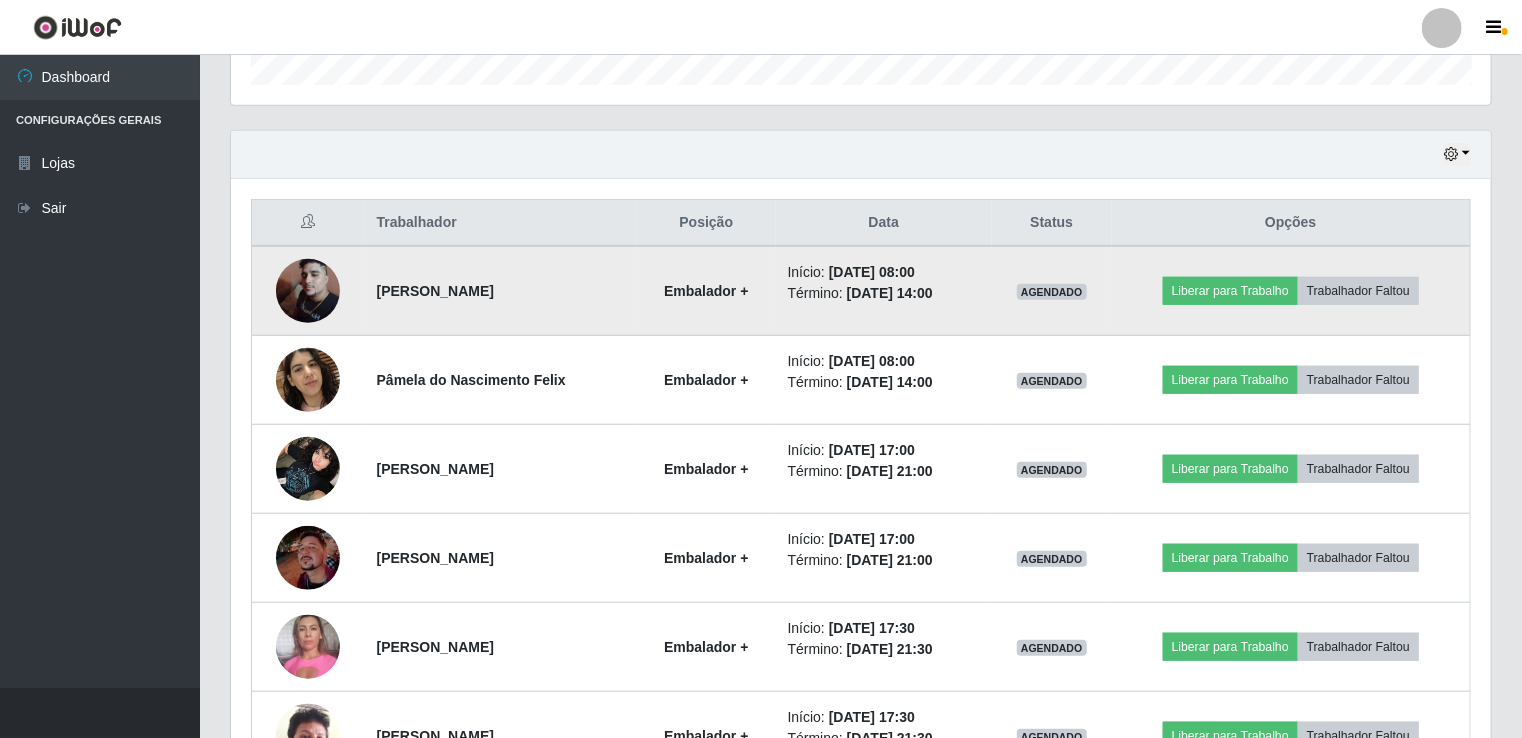 click at bounding box center [308, 291] 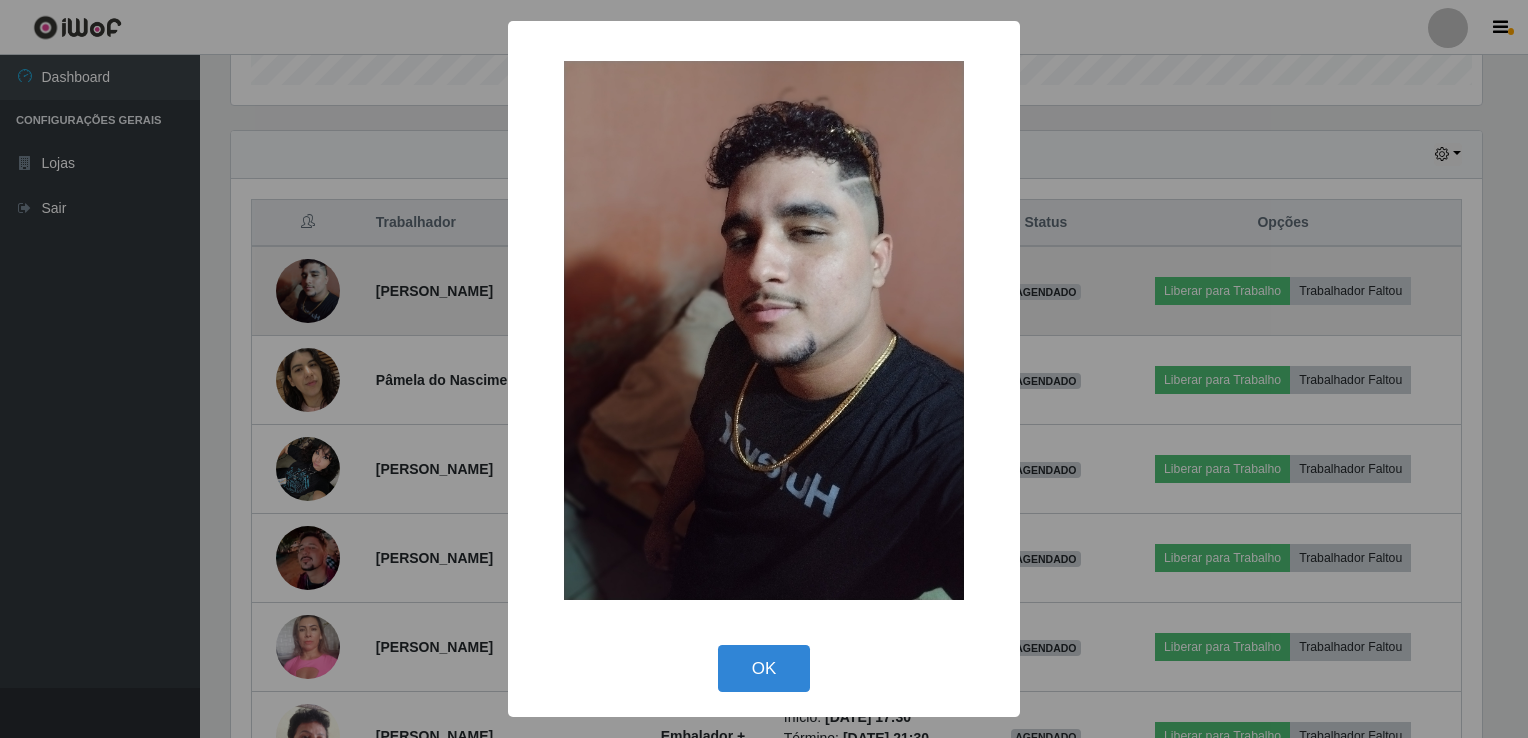scroll, scrollTop: 999585, scrollLeft: 998748, axis: both 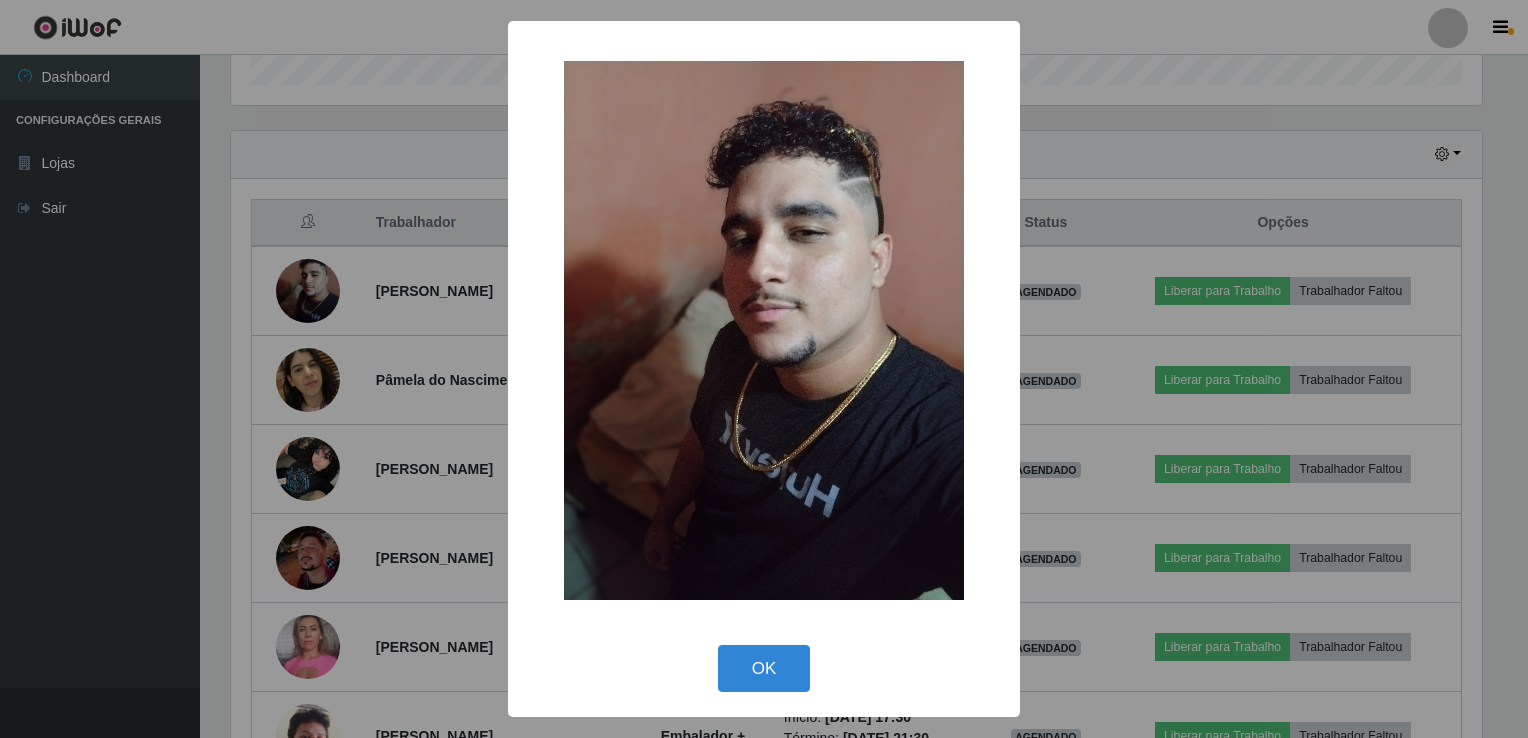 click on "OK" at bounding box center (764, 668) 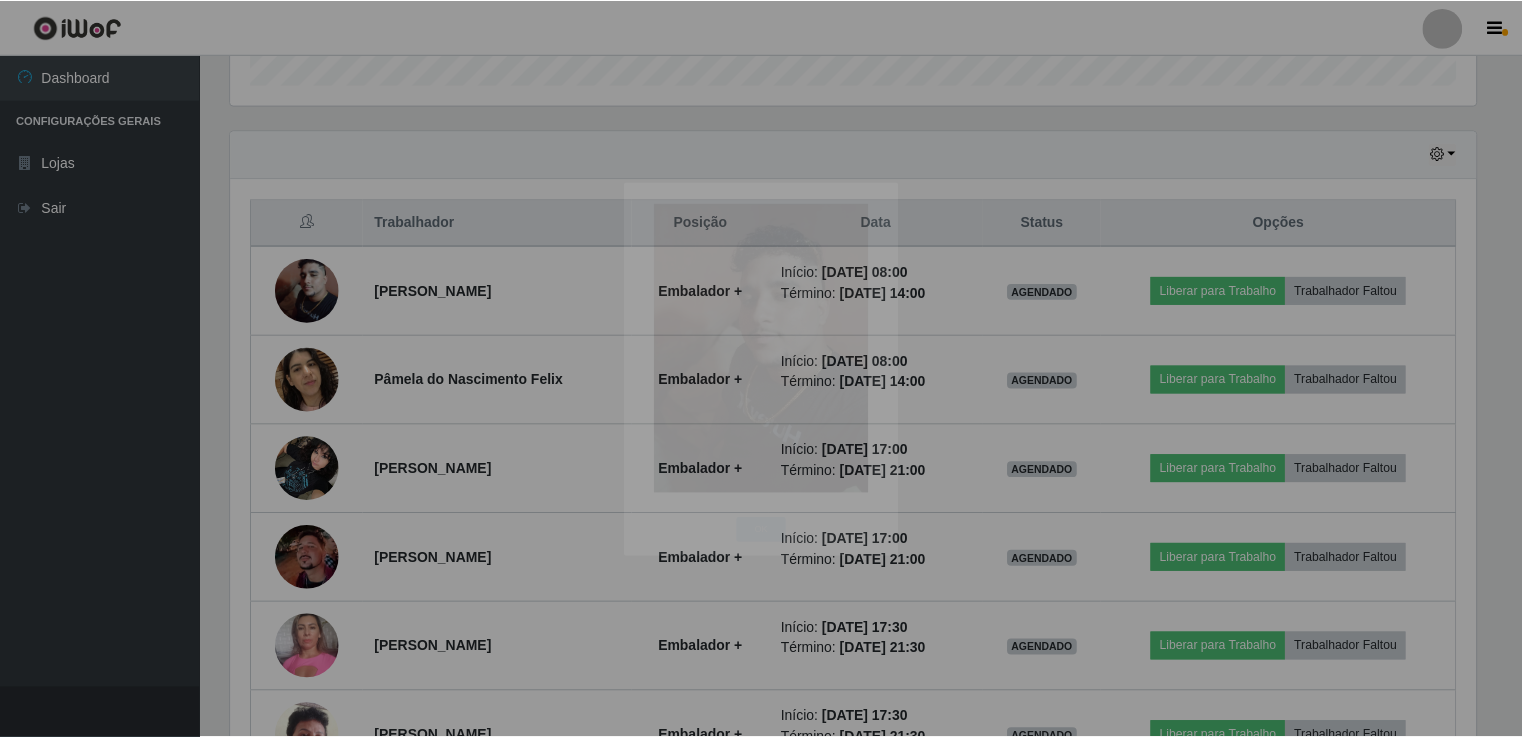 scroll, scrollTop: 999585, scrollLeft: 998739, axis: both 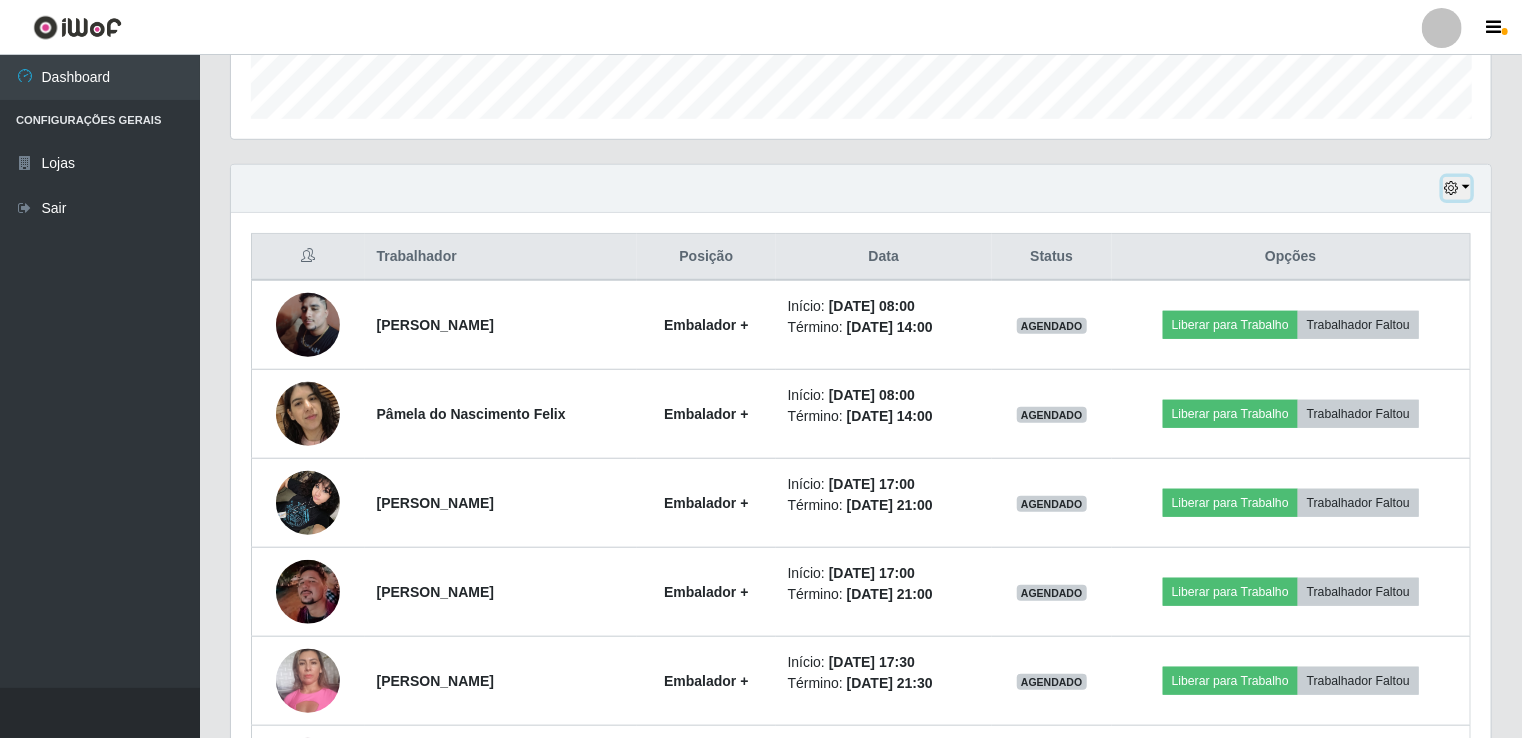click at bounding box center [1457, 188] 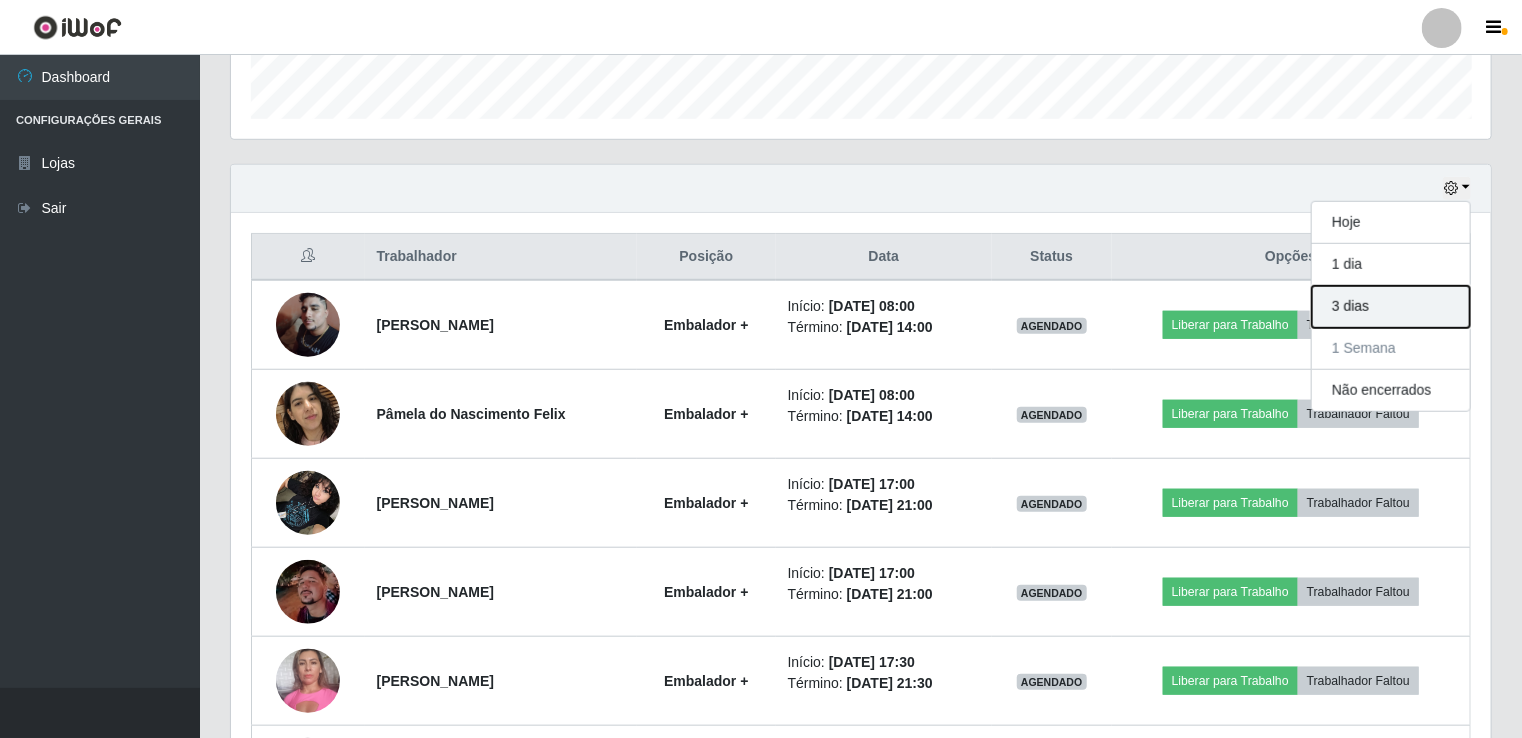 click on "3 dias" at bounding box center [1391, 307] 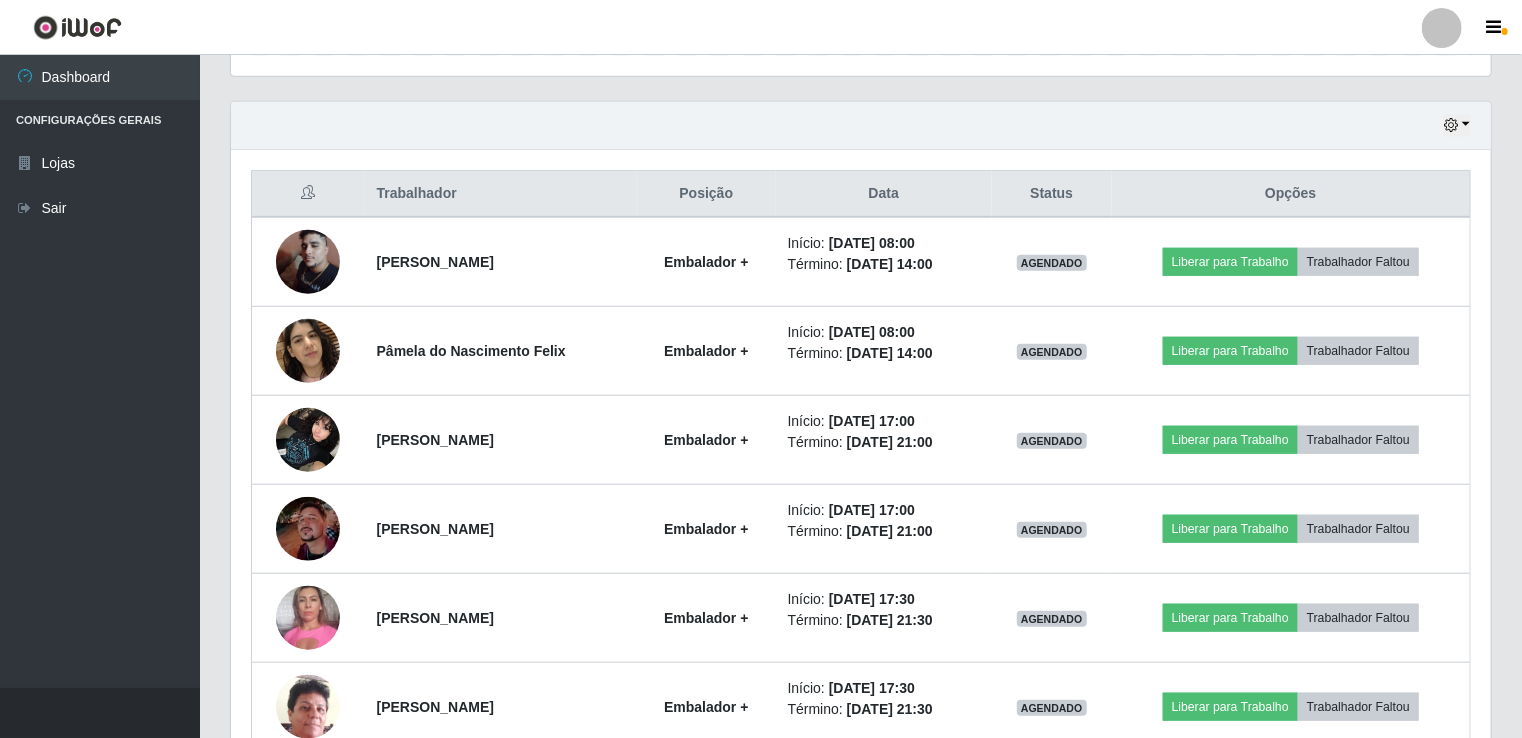 scroll, scrollTop: 563, scrollLeft: 0, axis: vertical 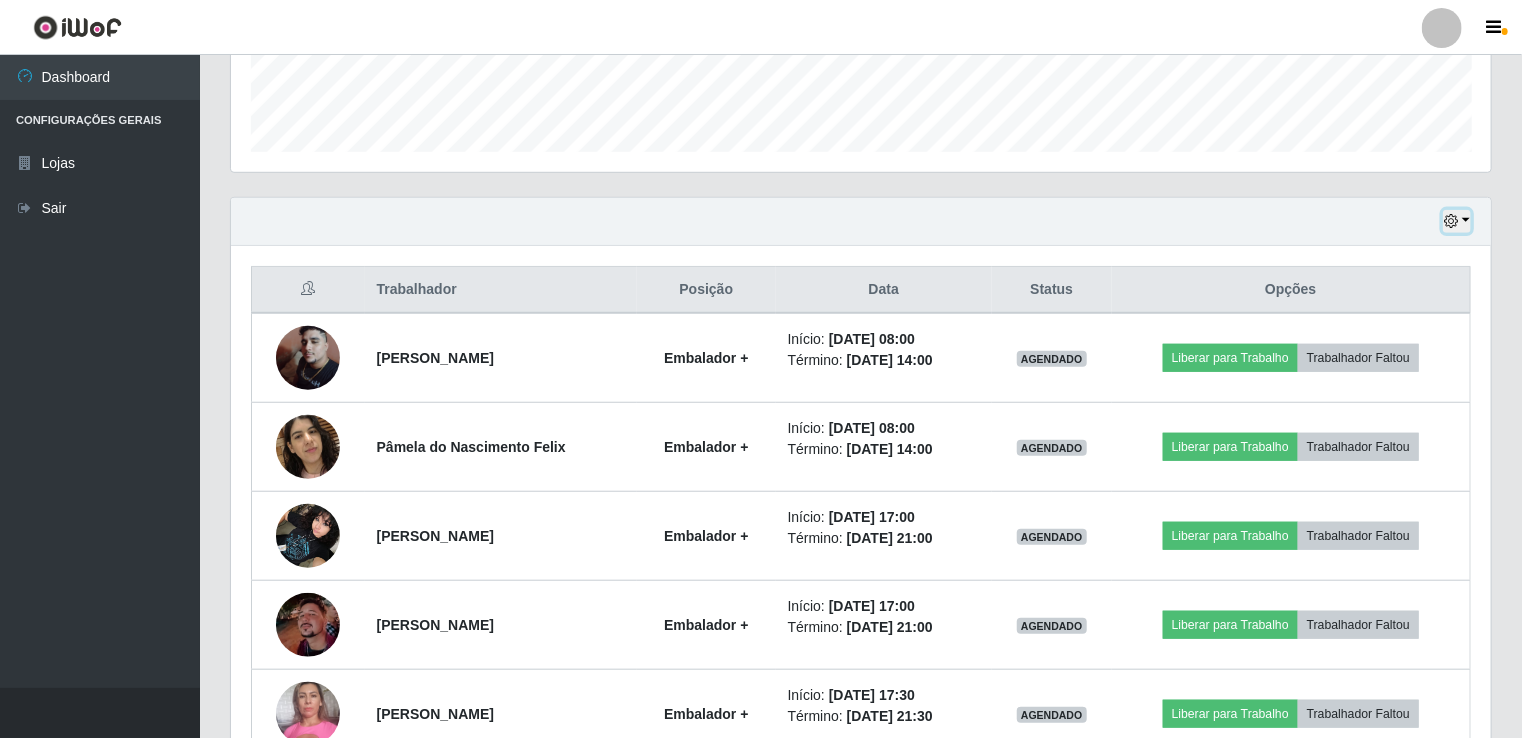 click at bounding box center [1457, 221] 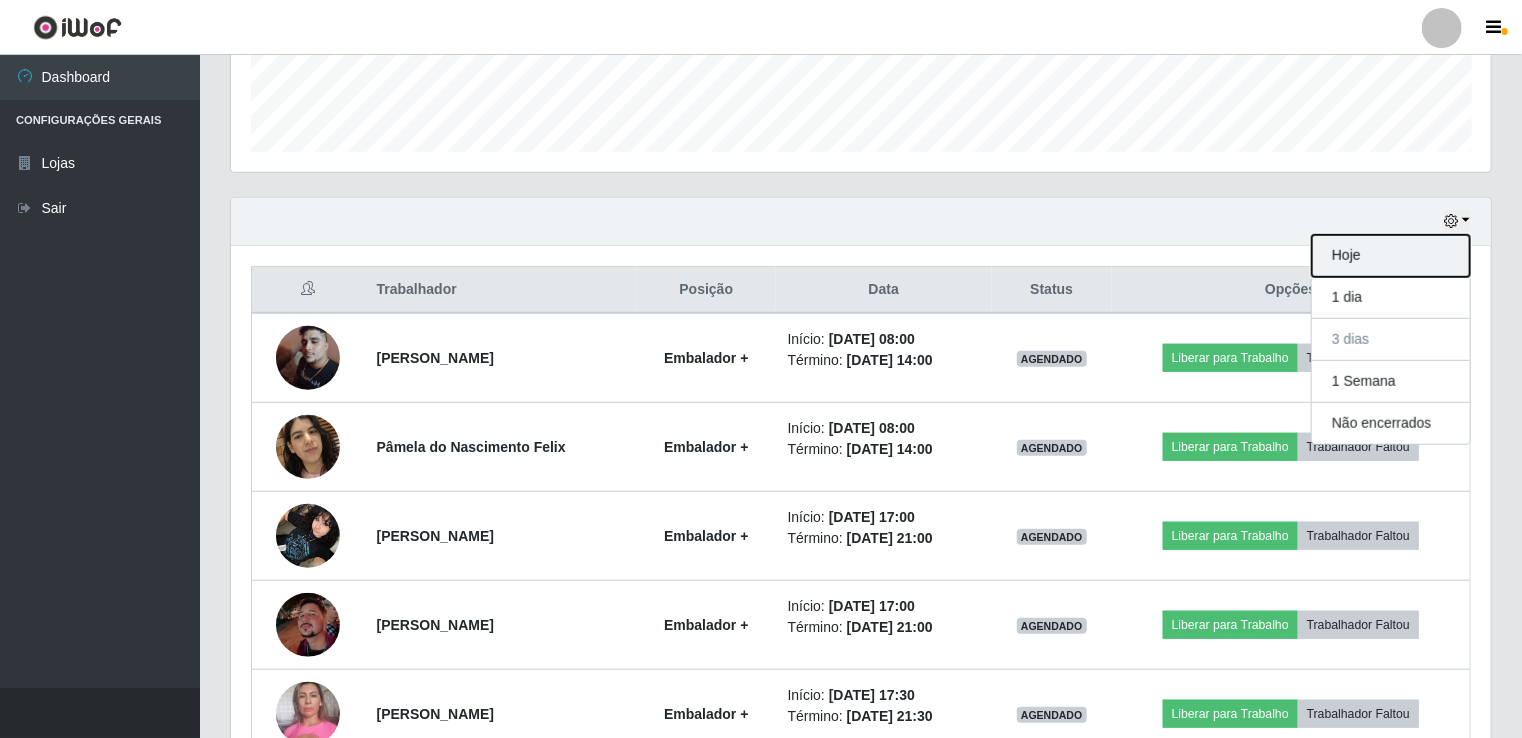 click on "Hoje" at bounding box center [1391, 256] 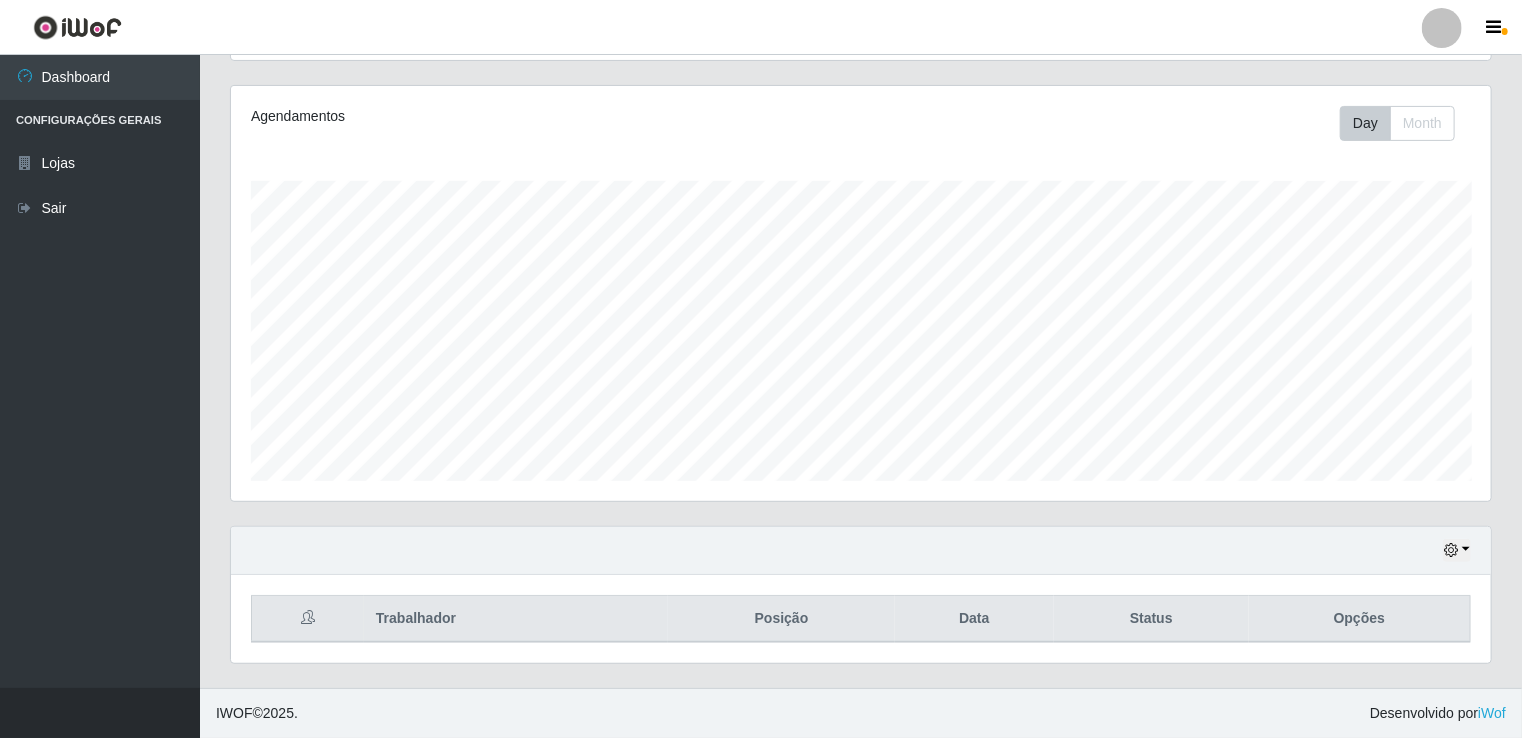 scroll, scrollTop: 230, scrollLeft: 0, axis: vertical 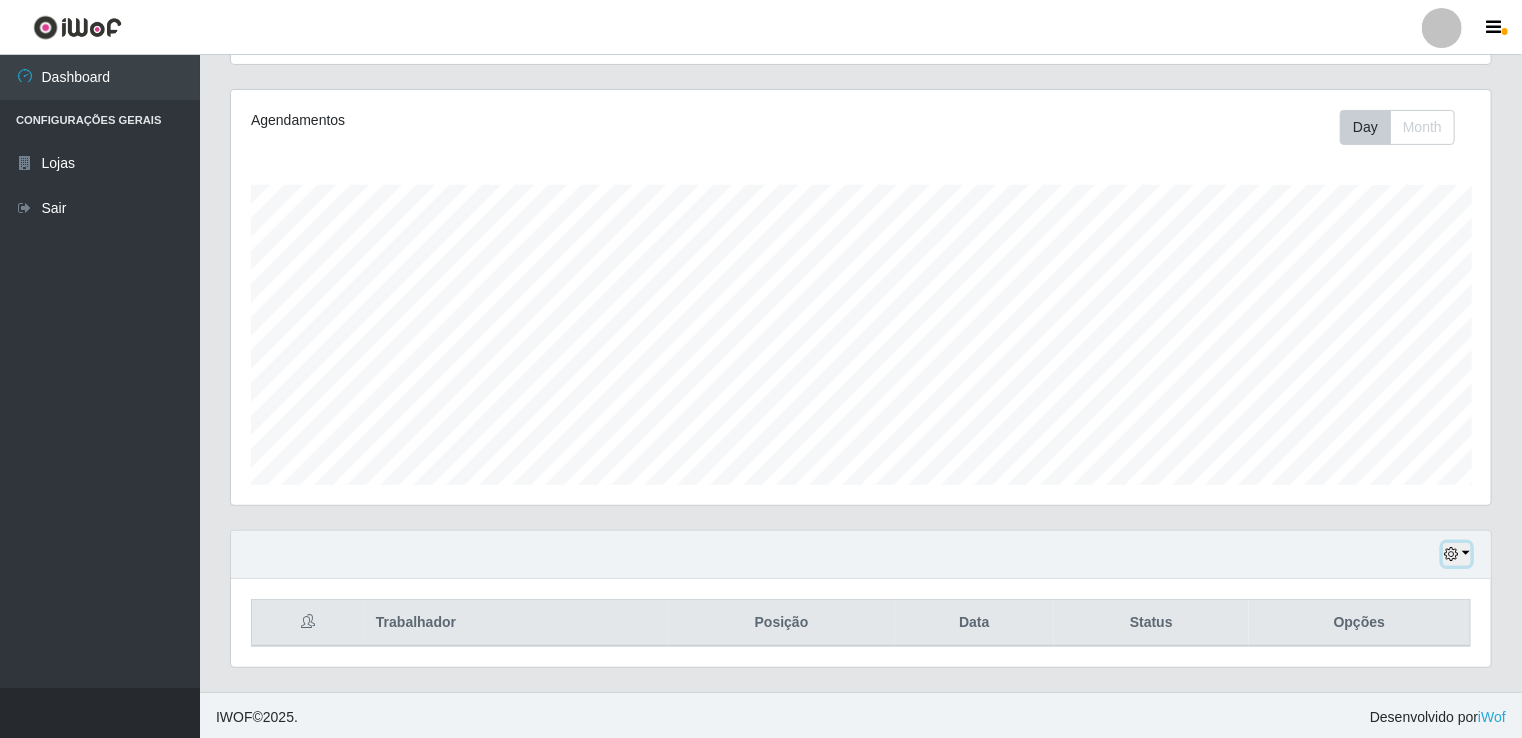 click at bounding box center (1451, 554) 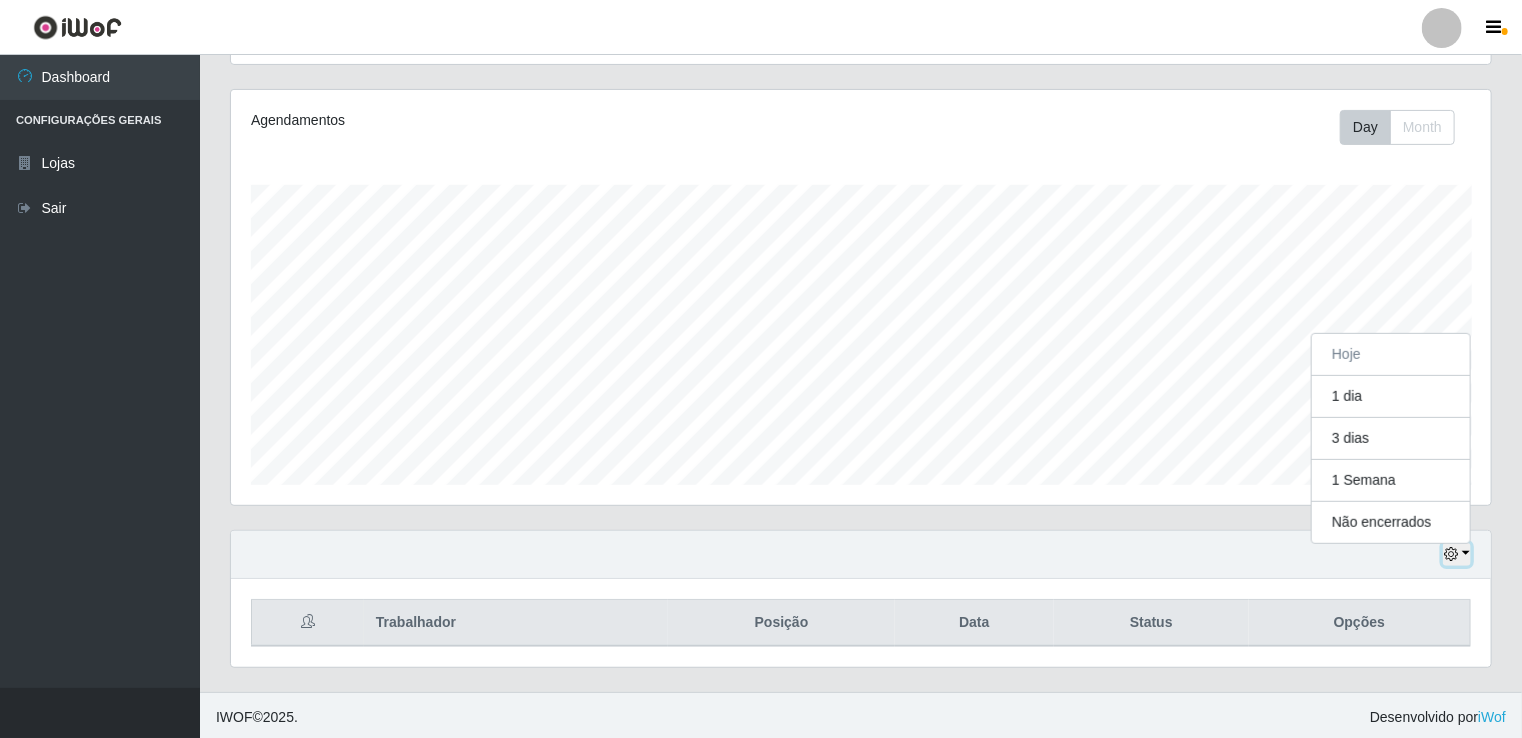 scroll, scrollTop: 415, scrollLeft: 1260, axis: both 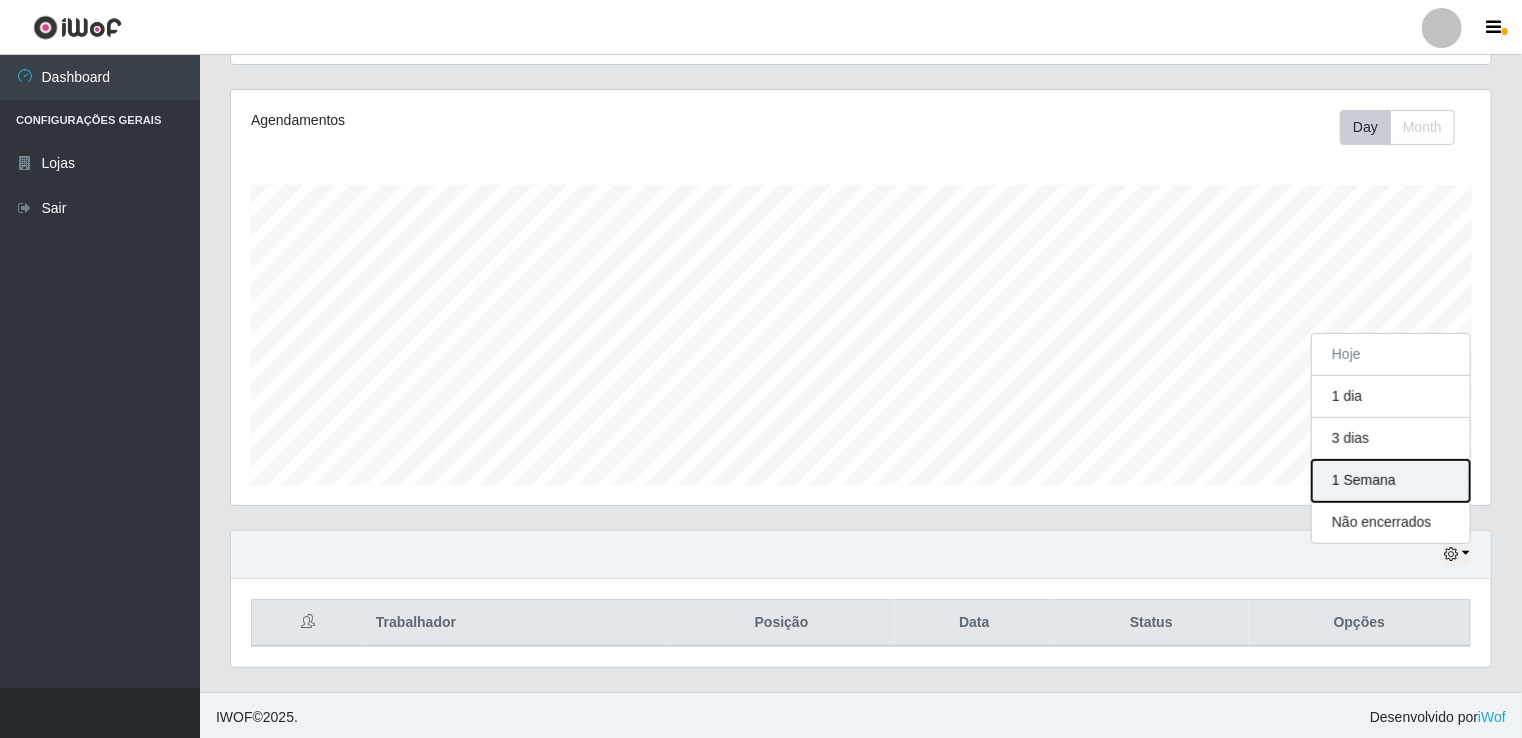 click on "1 Semana" at bounding box center [1391, 481] 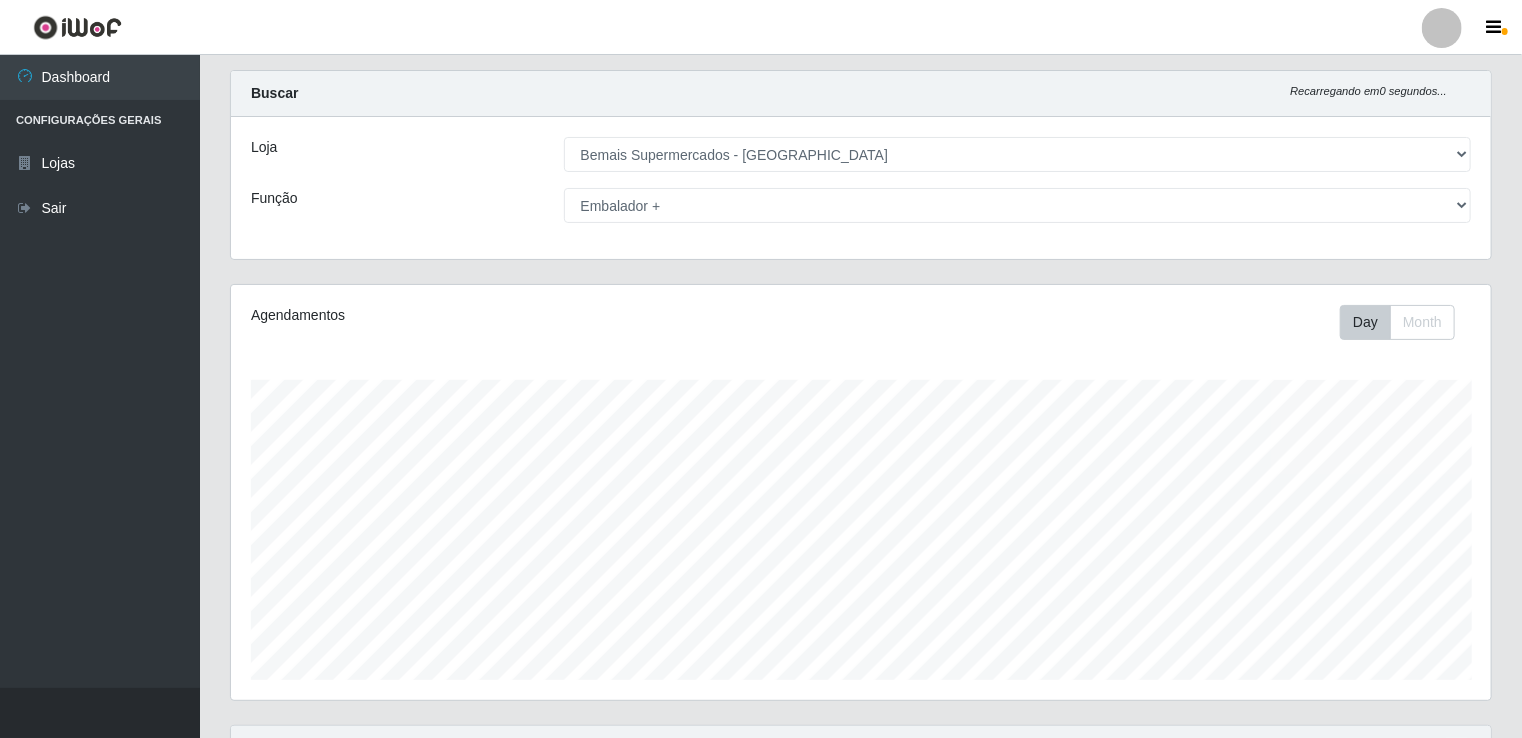scroll, scrollTop: 0, scrollLeft: 0, axis: both 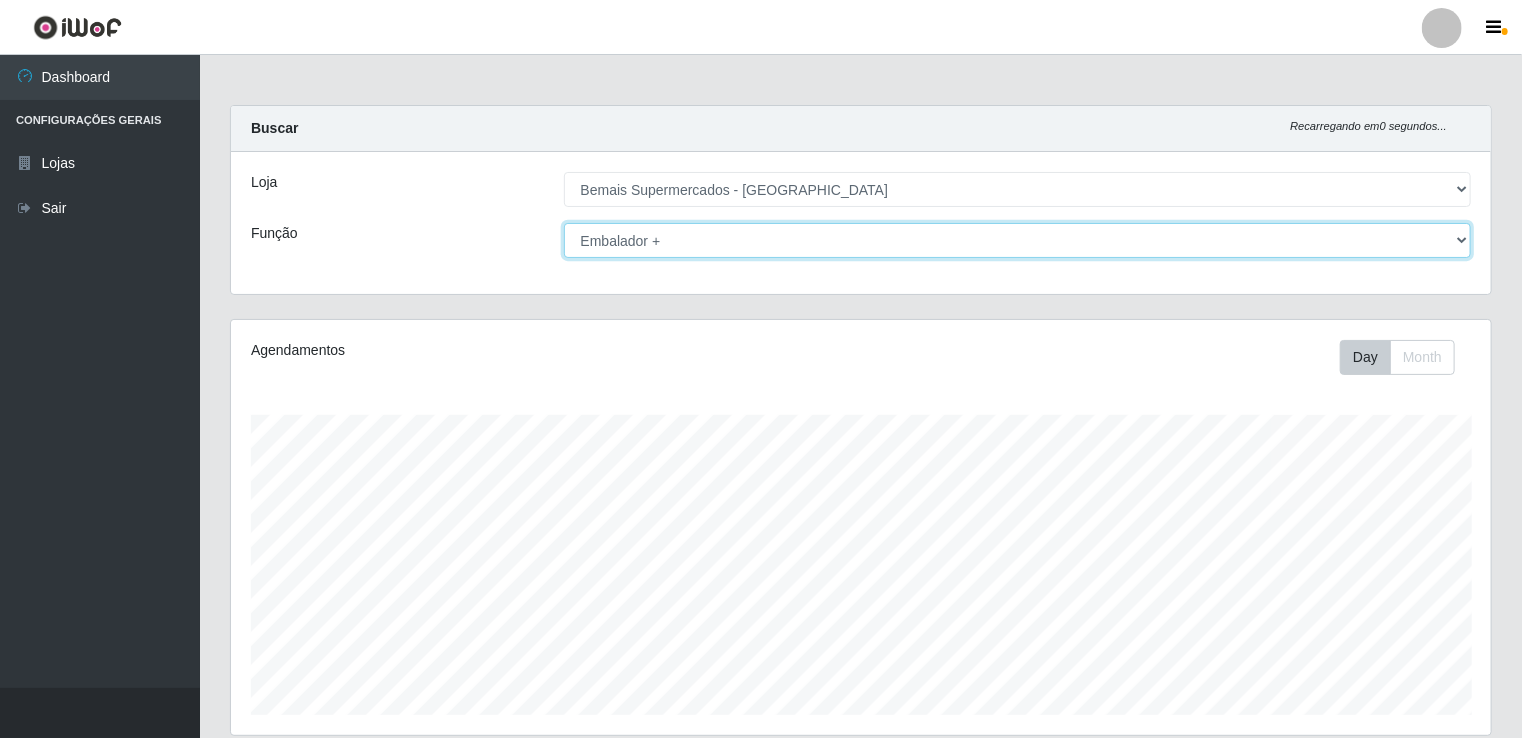 click on "[Selecione...] ASG ASG + ASG ++ Auxiliar de Estacionamento Auxiliar de Estacionamento + Auxiliar de Estacionamento ++ Auxiliar de Sushiman Auxiliar de Sushiman+ Auxiliar de Sushiman++ Balconista de Açougue  Balconista de Açougue + Balconista de Açougue ++ Balconista de Frios Balconista de Frios + Balconista de Frios ++ Balconista de Padaria  Balconista de Padaria + Balconista de Padaria ++ Embalador Embalador + Embalador ++ Operador de Caixa Operador de Caixa + Operador de Caixa ++ Repositor  Repositor + Repositor ++ Repositor de Hortifruti Repositor de Hortifruti + Repositor de Hortifruti ++" at bounding box center (1018, 240) 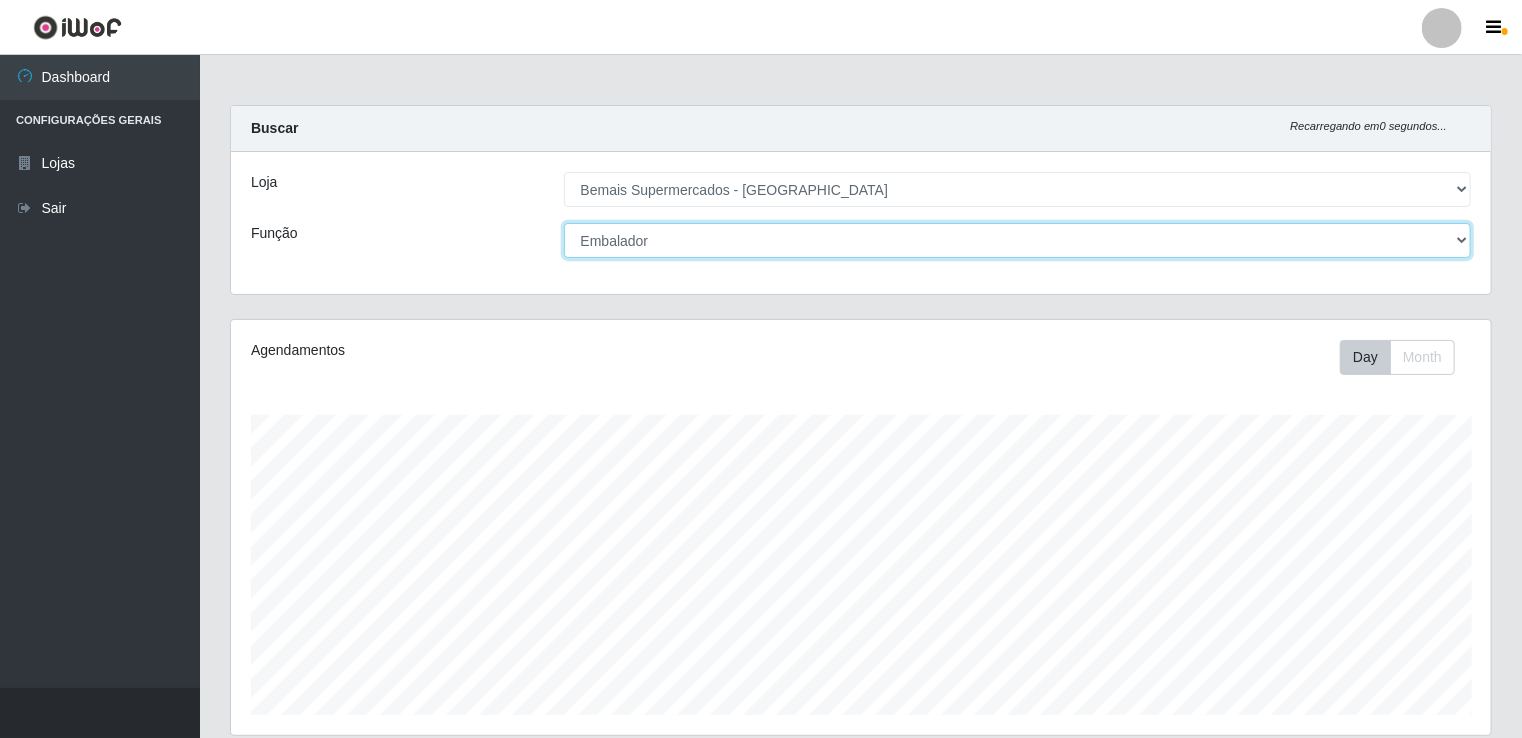 click on "[Selecione...] ASG ASG + ASG ++ Auxiliar de Estacionamento Auxiliar de Estacionamento + Auxiliar de Estacionamento ++ Auxiliar de Sushiman Auxiliar de Sushiman+ Auxiliar de Sushiman++ Balconista de Açougue  Balconista de Açougue + Balconista de Açougue ++ Balconista de Frios Balconista de Frios + Balconista de Frios ++ Balconista de Padaria  Balconista de Padaria + Balconista de Padaria ++ Embalador Embalador + Embalador ++ Operador de Caixa Operador de Caixa + Operador de Caixa ++ Repositor  Repositor + Repositor ++ Repositor de Hortifruti Repositor de Hortifruti + Repositor de Hortifruti ++" at bounding box center [1018, 240] 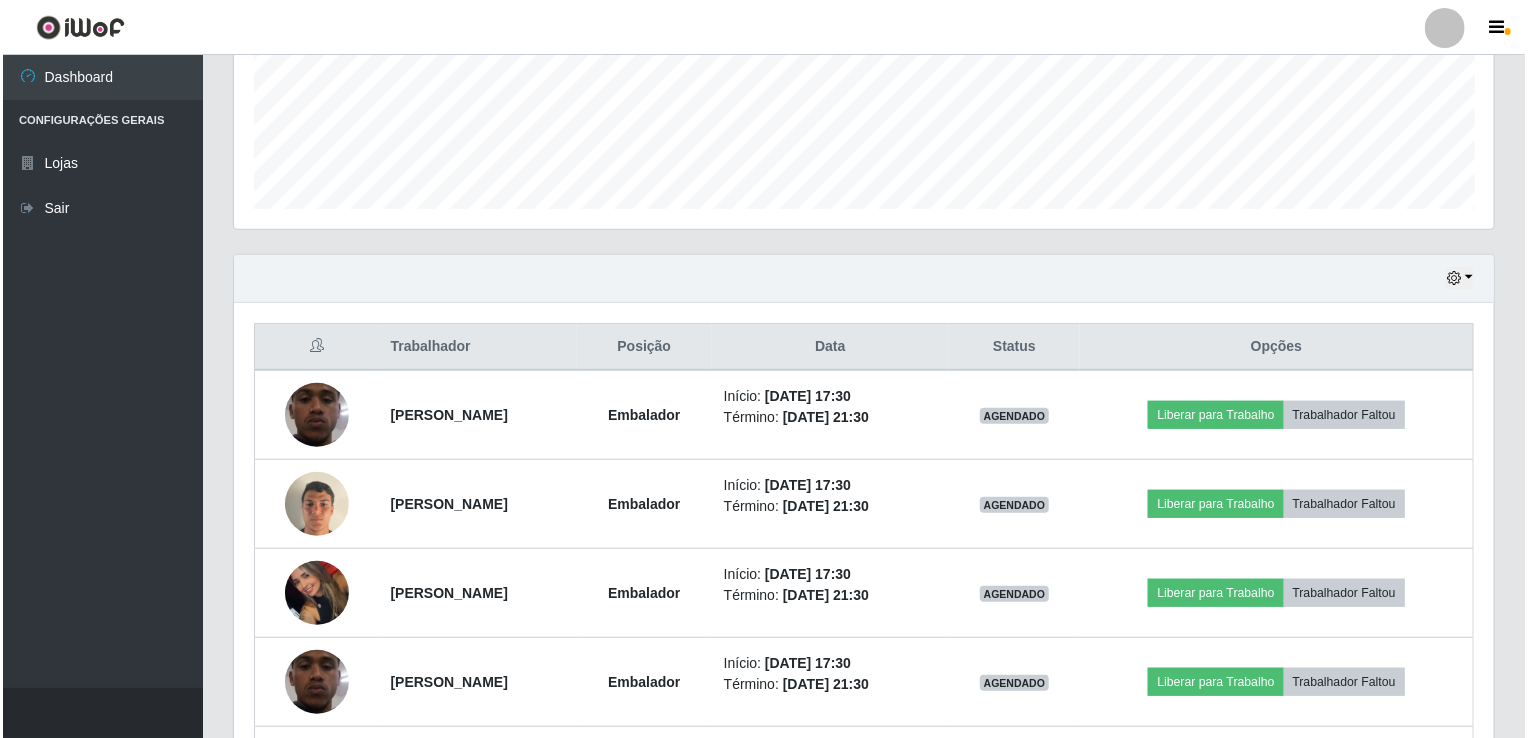 scroll, scrollTop: 530, scrollLeft: 0, axis: vertical 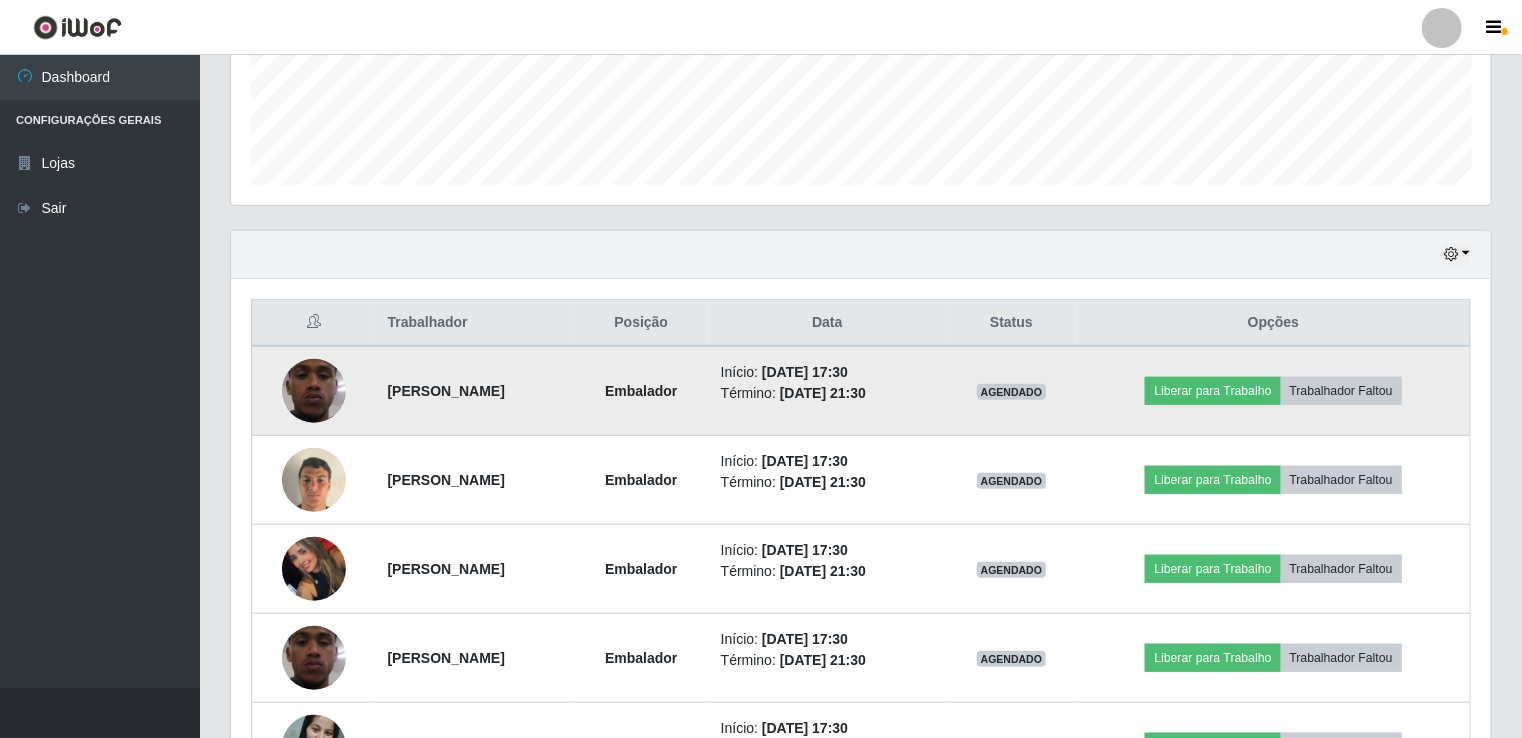 click at bounding box center [314, 391] 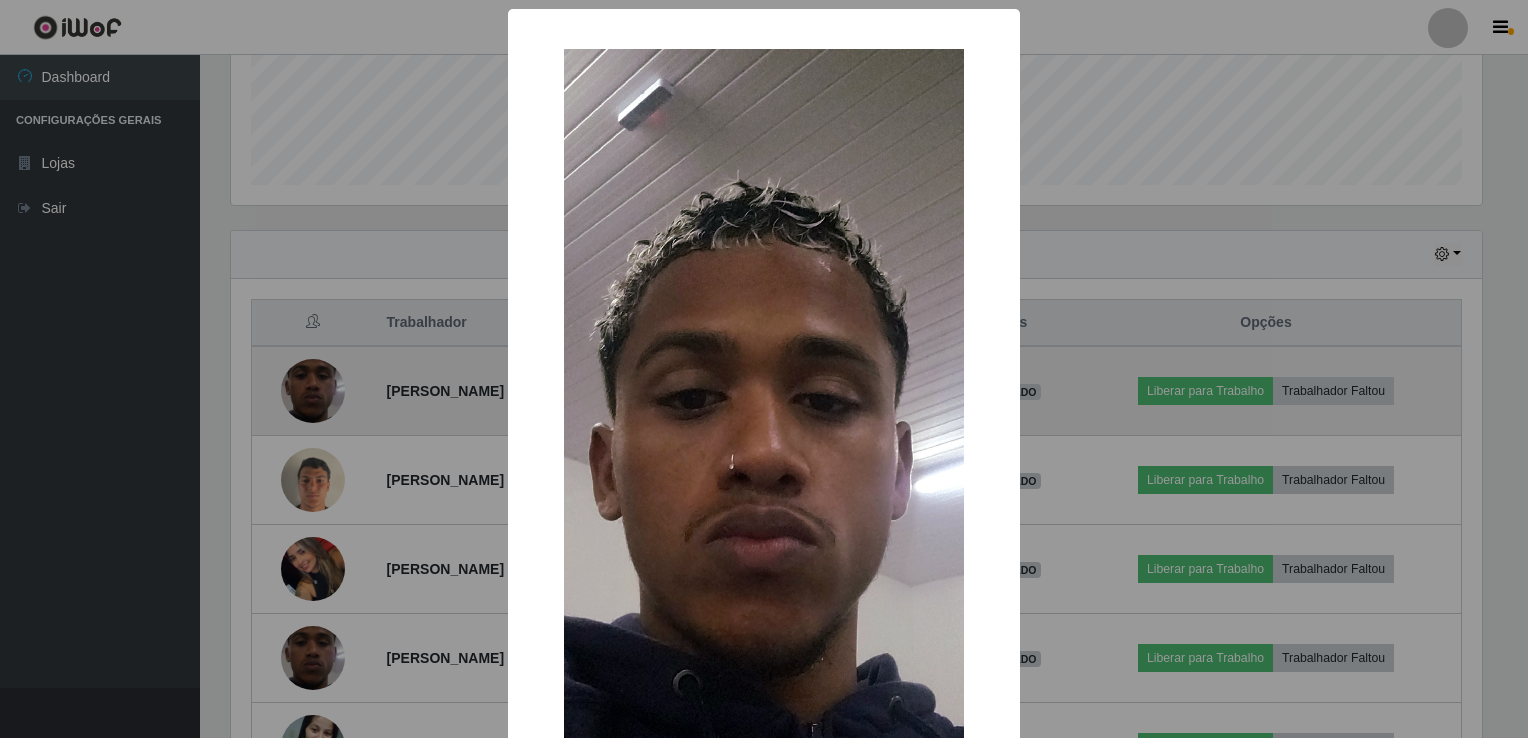 scroll, scrollTop: 999585, scrollLeft: 998748, axis: both 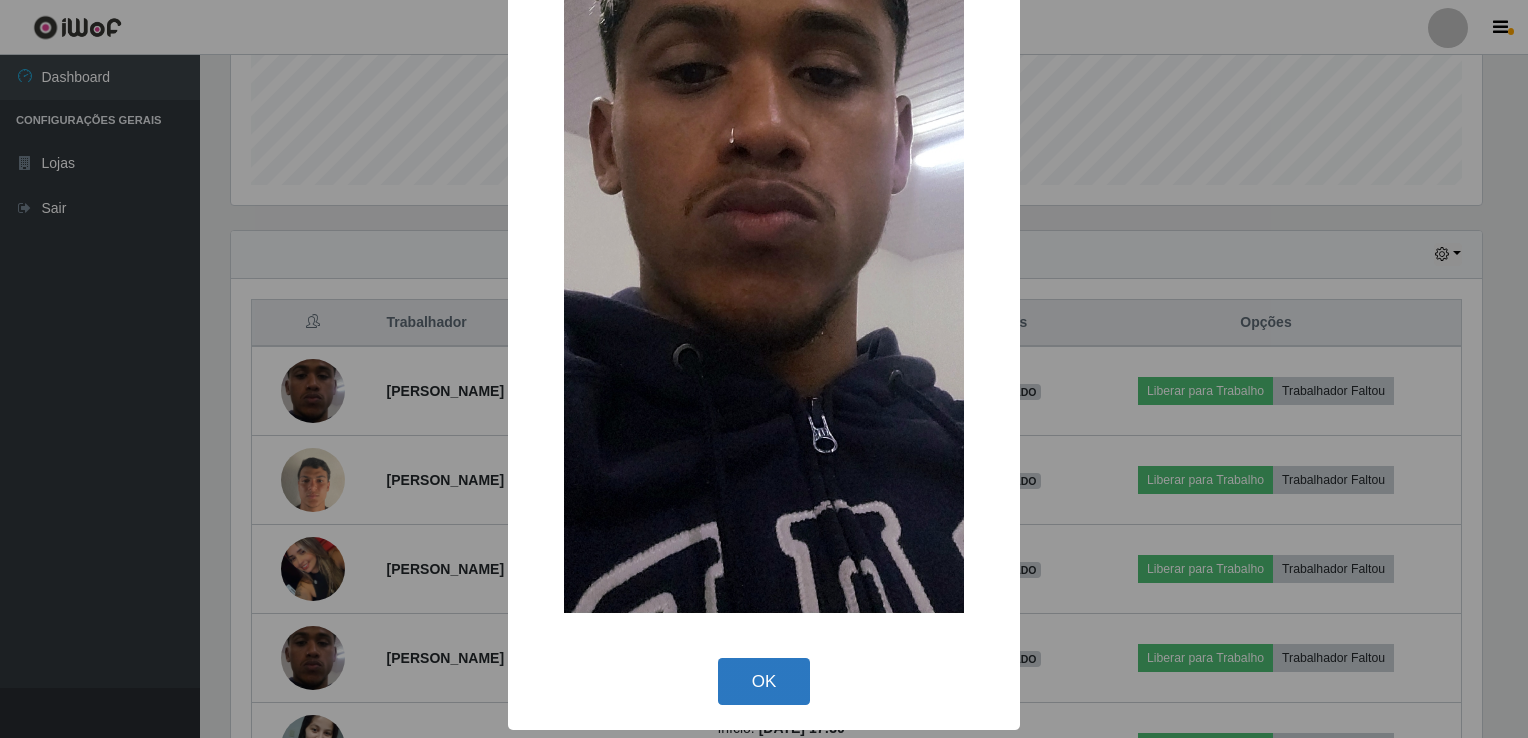 click on "OK" at bounding box center [764, 681] 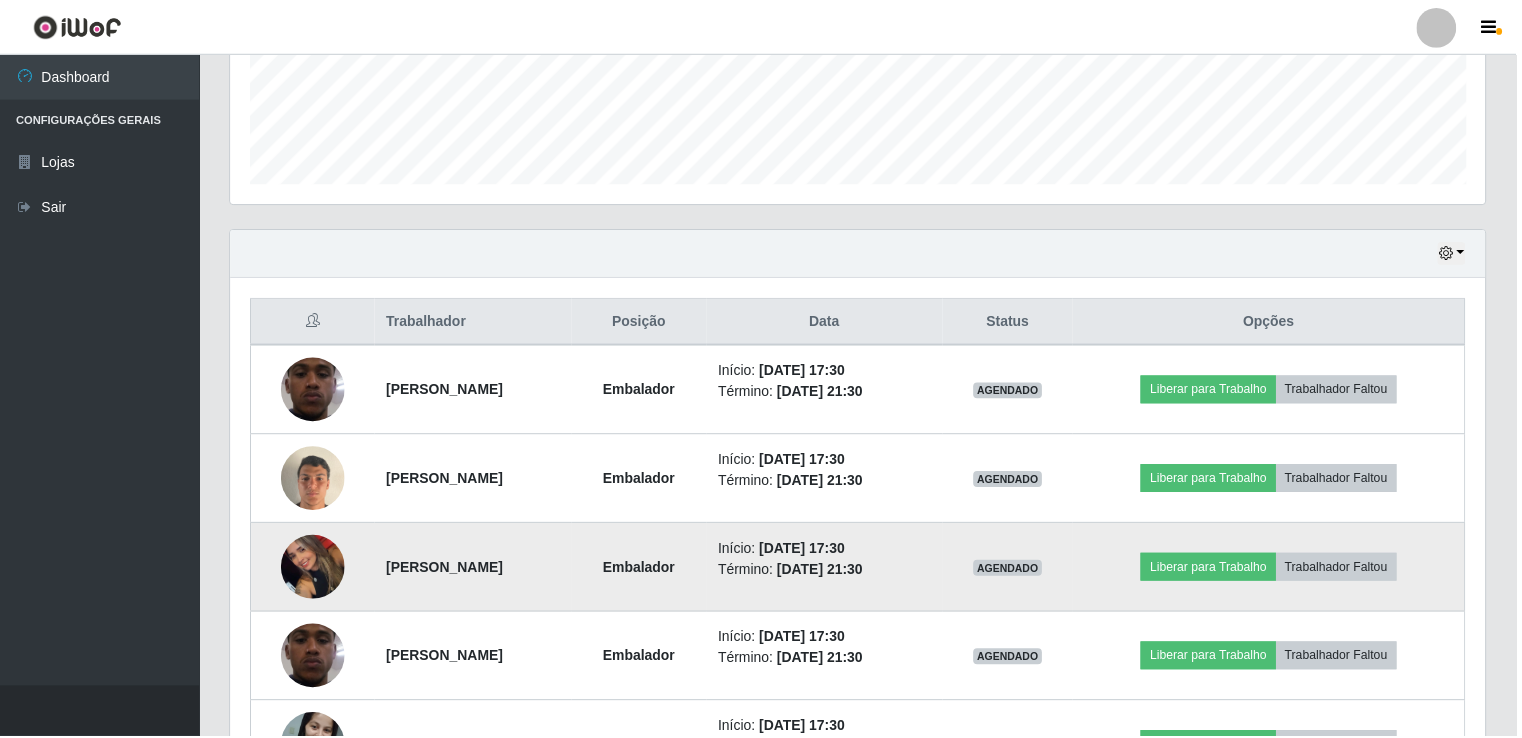 scroll, scrollTop: 999585, scrollLeft: 998739, axis: both 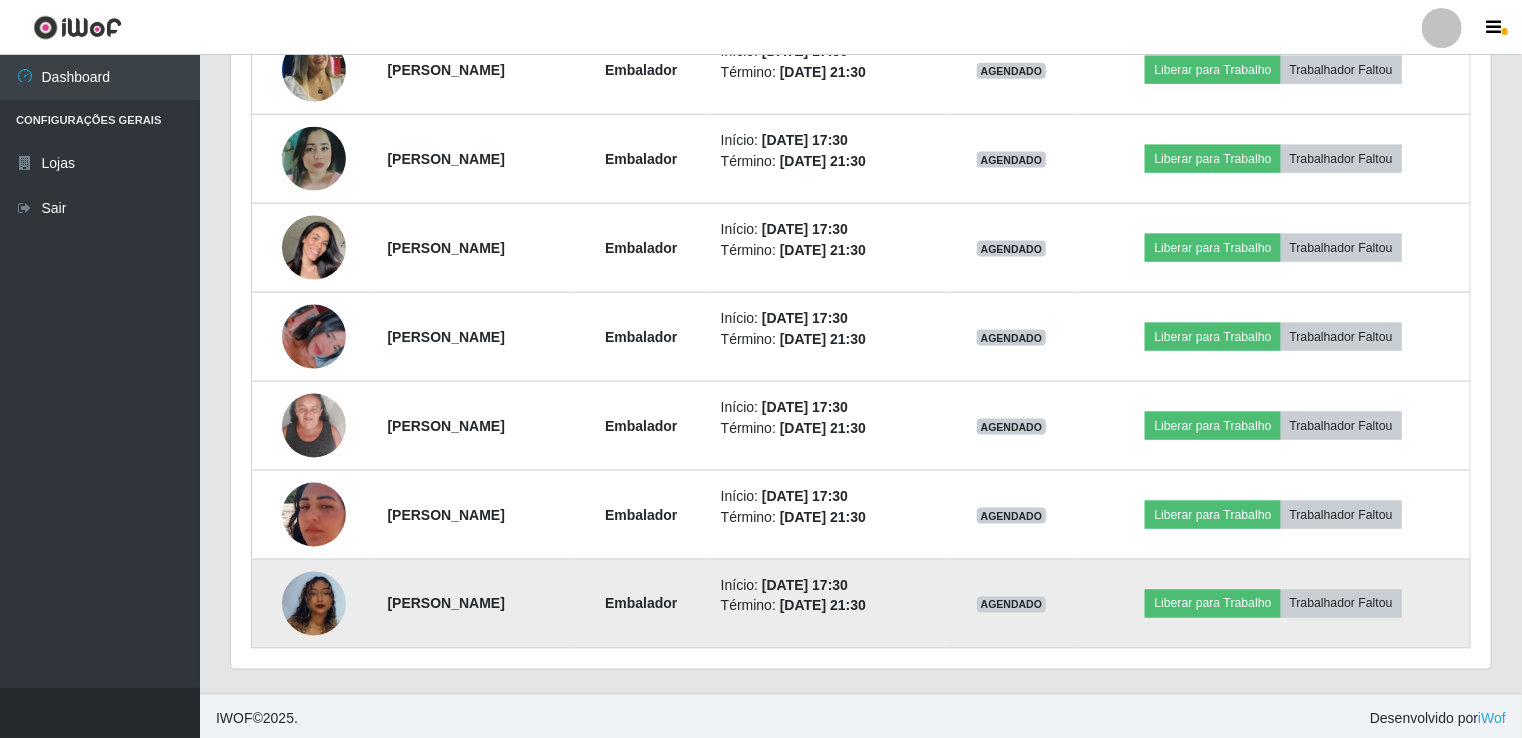 click at bounding box center (314, 604) 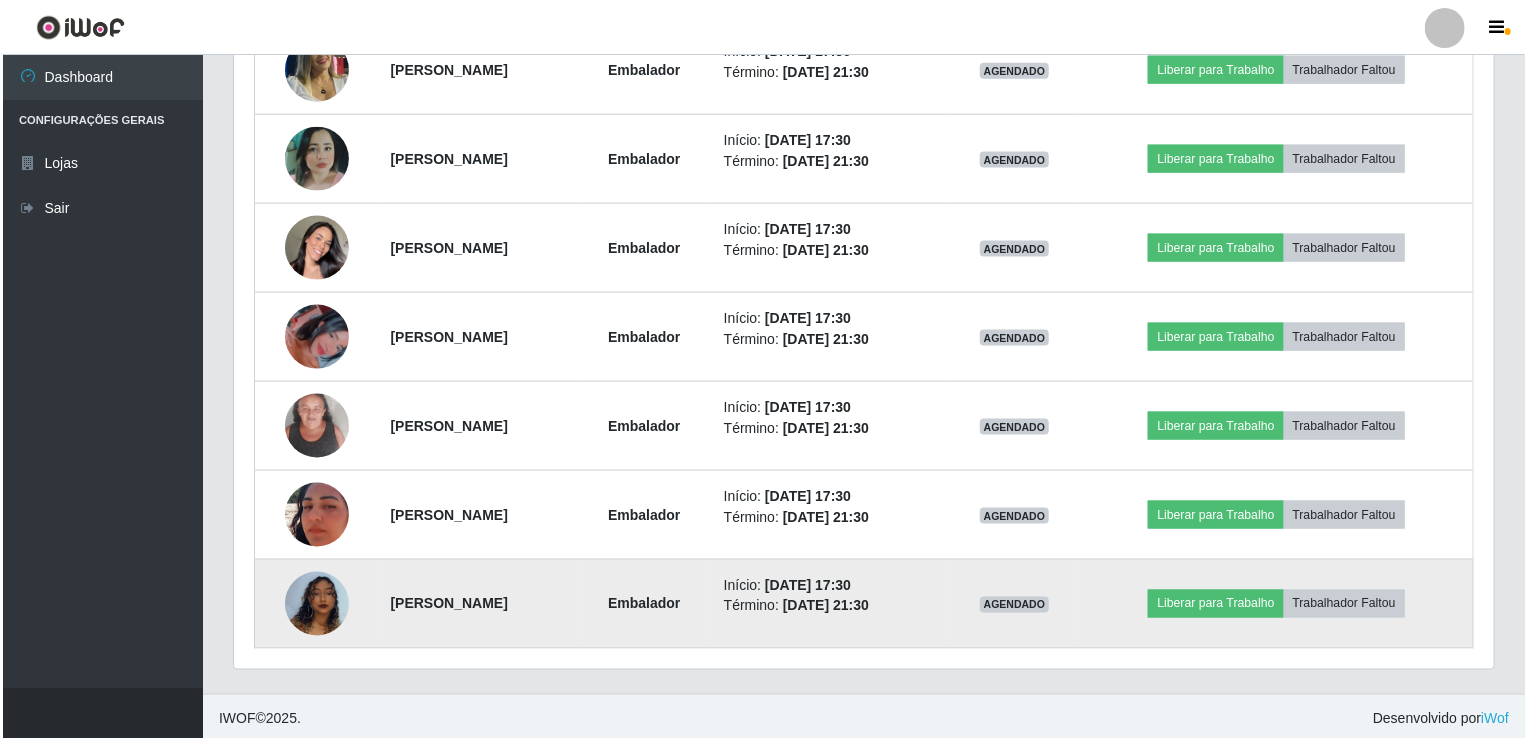 scroll, scrollTop: 415, scrollLeft: 1252, axis: both 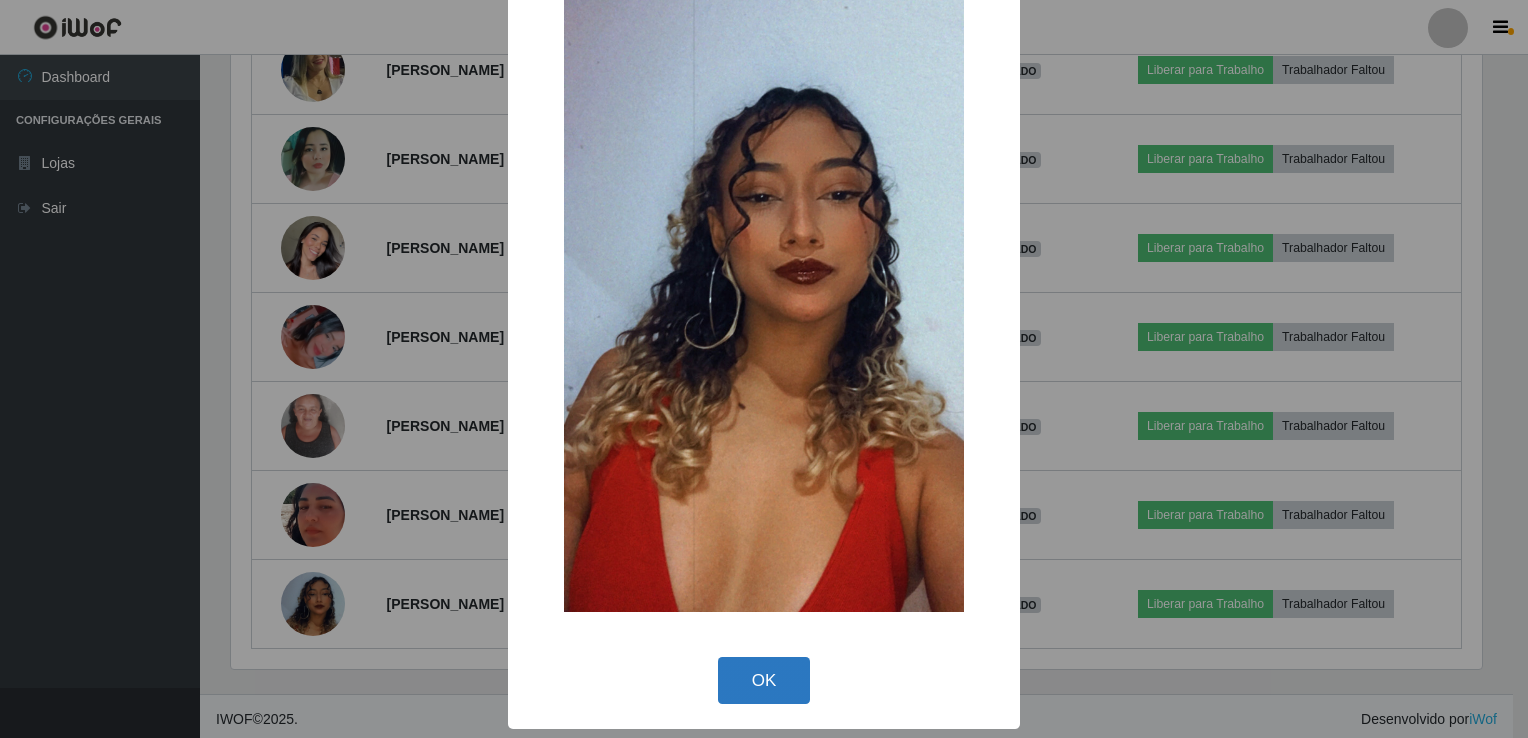 click on "OK" at bounding box center (764, 680) 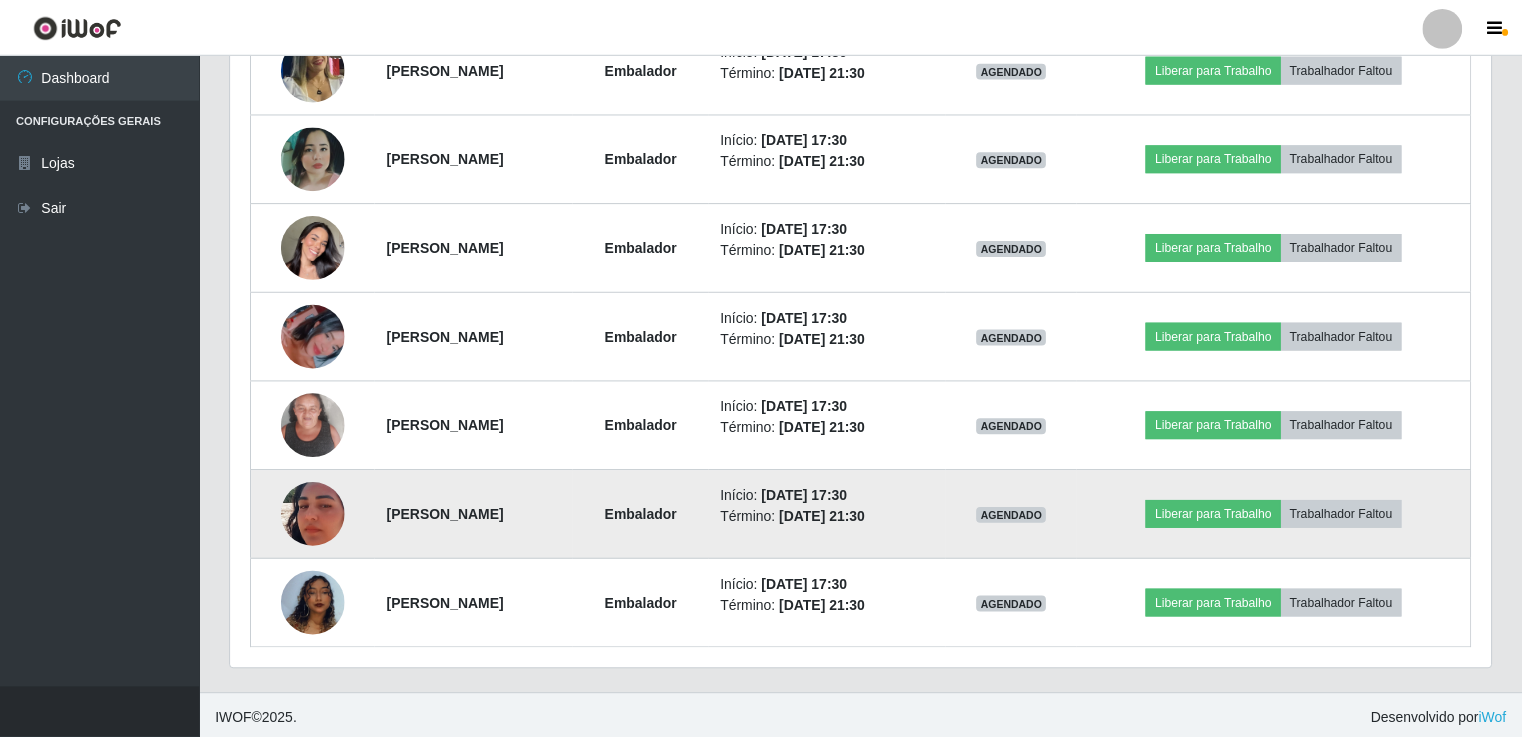 scroll, scrollTop: 999585, scrollLeft: 998739, axis: both 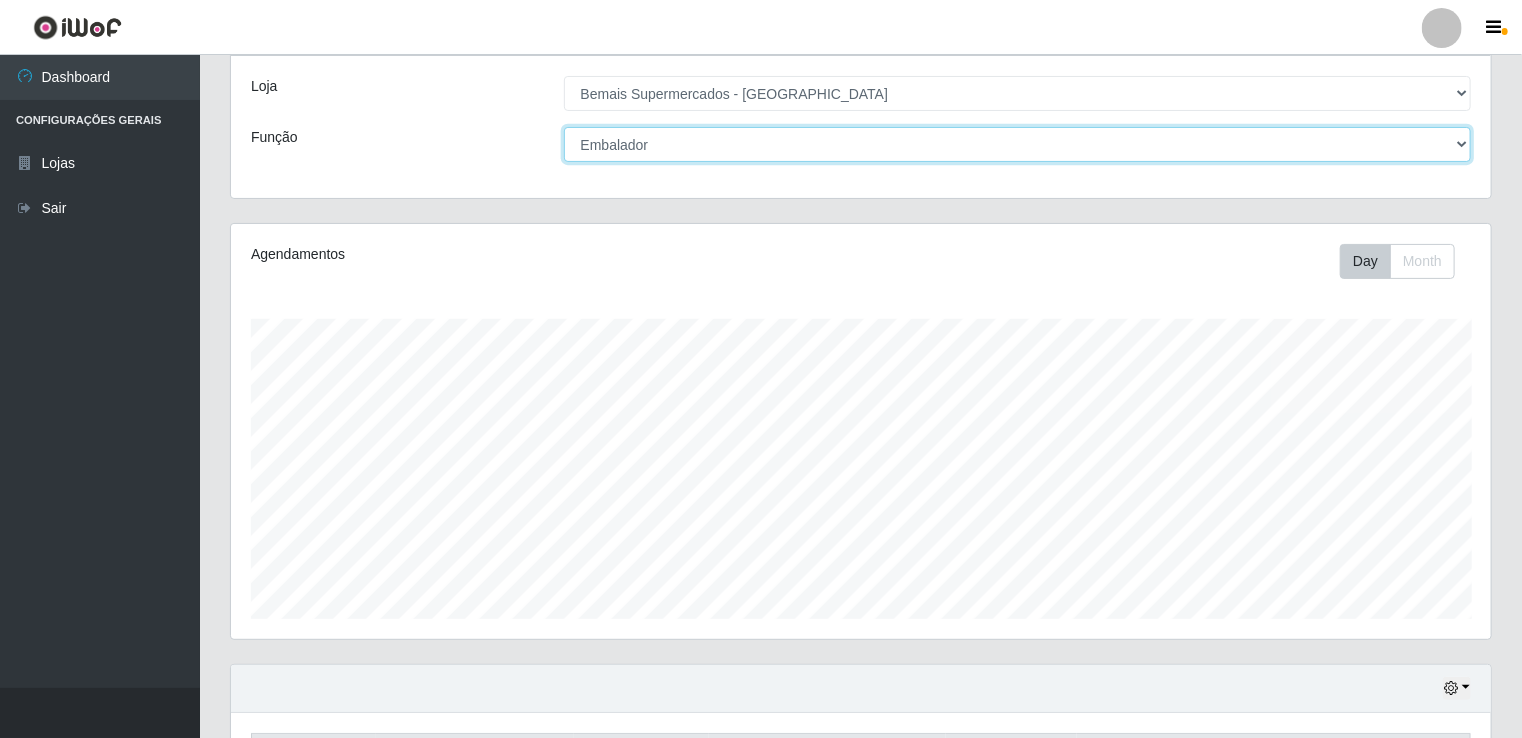 click on "[Selecione...] ASG ASG + ASG ++ Auxiliar de Estacionamento Auxiliar de Estacionamento + Auxiliar de Estacionamento ++ Auxiliar de Sushiman Auxiliar de Sushiman+ Auxiliar de Sushiman++ Balconista de Açougue  Balconista de Açougue + Balconista de Açougue ++ Balconista de Frios Balconista de Frios + Balconista de Frios ++ Balconista de Padaria  Balconista de Padaria + Balconista de Padaria ++ Embalador Embalador + Embalador ++ Operador de Caixa Operador de Caixa + Operador de Caixa ++ Repositor  Repositor + Repositor ++ Repositor de Hortifruti Repositor de Hortifruti + Repositor de Hortifruti ++" at bounding box center [1018, 144] 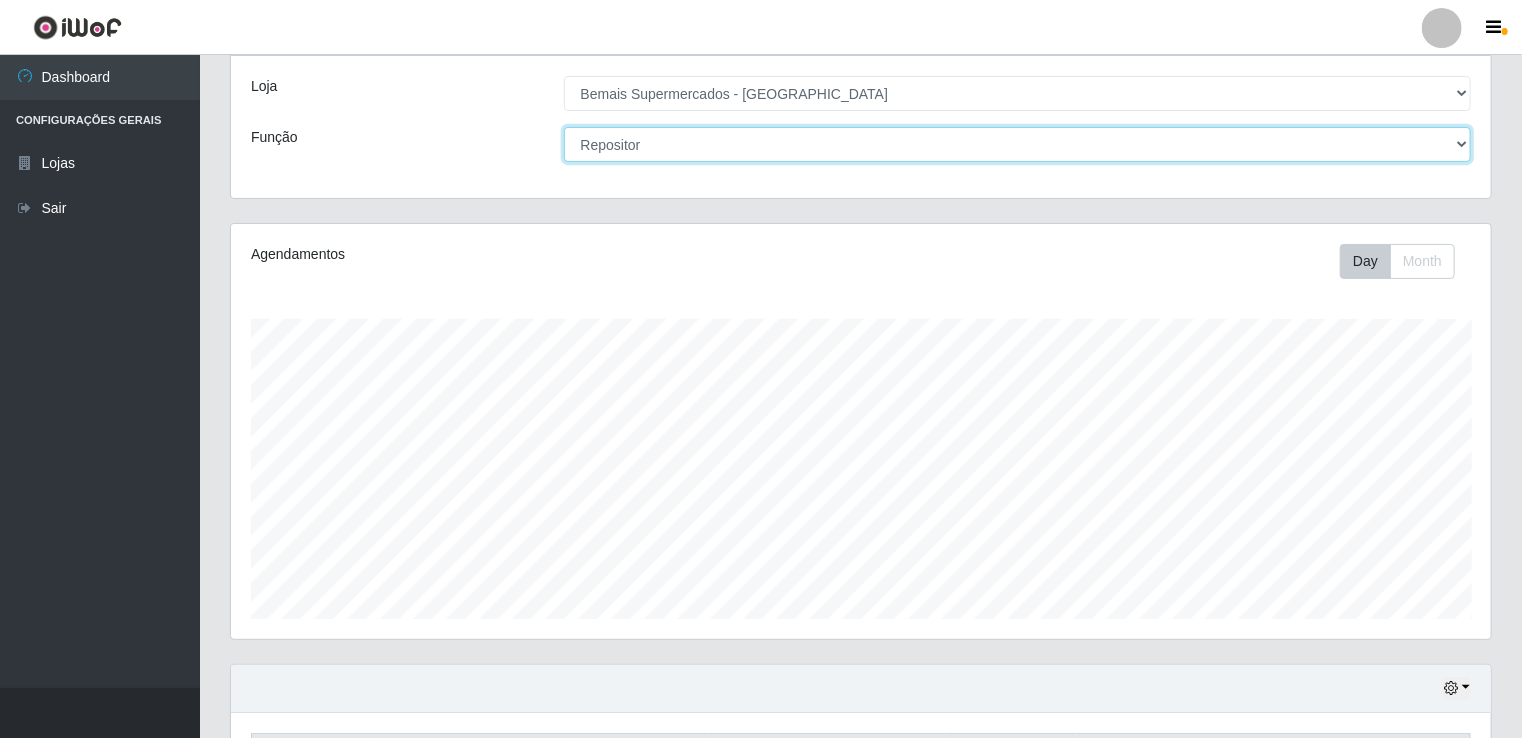 click on "[Selecione...] ASG ASG + ASG ++ Auxiliar de Estacionamento Auxiliar de Estacionamento + Auxiliar de Estacionamento ++ Auxiliar de Sushiman Auxiliar de Sushiman+ Auxiliar de Sushiman++ Balconista de Açougue  Balconista de Açougue + Balconista de Açougue ++ Balconista de Frios Balconista de Frios + Balconista de Frios ++ Balconista de Padaria  Balconista de Padaria + Balconista de Padaria ++ Embalador Embalador + Embalador ++ Operador de Caixa Operador de Caixa + Operador de Caixa ++ Repositor  Repositor + Repositor ++ Repositor de Hortifruti Repositor de Hortifruti + Repositor de Hortifruti ++" at bounding box center (1018, 144) 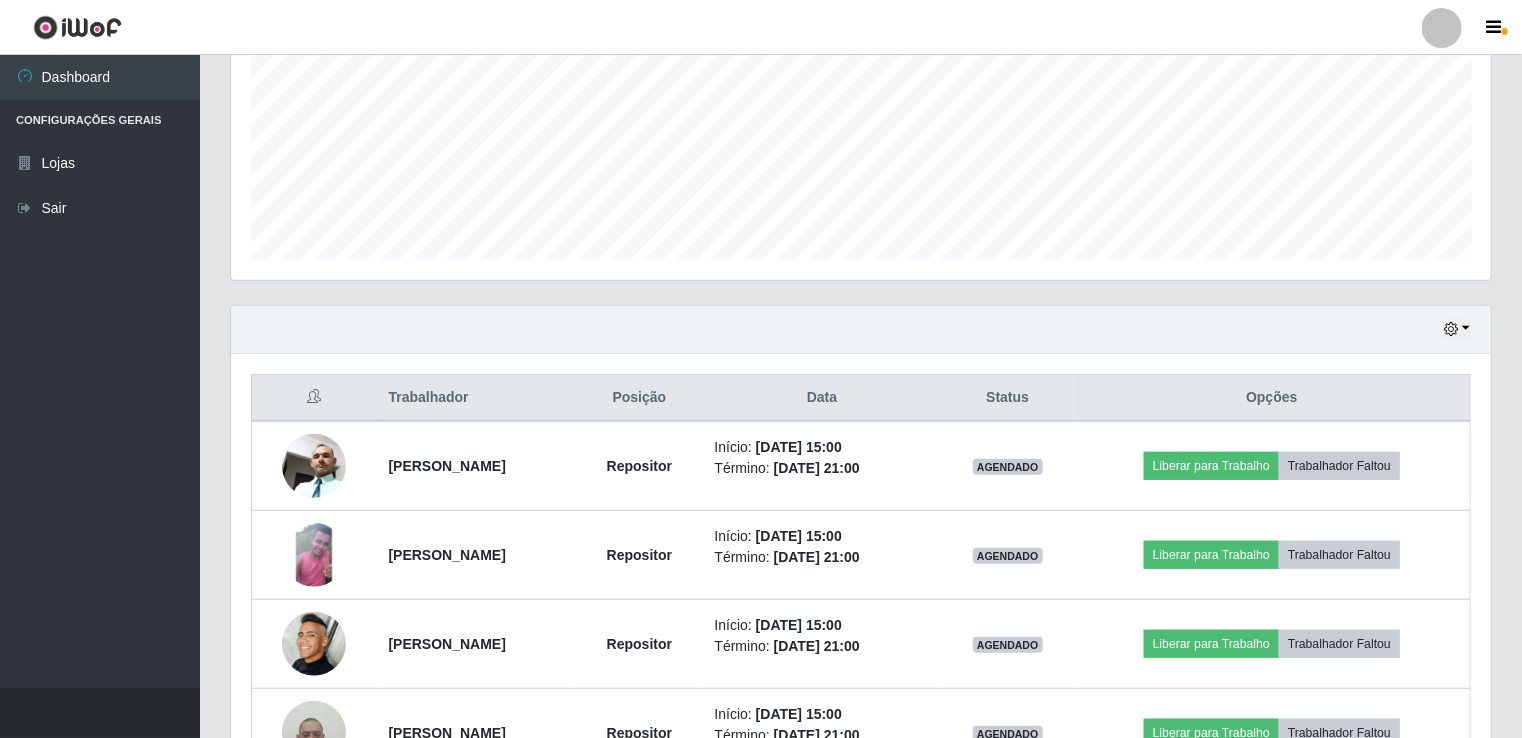 scroll 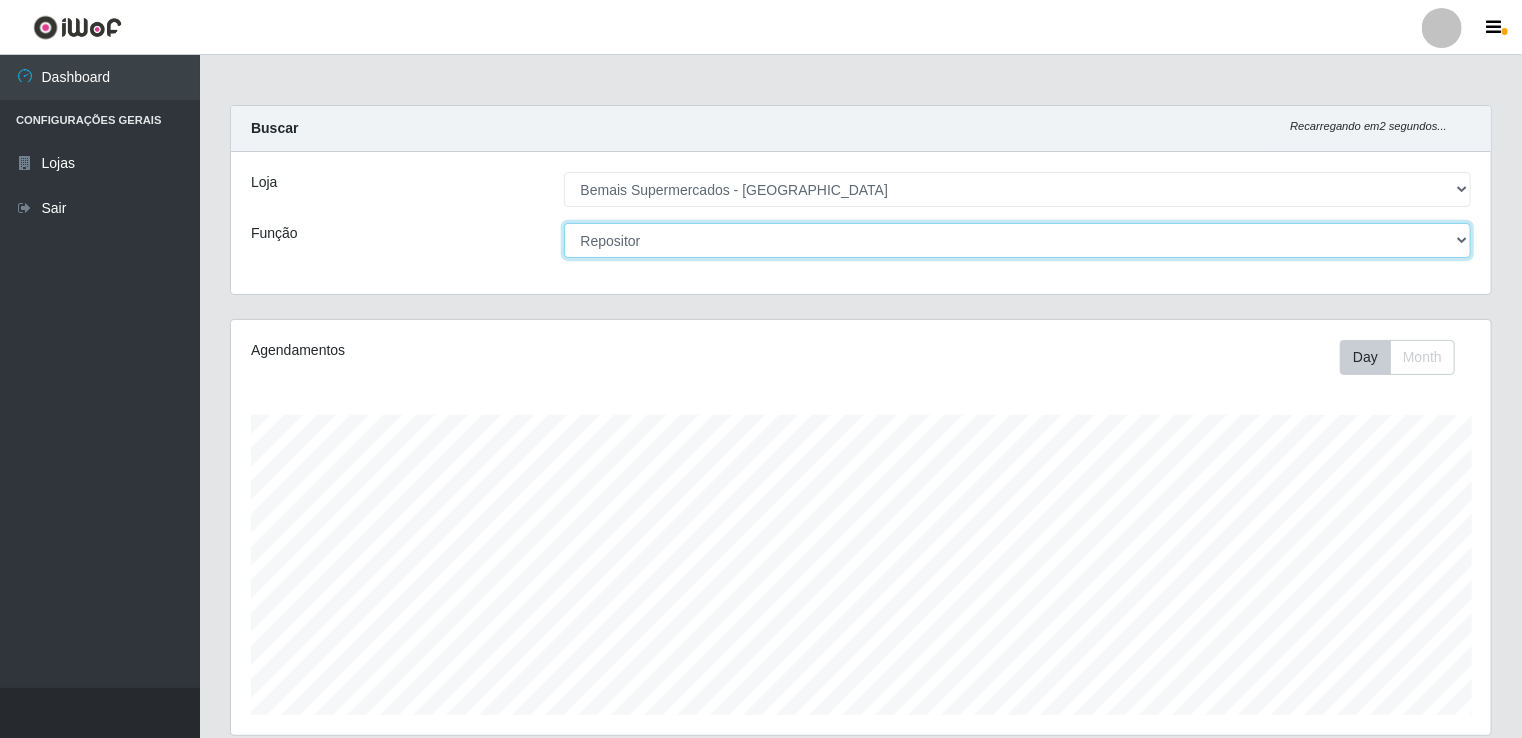 click on "[Selecione...] ASG ASG + ASG ++ Auxiliar de Estacionamento Auxiliar de Estacionamento + Auxiliar de Estacionamento ++ Auxiliar de Sushiman Auxiliar de Sushiman+ Auxiliar de Sushiman++ Balconista de Açougue  Balconista de Açougue + Balconista de Açougue ++ Balconista de Frios Balconista de Frios + Balconista de Frios ++ Balconista de Padaria  Balconista de Padaria + Balconista de Padaria ++ Embalador Embalador + Embalador ++ Operador de Caixa Operador de Caixa + Operador de Caixa ++ Repositor  Repositor + Repositor ++ Repositor de Hortifruti Repositor de Hortifruti + Repositor de Hortifruti ++" at bounding box center [1018, 240] 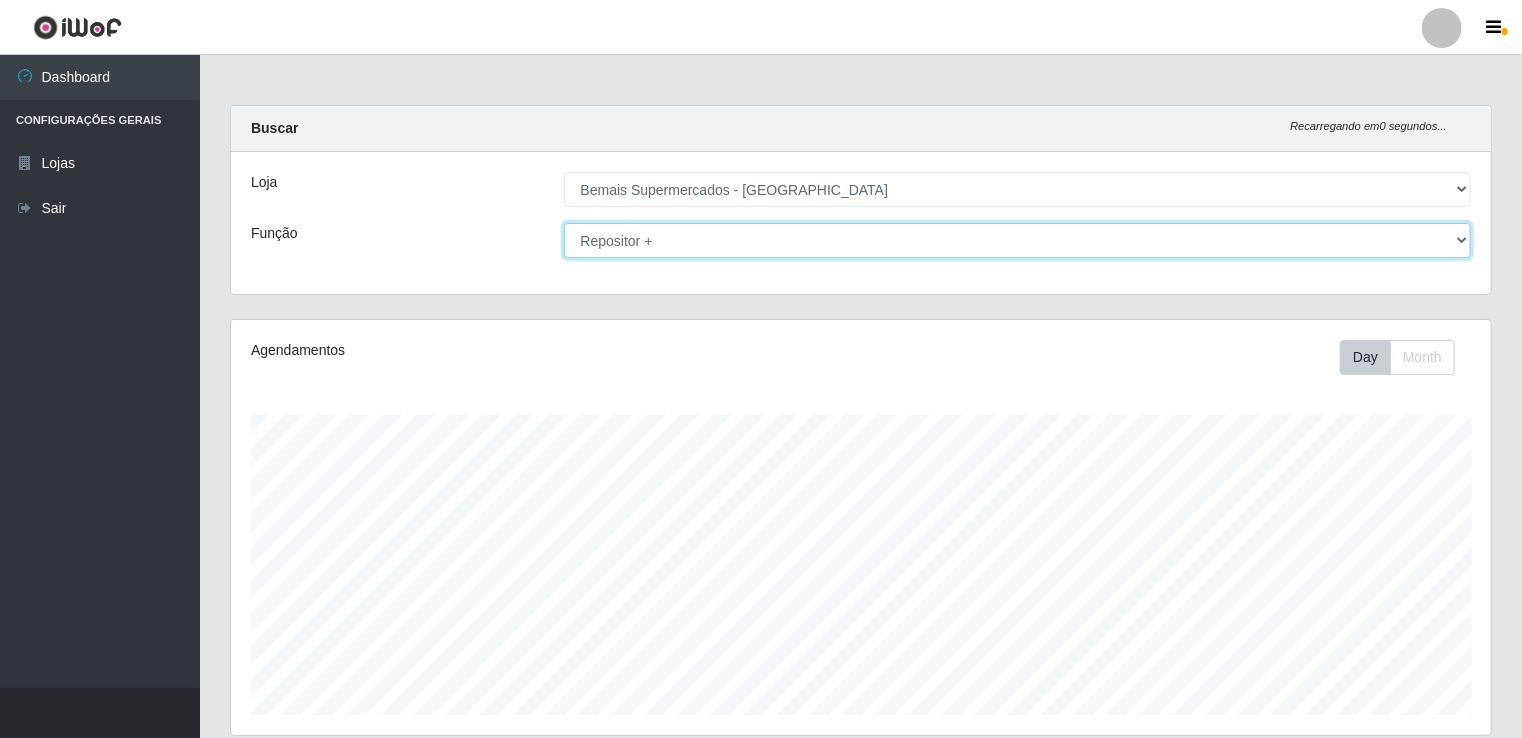 click on "[Selecione...] ASG ASG + ASG ++ Auxiliar de Estacionamento Auxiliar de Estacionamento + Auxiliar de Estacionamento ++ Auxiliar de Sushiman Auxiliar de Sushiman+ Auxiliar de Sushiman++ Balconista de Açougue  Balconista de Açougue + Balconista de Açougue ++ Balconista de Frios Balconista de Frios + Balconista de Frios ++ Balconista de Padaria  Balconista de Padaria + Balconista de Padaria ++ Embalador Embalador + Embalador ++ Operador de Caixa Operador de Caixa + Operador de Caixa ++ Repositor  Repositor + Repositor ++ Repositor de Hortifruti Repositor de Hortifruti + Repositor de Hortifruti ++" at bounding box center (1018, 240) 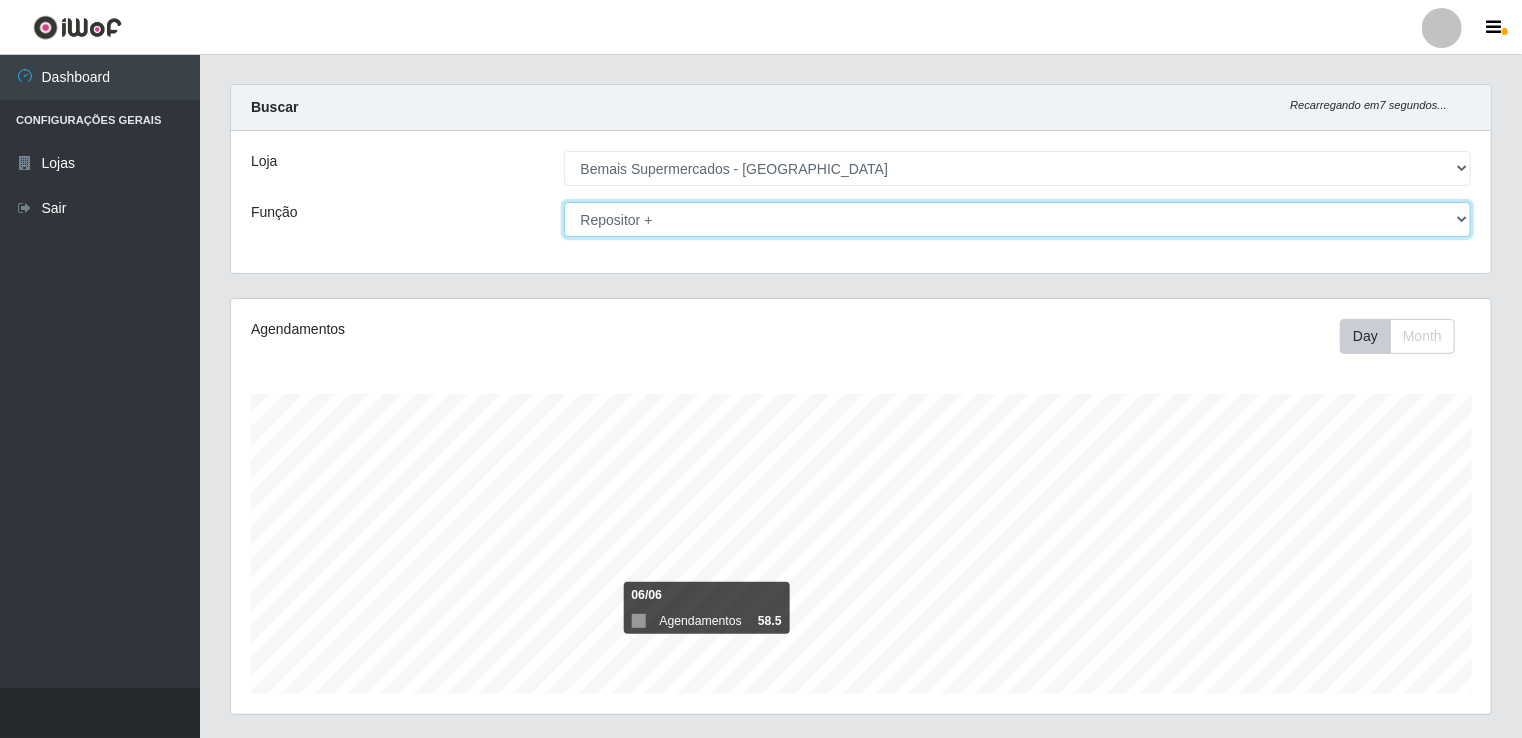 scroll, scrollTop: 0, scrollLeft: 0, axis: both 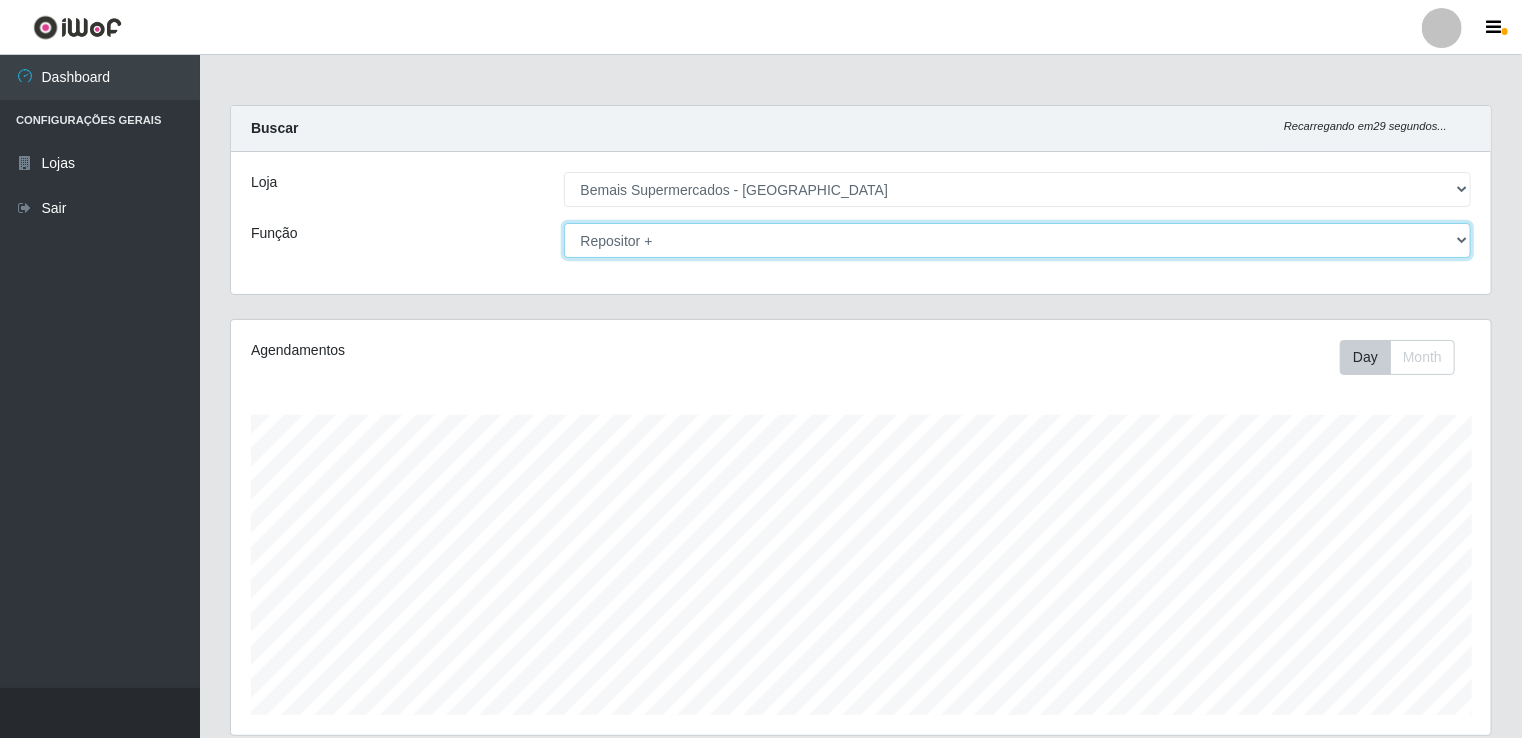click on "[Selecione...] ASG ASG + ASG ++ Auxiliar de Estacionamento Auxiliar de Estacionamento + Auxiliar de Estacionamento ++ Auxiliar de Sushiman Auxiliar de Sushiman+ Auxiliar de Sushiman++ Balconista de Açougue  Balconista de Açougue + Balconista de Açougue ++ Balconista de Frios Balconista de Frios + Balconista de Frios ++ Balconista de Padaria  Balconista de Padaria + Balconista de Padaria ++ Embalador Embalador + Embalador ++ Operador de Caixa Operador de Caixa + Operador de Caixa ++ Repositor  Repositor + Repositor ++ Repositor de Hortifruti Repositor de Hortifruti + Repositor de Hortifruti ++" at bounding box center [1018, 240] 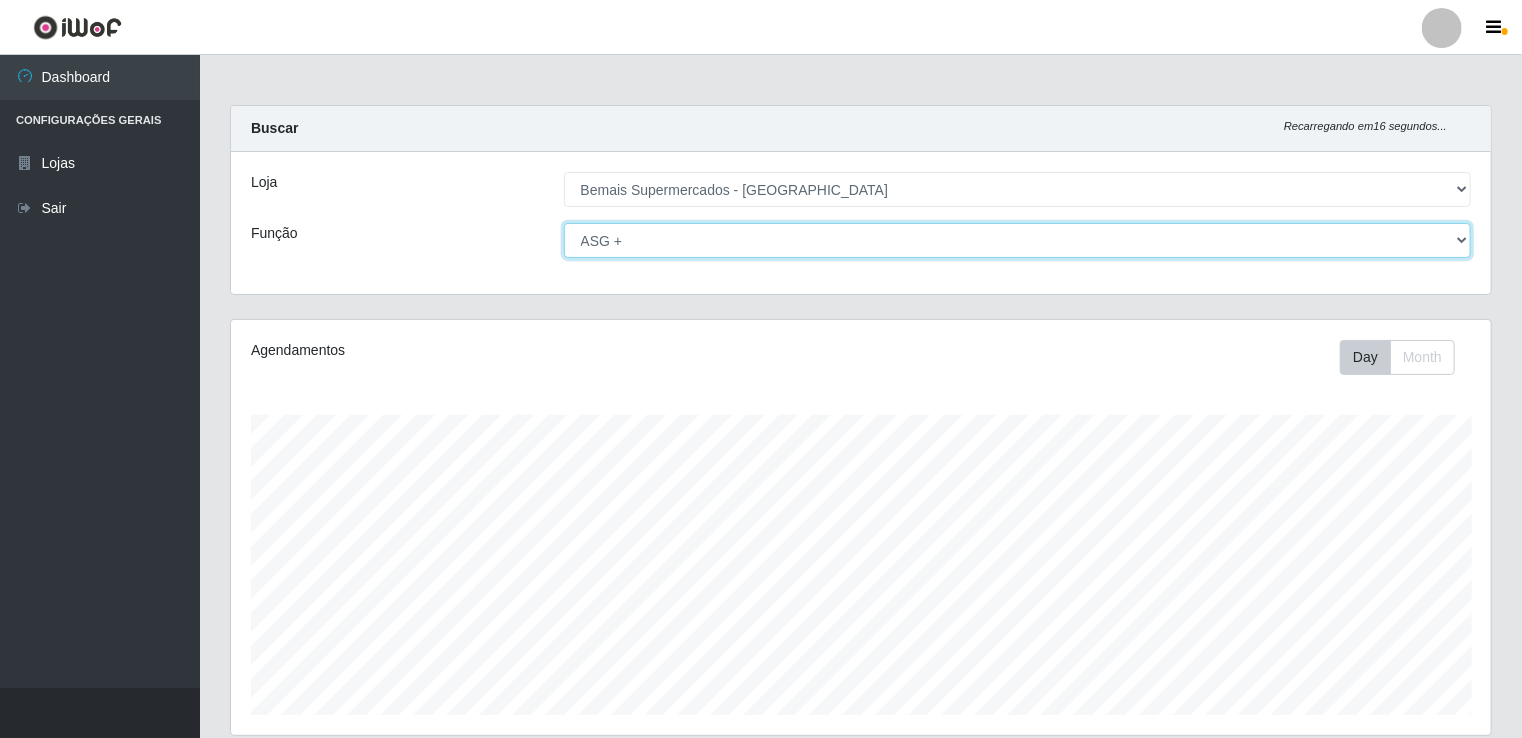 click on "[Selecione...] ASG ASG + ASG ++ Auxiliar de Estacionamento Auxiliar de Estacionamento + Auxiliar de Estacionamento ++ Auxiliar de Sushiman Auxiliar de Sushiman+ Auxiliar de Sushiman++ Balconista de Açougue  Balconista de Açougue + Balconista de Açougue ++ Balconista de Frios Balconista de Frios + Balconista de Frios ++ Balconista de Padaria  Balconista de Padaria + Balconista de Padaria ++ Embalador Embalador + Embalador ++ Operador de Caixa Operador de Caixa + Operador de Caixa ++ Repositor  Repositor + Repositor ++ Repositor de Hortifruti Repositor de Hortifruti + Repositor de Hortifruti ++" at bounding box center [1018, 240] 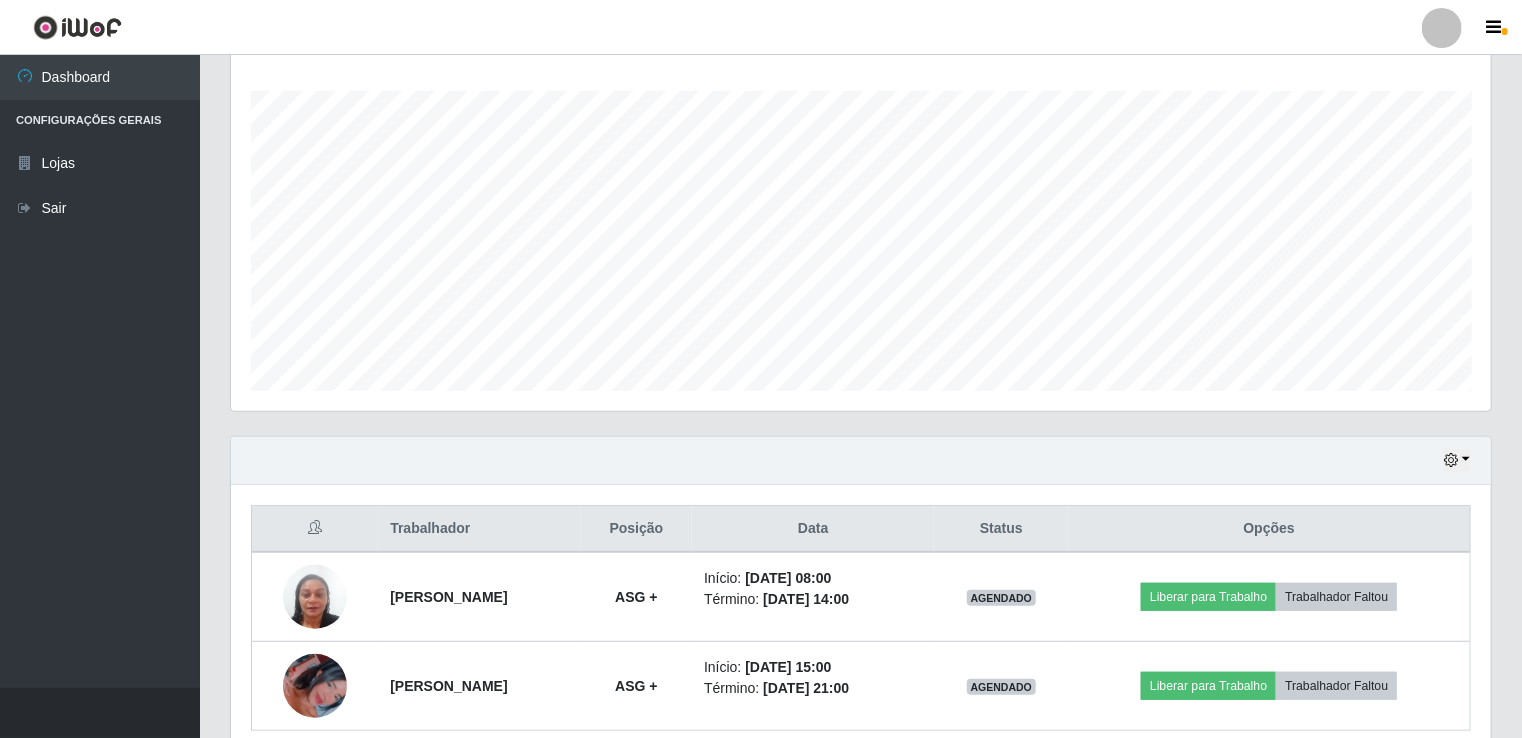scroll, scrollTop: 108, scrollLeft: 0, axis: vertical 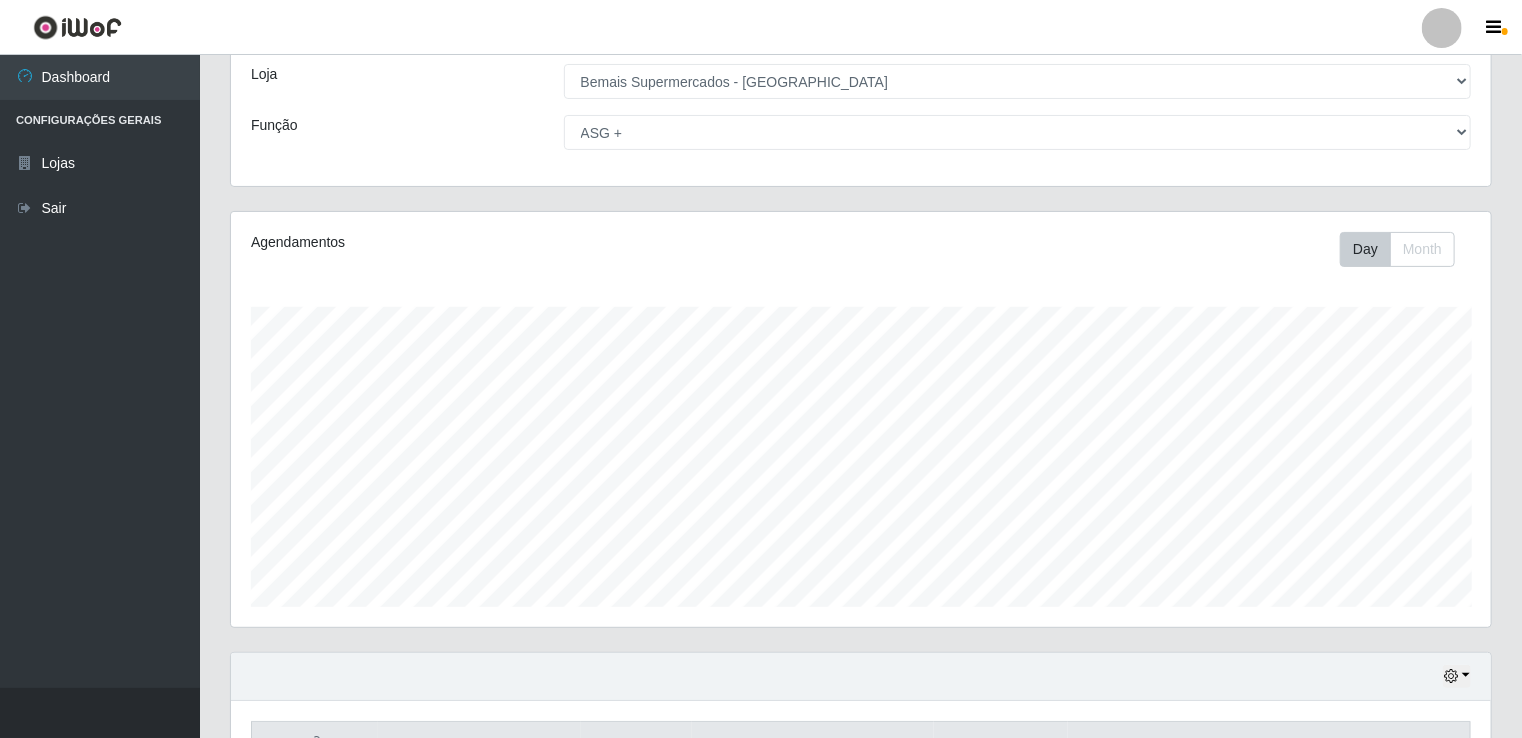 click on "Loja [Selecione...] Bemais Supermercados - Cidade Universitária Função [Selecione...] ASG ASG + ASG ++ Auxiliar de Estacionamento Auxiliar de Estacionamento + Auxiliar de Estacionamento ++ Auxiliar de Sushiman Auxiliar de Sushiman+ Auxiliar de Sushiman++ Balconista de Açougue  Balconista de Açougue + Balconista de Açougue ++ Balconista de Frios Balconista de Frios + Balconista de Frios ++ Balconista de Padaria  Balconista de Padaria + Balconista de Padaria ++ Embalador Embalador + Embalador ++ Operador de Caixa Operador de Caixa + Operador de Caixa ++ Repositor  Repositor + Repositor ++ Repositor de Hortifruti Repositor de Hortifruti + Repositor de Hortifruti ++" at bounding box center (861, 115) 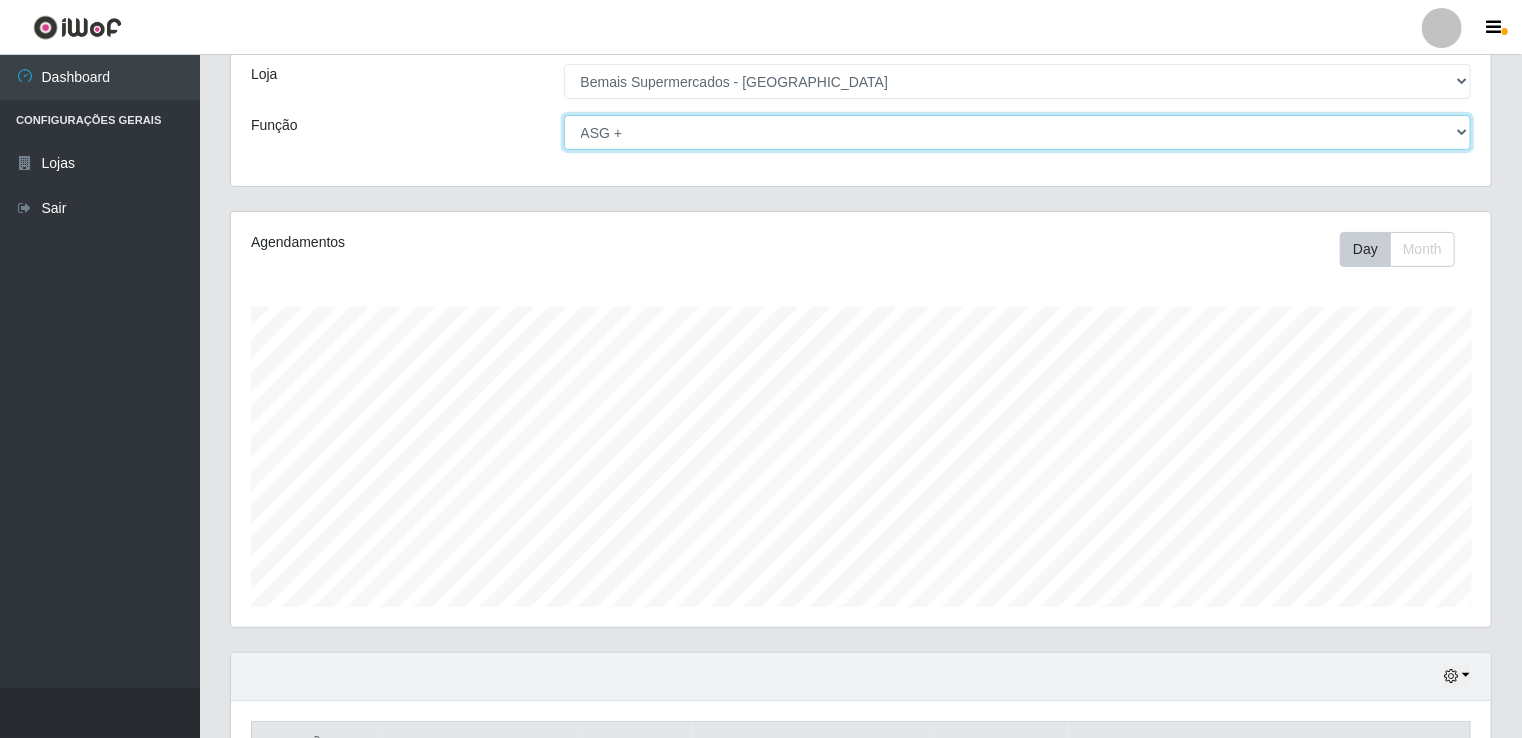 click on "[Selecione...] ASG ASG + ASG ++ Auxiliar de Estacionamento Auxiliar de Estacionamento + Auxiliar de Estacionamento ++ Auxiliar de Sushiman Auxiliar de Sushiman+ Auxiliar de Sushiman++ Balconista de Açougue  Balconista de Açougue + Balconista de Açougue ++ Balconista de Frios Balconista de Frios + Balconista de Frios ++ Balconista de Padaria  Balconista de Padaria + Balconista de Padaria ++ Embalador Embalador + Embalador ++ Operador de Caixa Operador de Caixa + Operador de Caixa ++ Repositor  Repositor + Repositor ++ Repositor de Hortifruti Repositor de Hortifruti + Repositor de Hortifruti ++" at bounding box center (1018, 132) 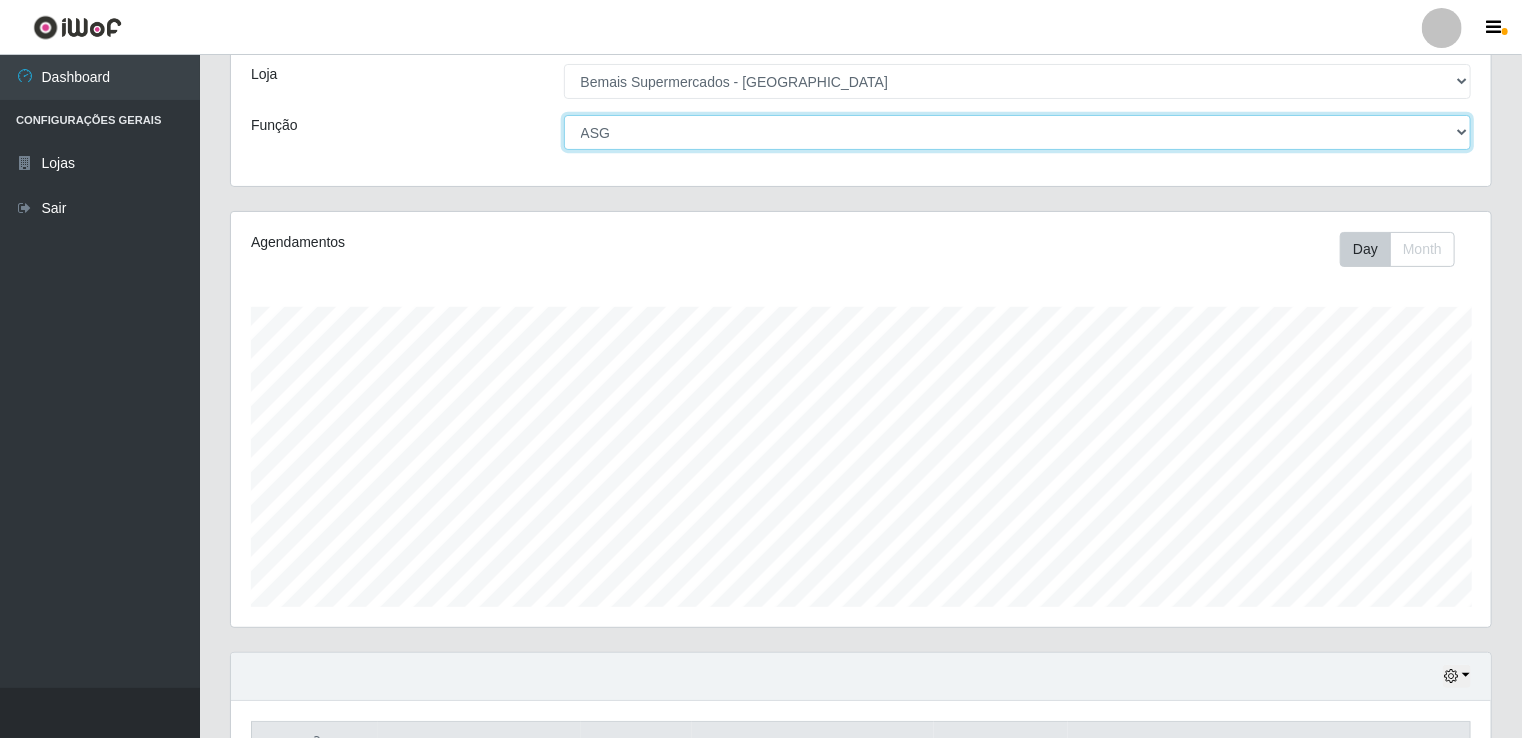 click on "[Selecione...] ASG ASG + ASG ++ Auxiliar de Estacionamento Auxiliar de Estacionamento + Auxiliar de Estacionamento ++ Auxiliar de Sushiman Auxiliar de Sushiman+ Auxiliar de Sushiman++ Balconista de Açougue  Balconista de Açougue + Balconista de Açougue ++ Balconista de Frios Balconista de Frios + Balconista de Frios ++ Balconista de Padaria  Balconista de Padaria + Balconista de Padaria ++ Embalador Embalador + Embalador ++ Operador de Caixa Operador de Caixa + Operador de Caixa ++ Repositor  Repositor + Repositor ++ Repositor de Hortifruti Repositor de Hortifruti + Repositor de Hortifruti ++" at bounding box center (1018, 132) 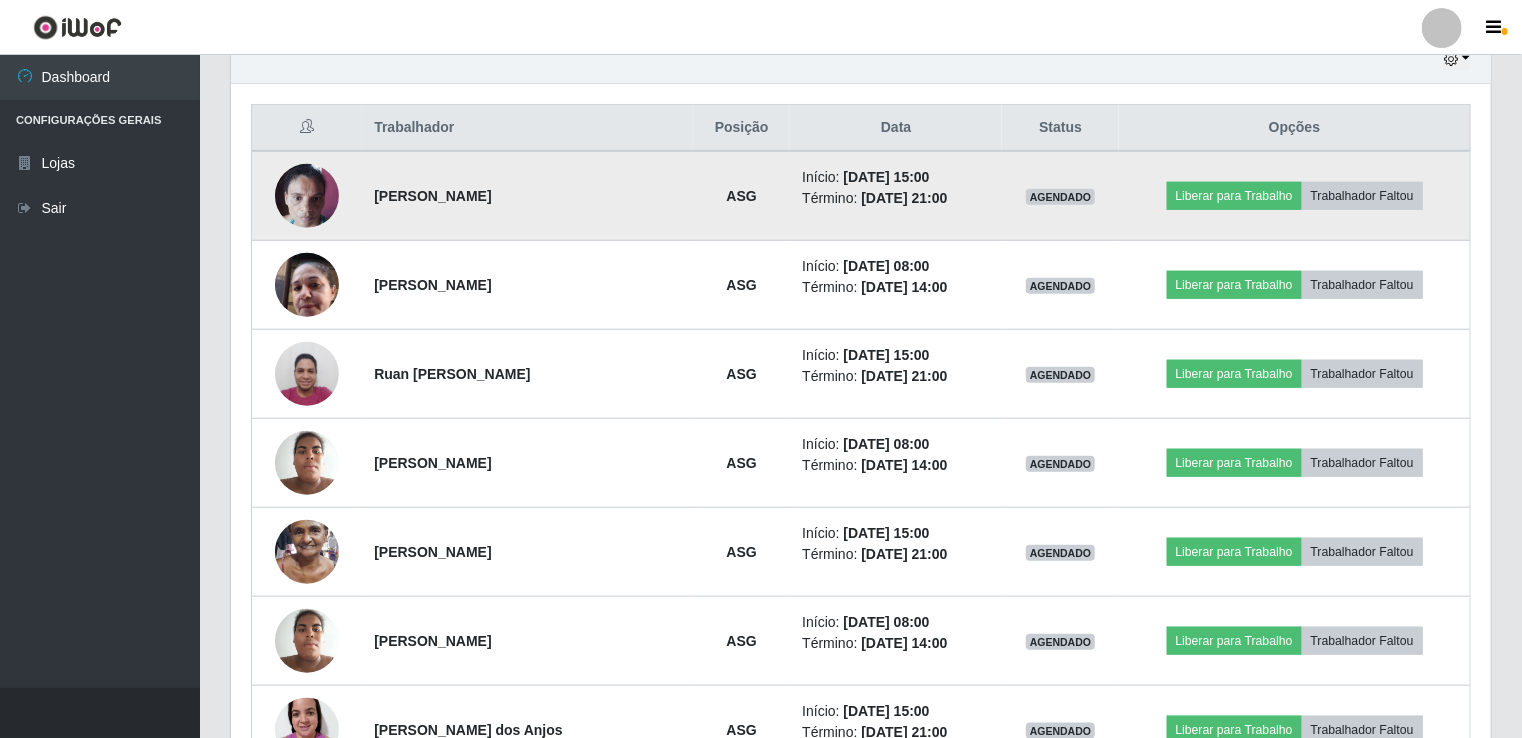scroll, scrollTop: 730, scrollLeft: 0, axis: vertical 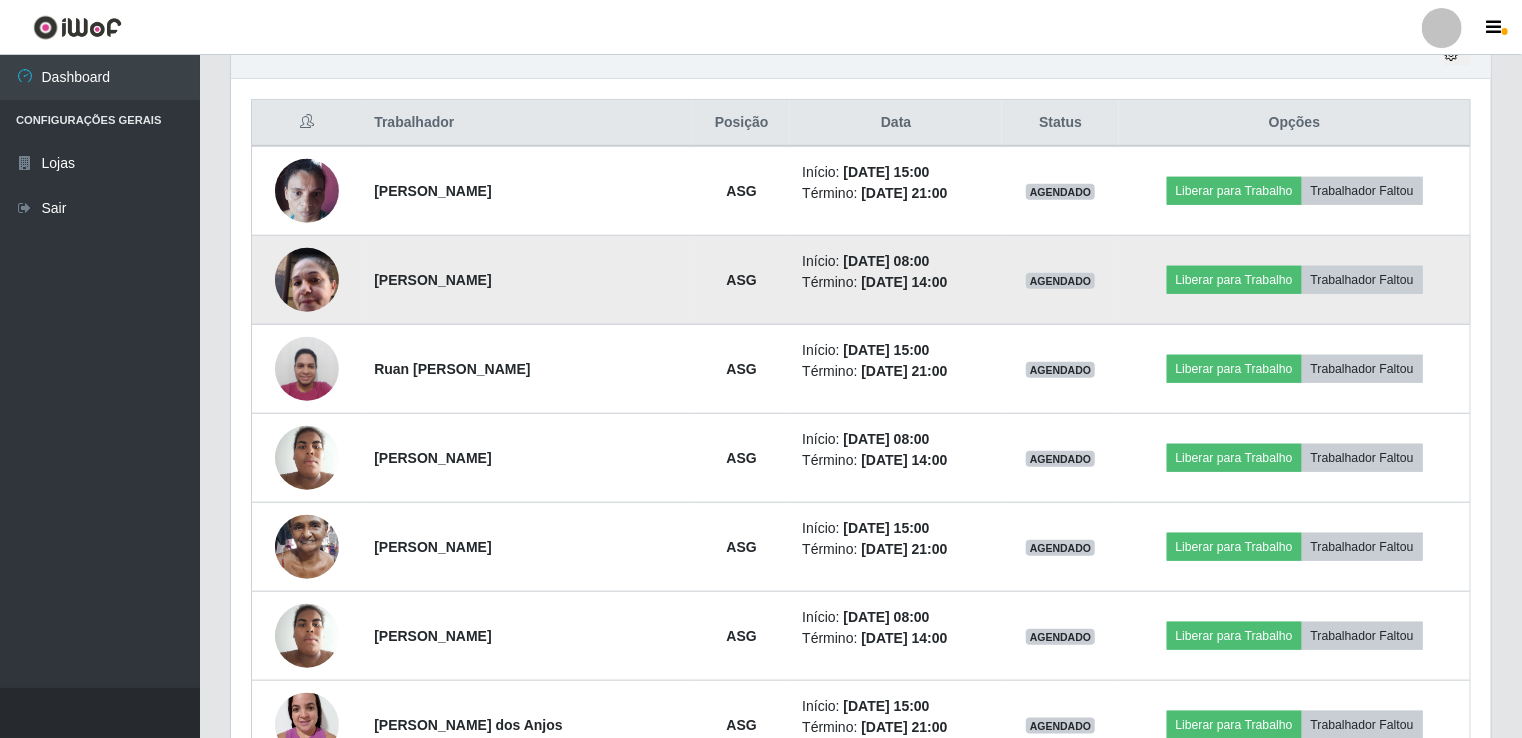 click at bounding box center [307, 279] 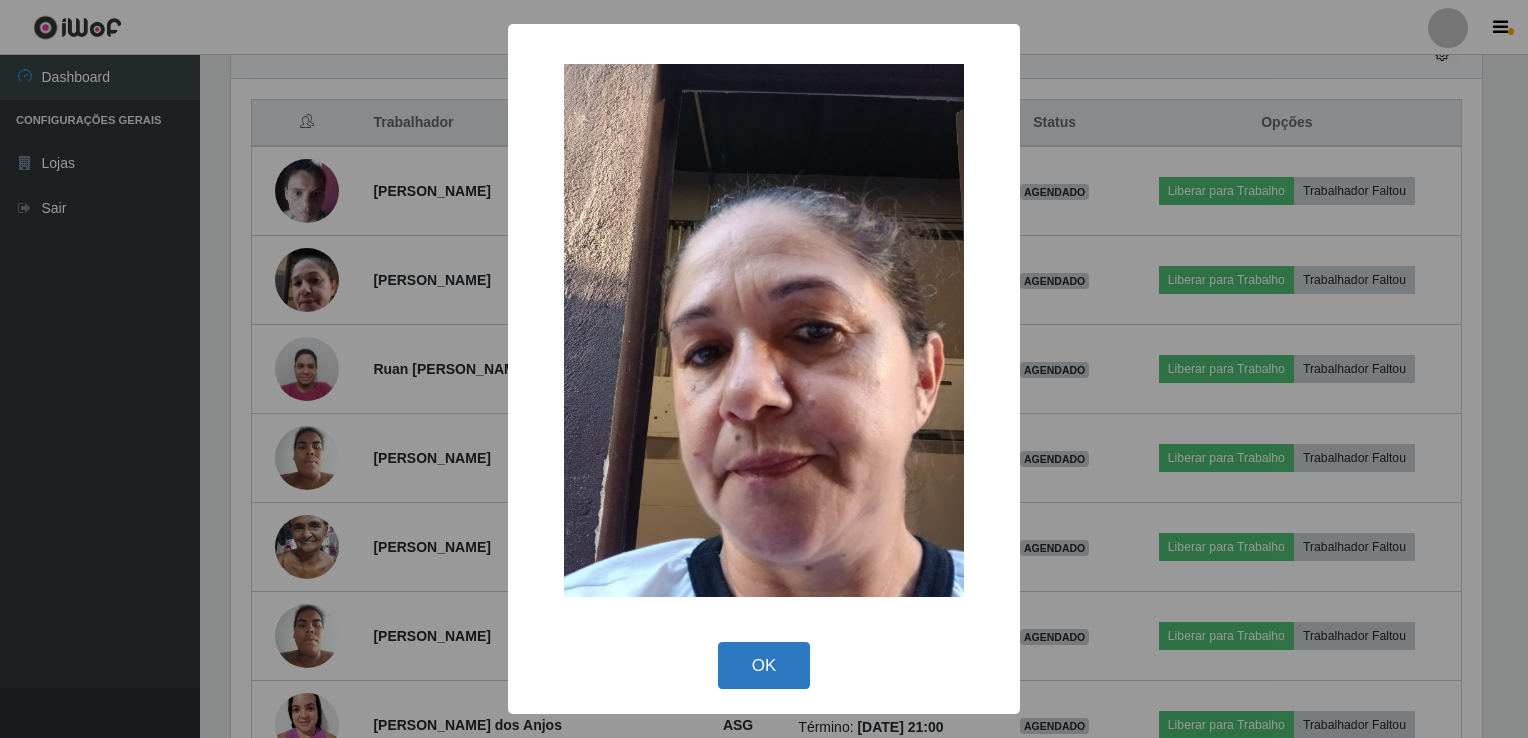 click on "OK" at bounding box center (764, 665) 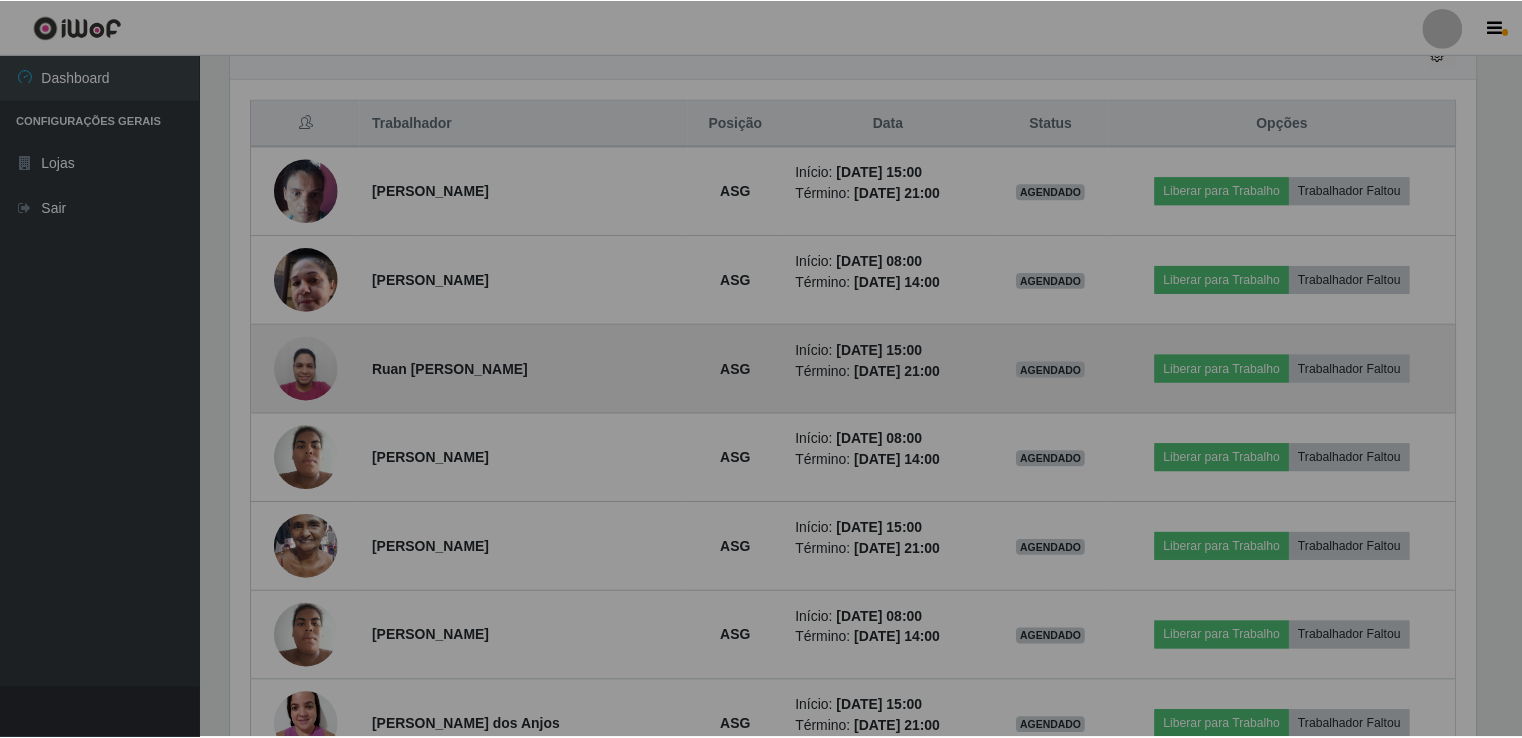 scroll, scrollTop: 999585, scrollLeft: 998739, axis: both 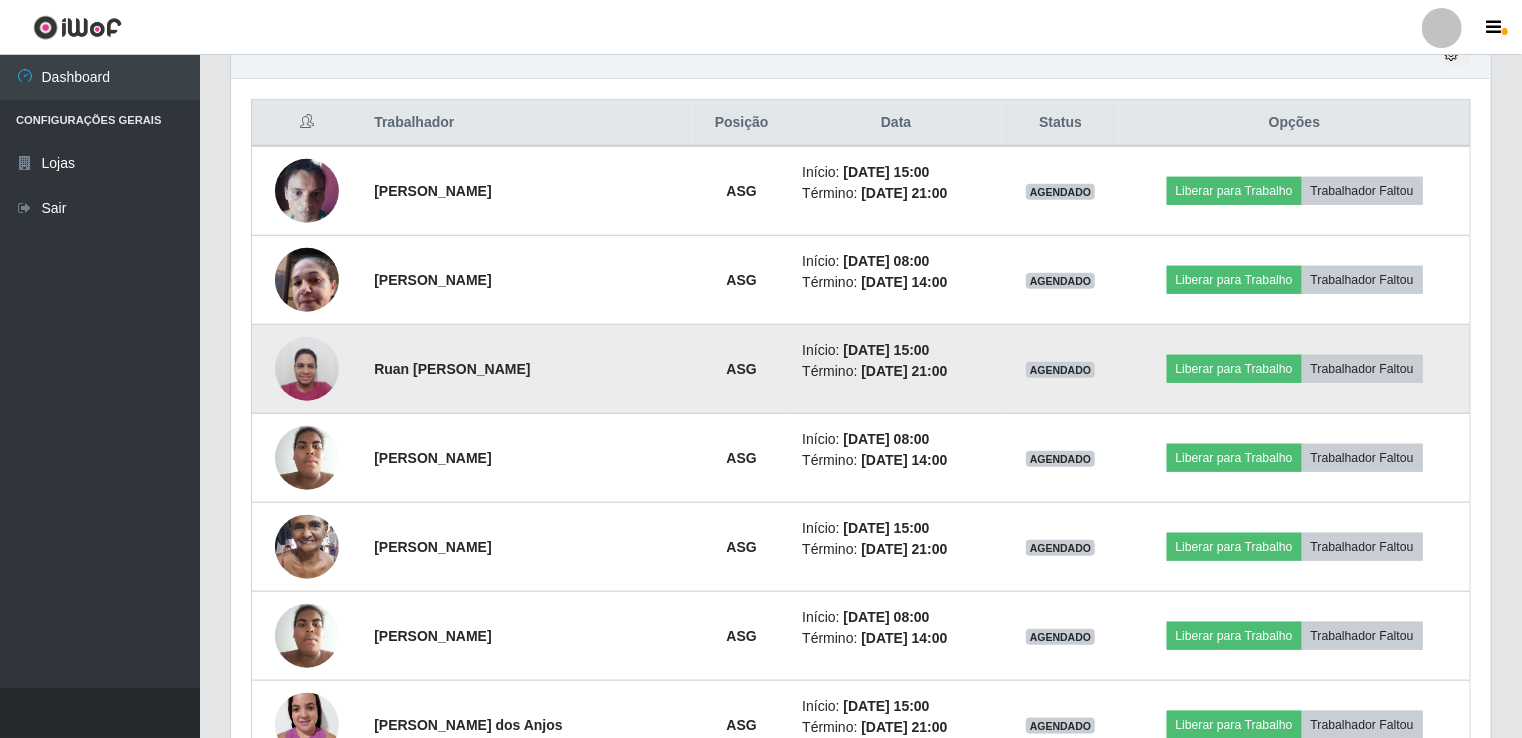click at bounding box center [307, 368] 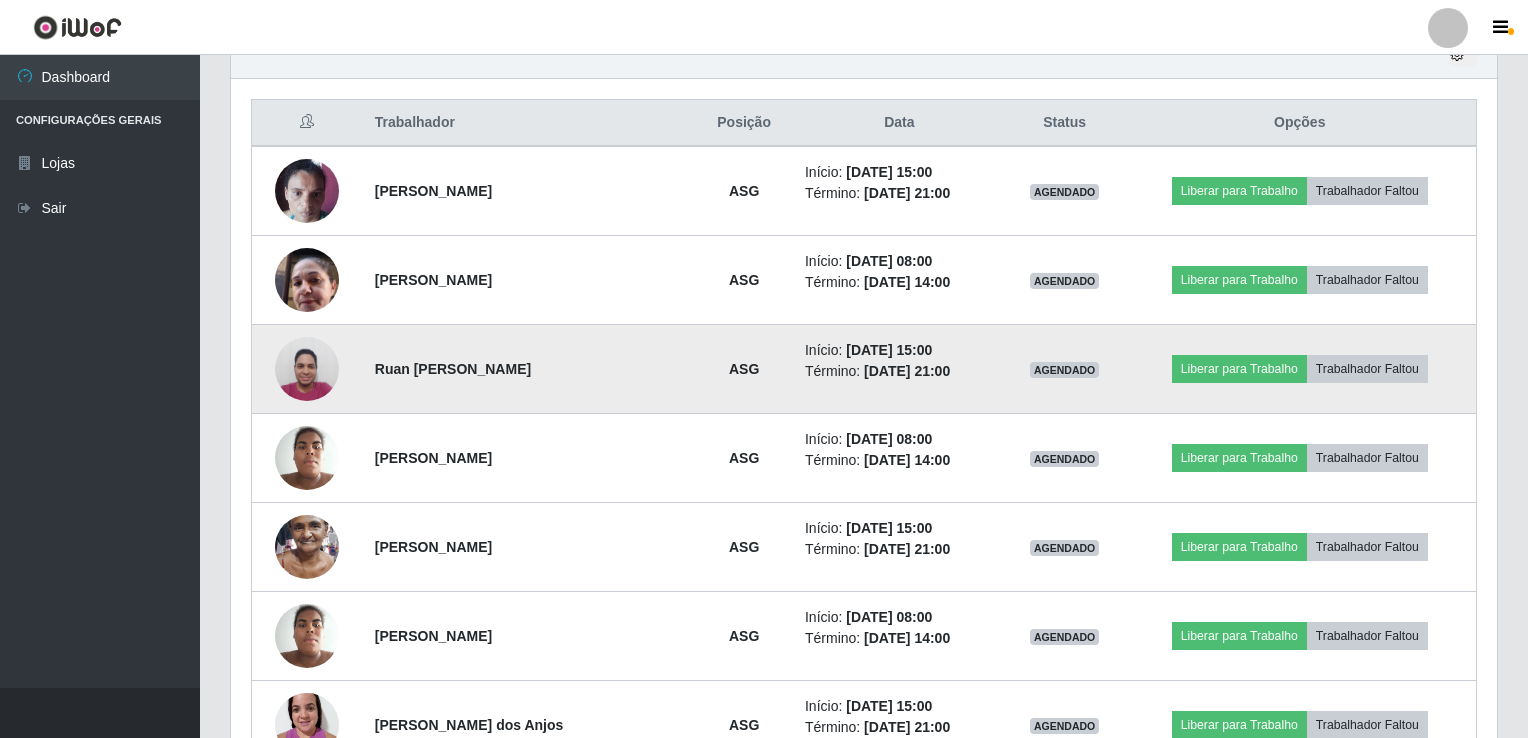scroll, scrollTop: 999585, scrollLeft: 998748, axis: both 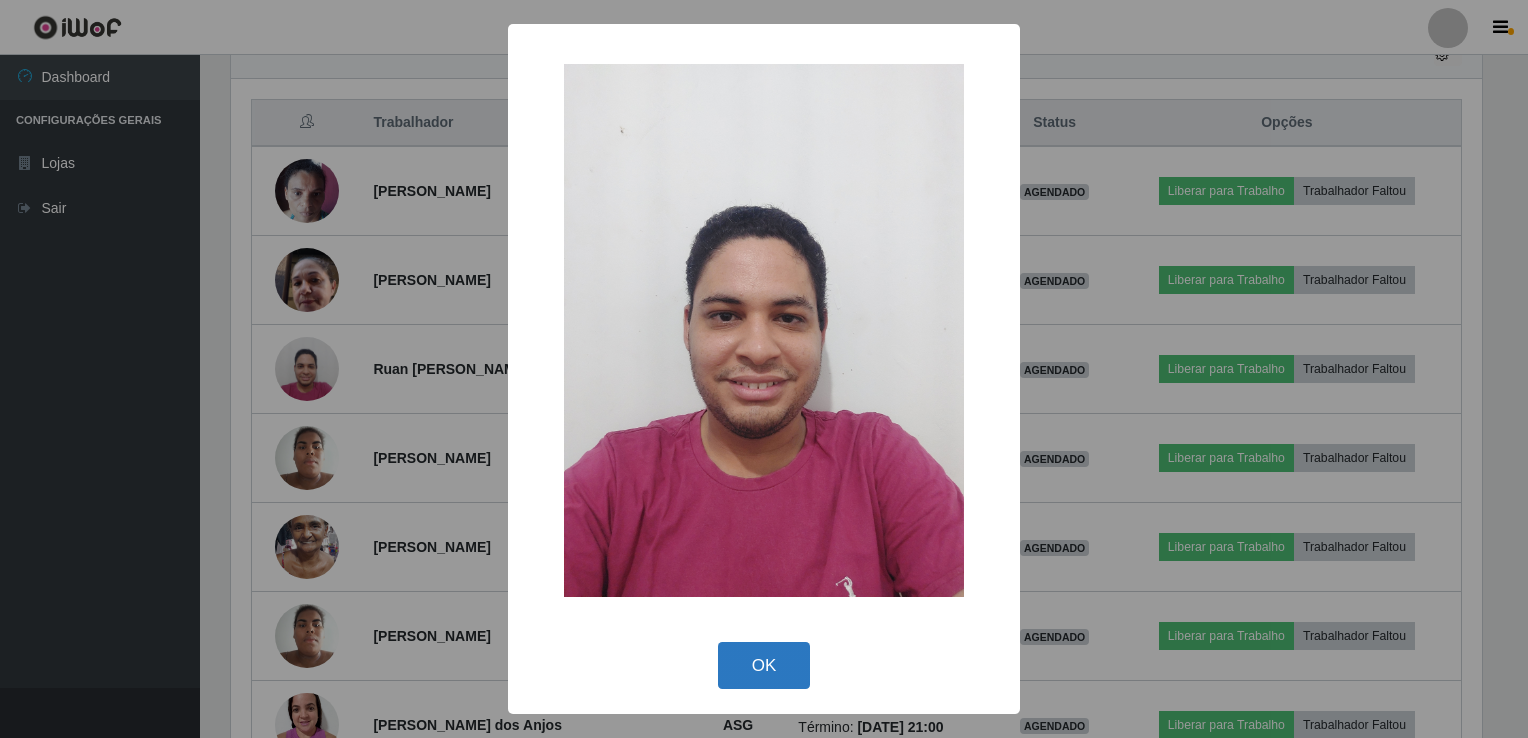 click on "OK" at bounding box center (764, 665) 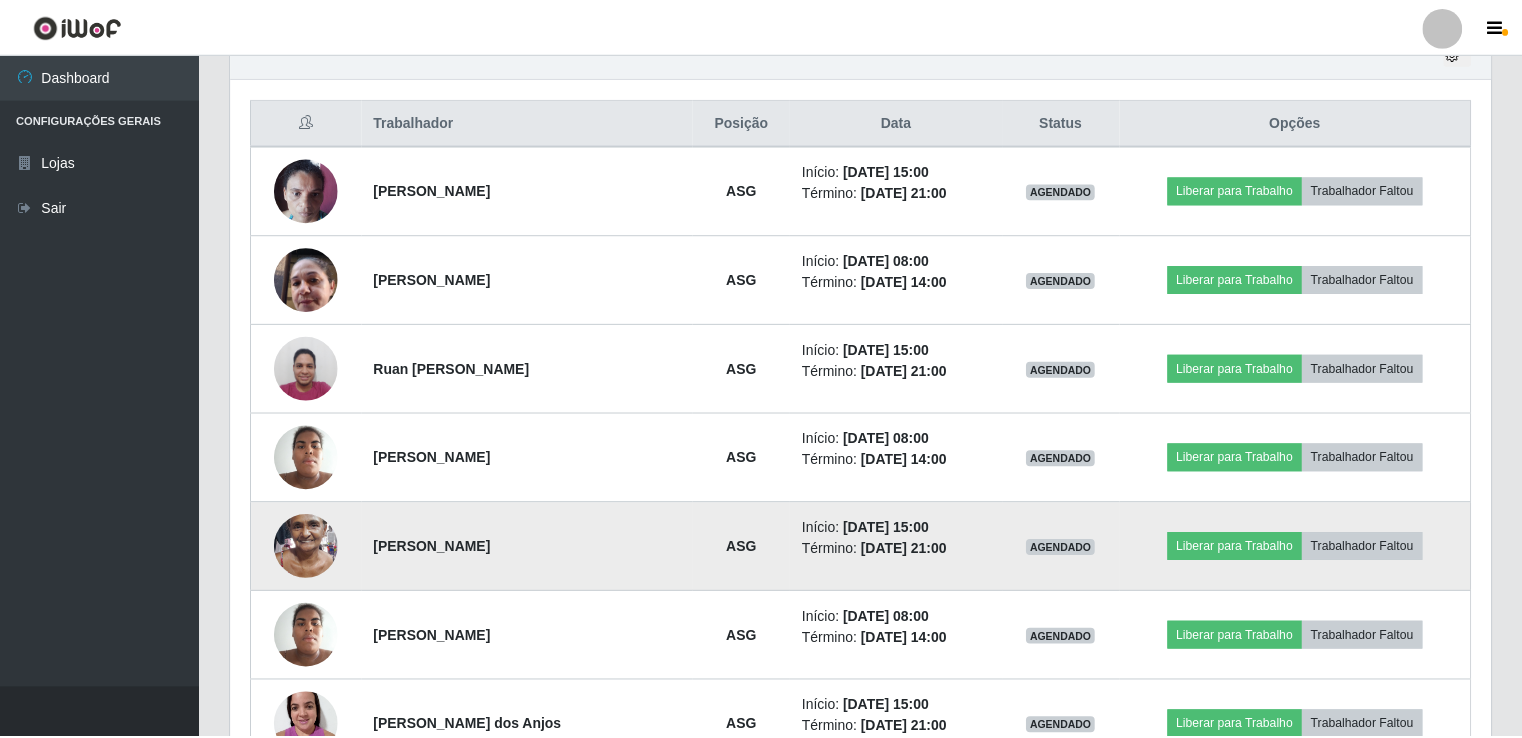 scroll, scrollTop: 999585, scrollLeft: 998739, axis: both 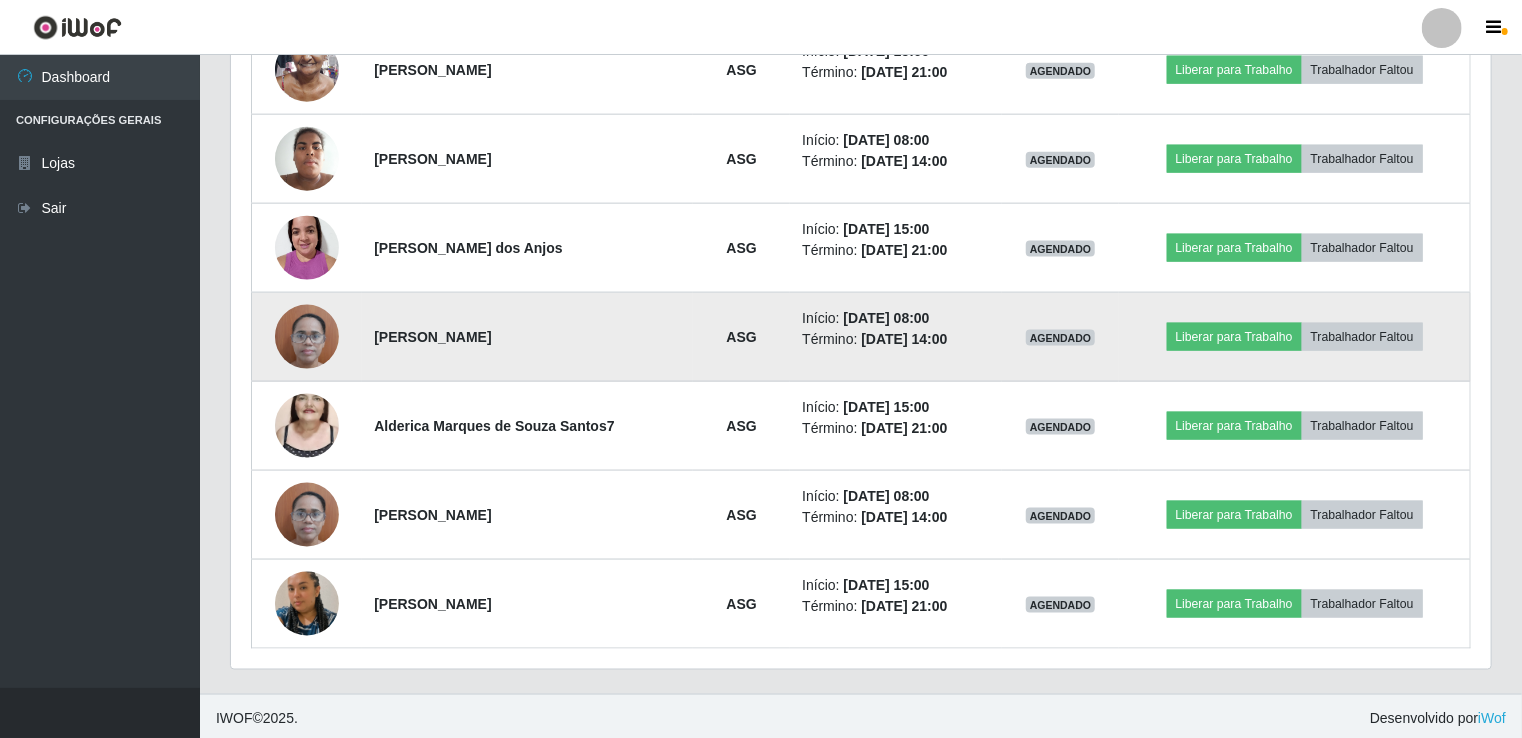 click at bounding box center (307, 336) 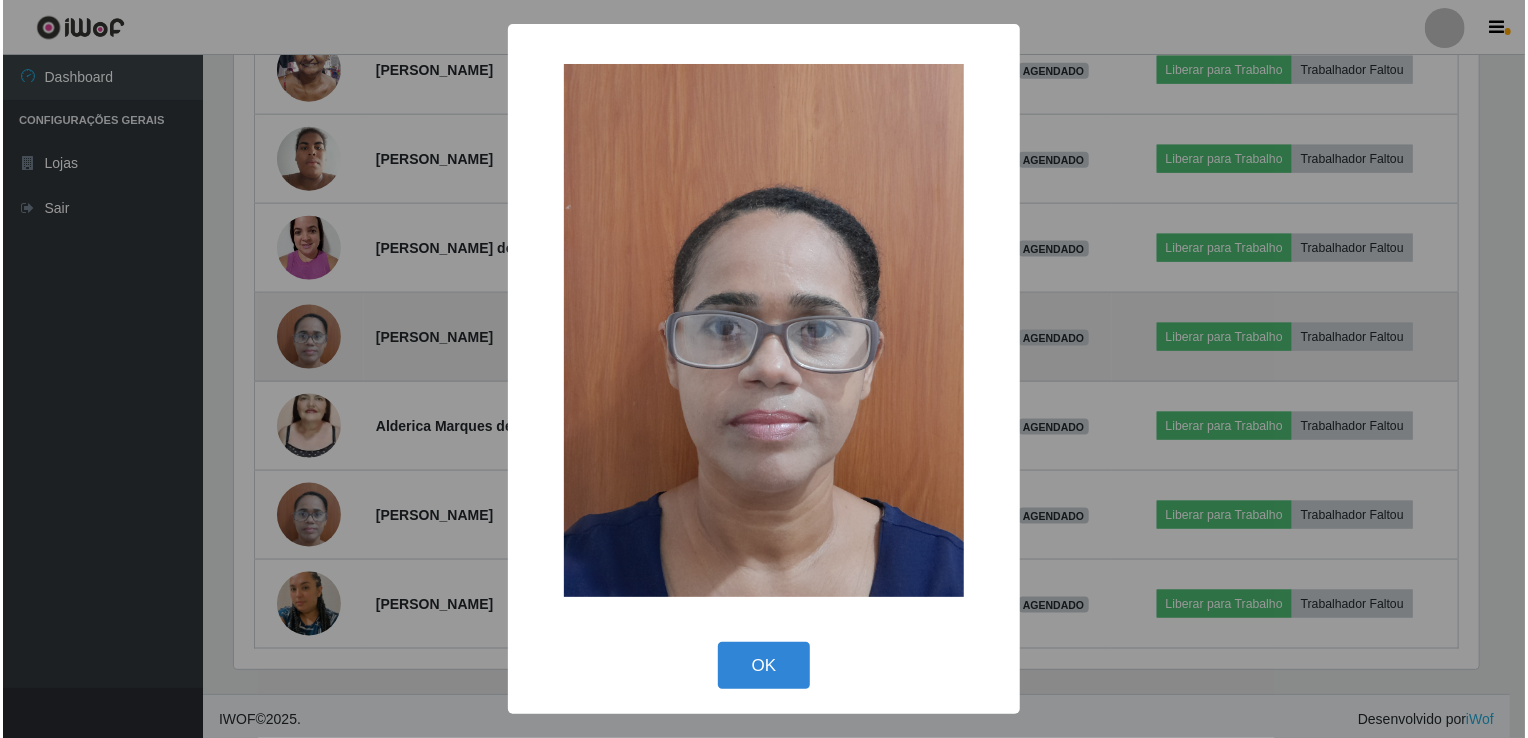scroll, scrollTop: 999585, scrollLeft: 998748, axis: both 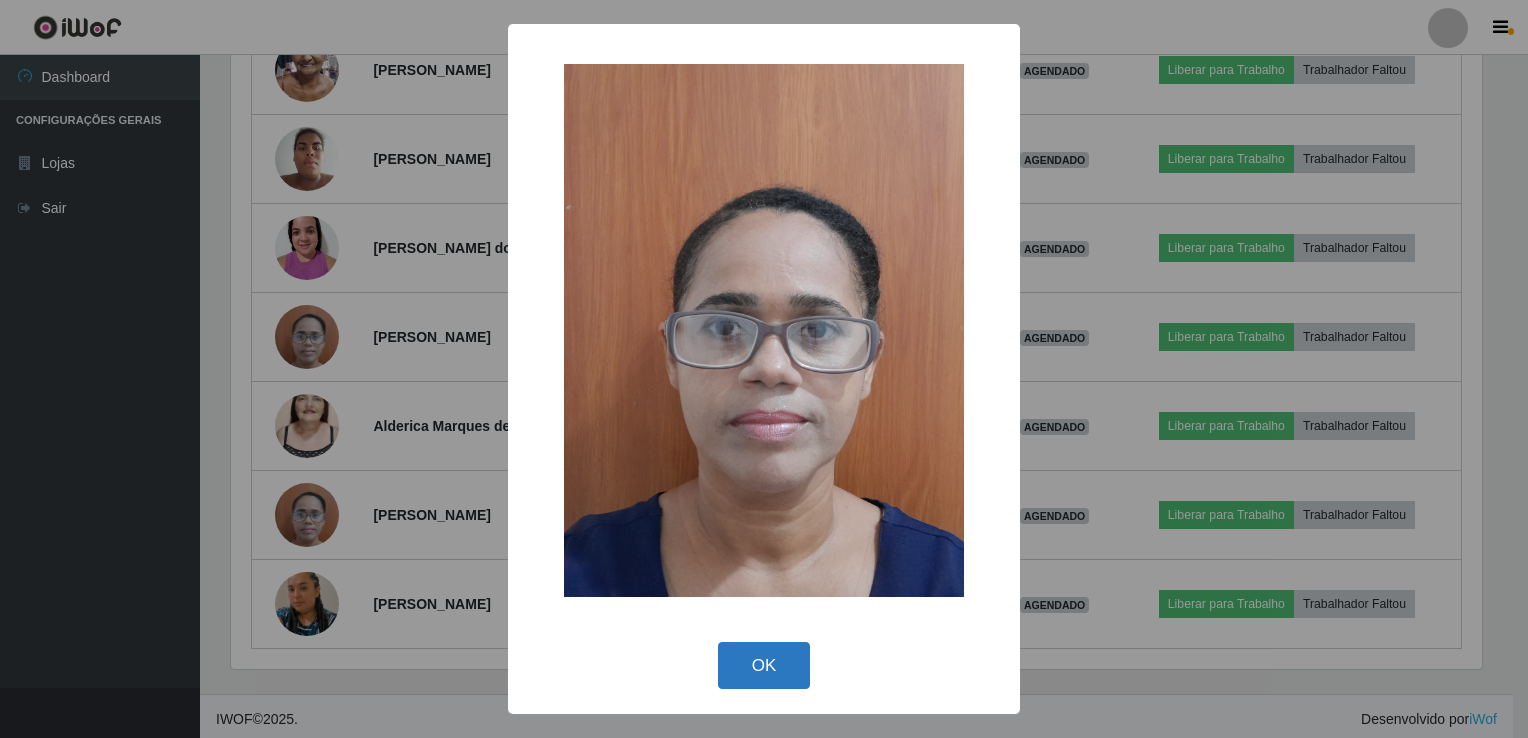 click on "OK" at bounding box center [764, 665] 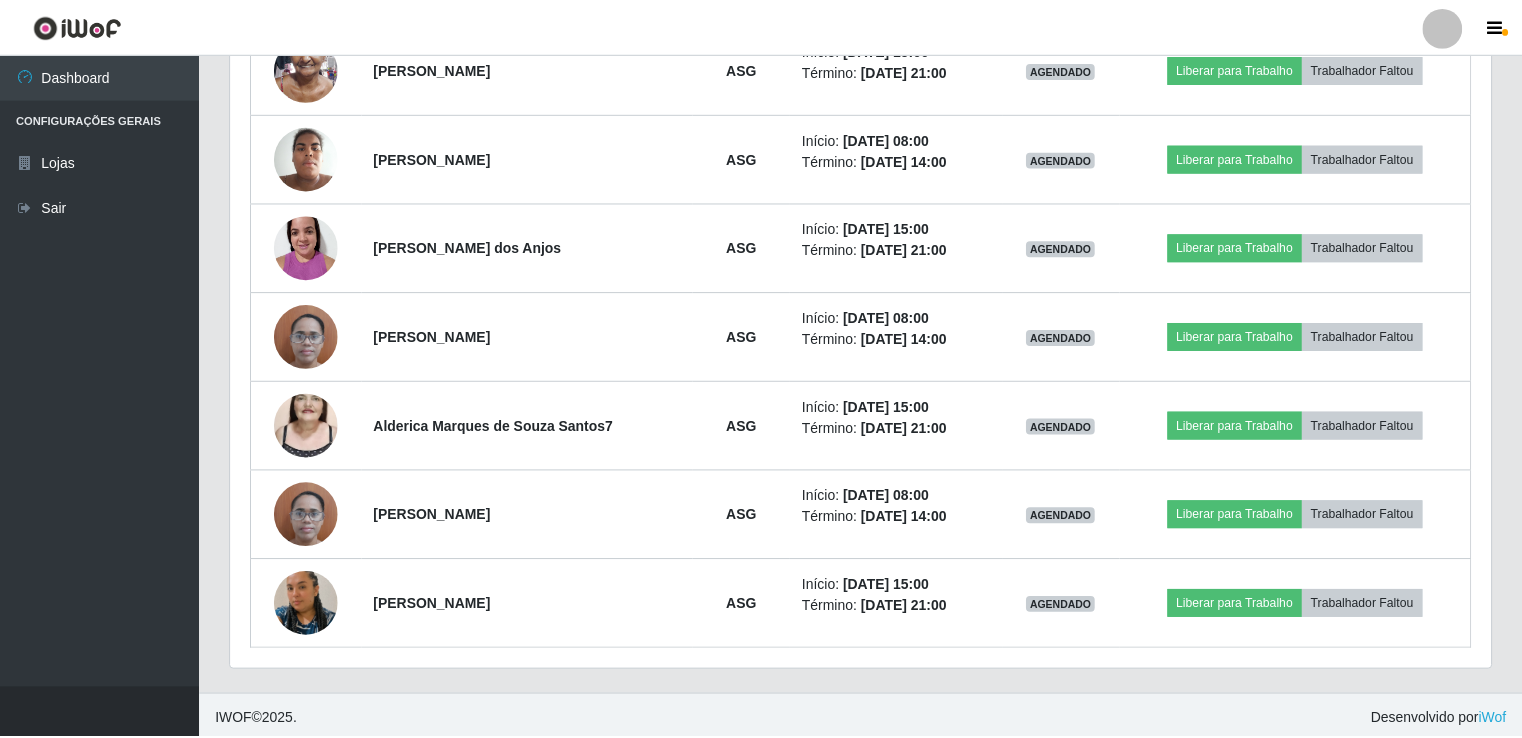 scroll, scrollTop: 999585, scrollLeft: 998739, axis: both 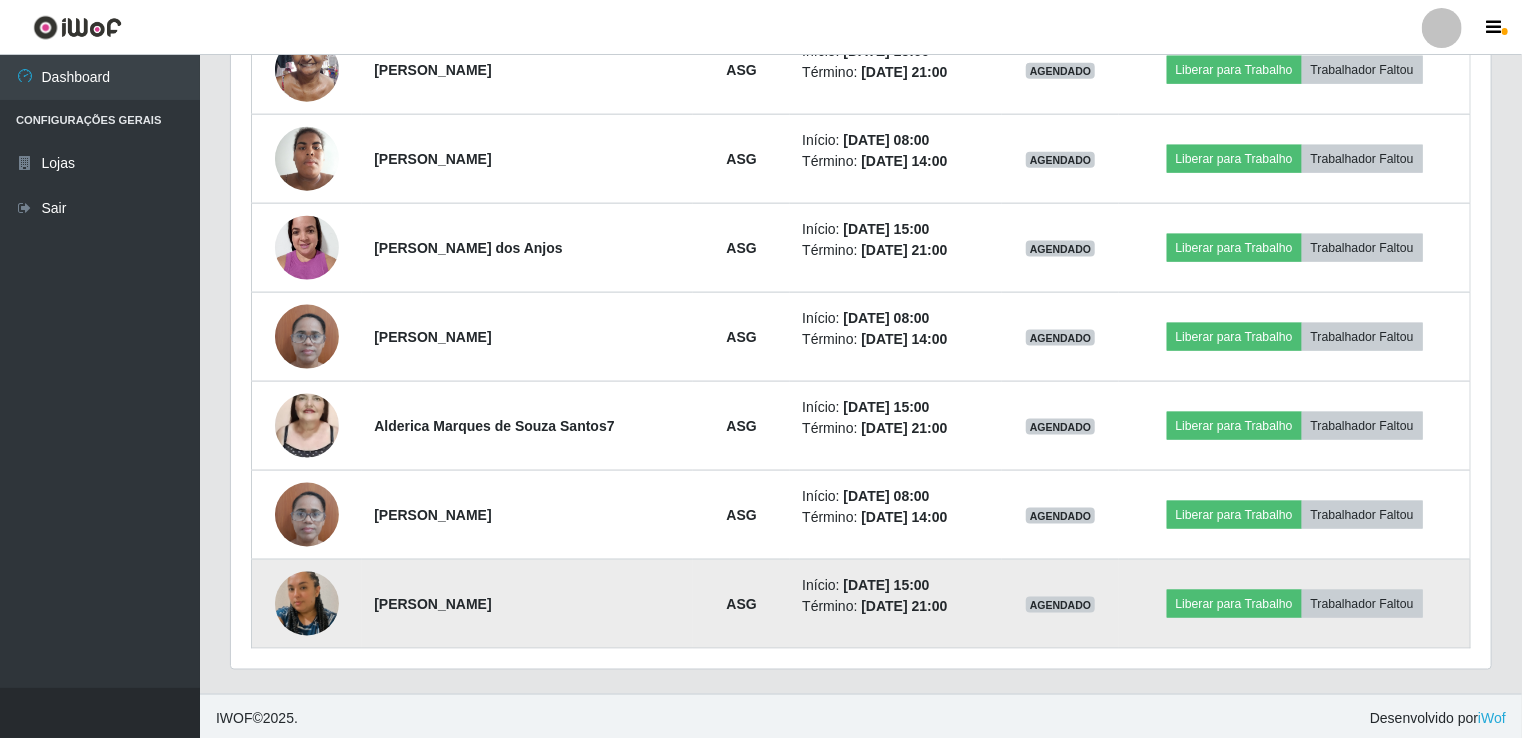 click at bounding box center [307, 604] 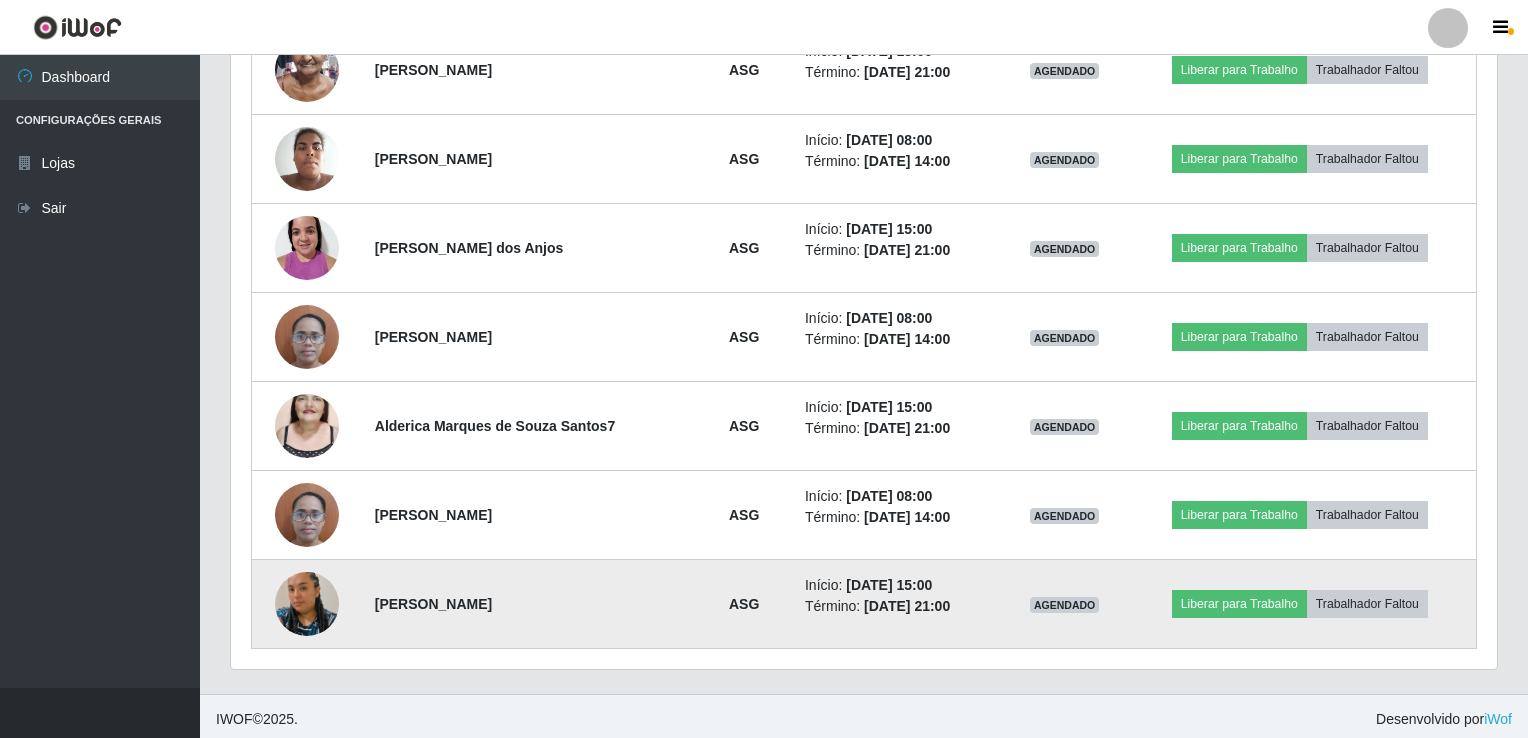 scroll, scrollTop: 999585, scrollLeft: 998748, axis: both 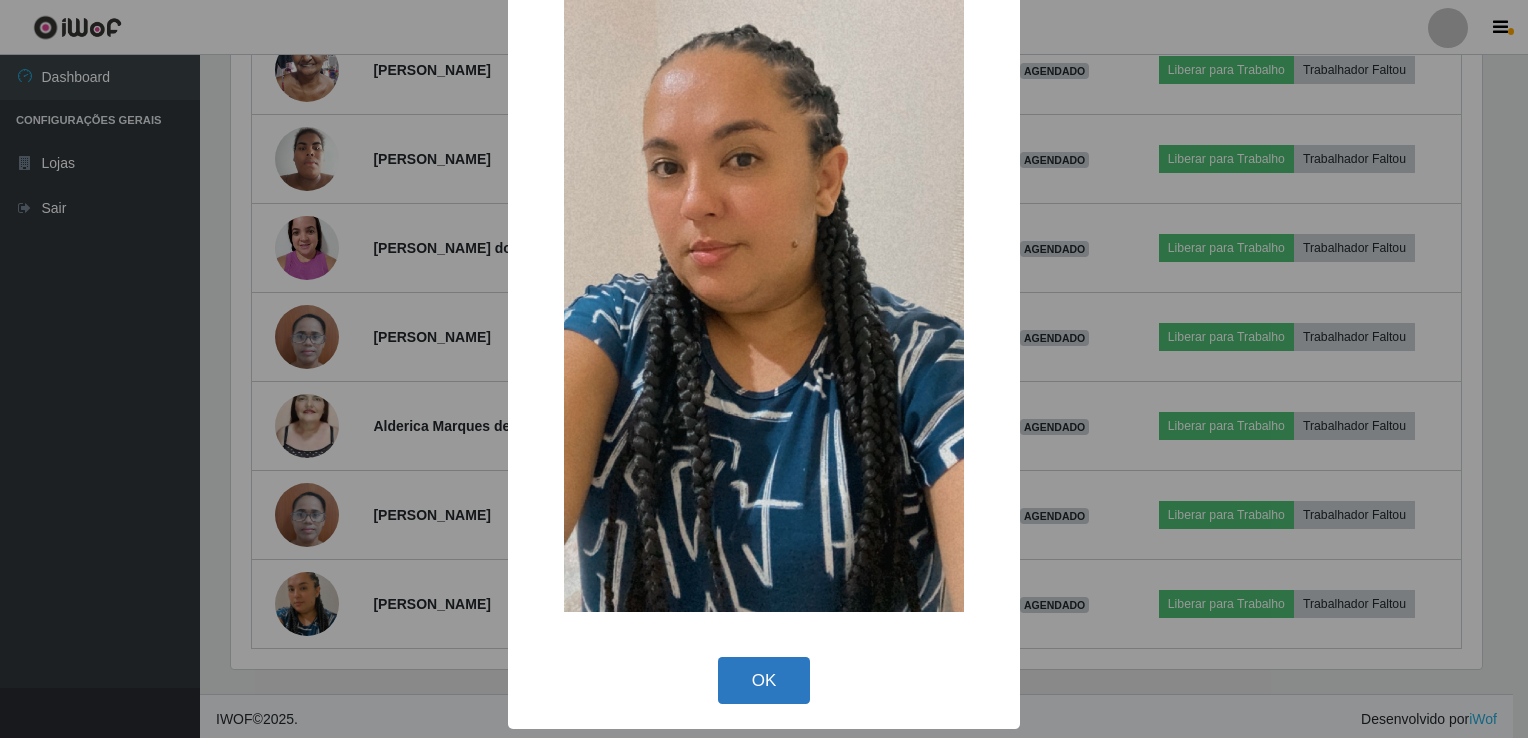 click on "OK" at bounding box center [764, 680] 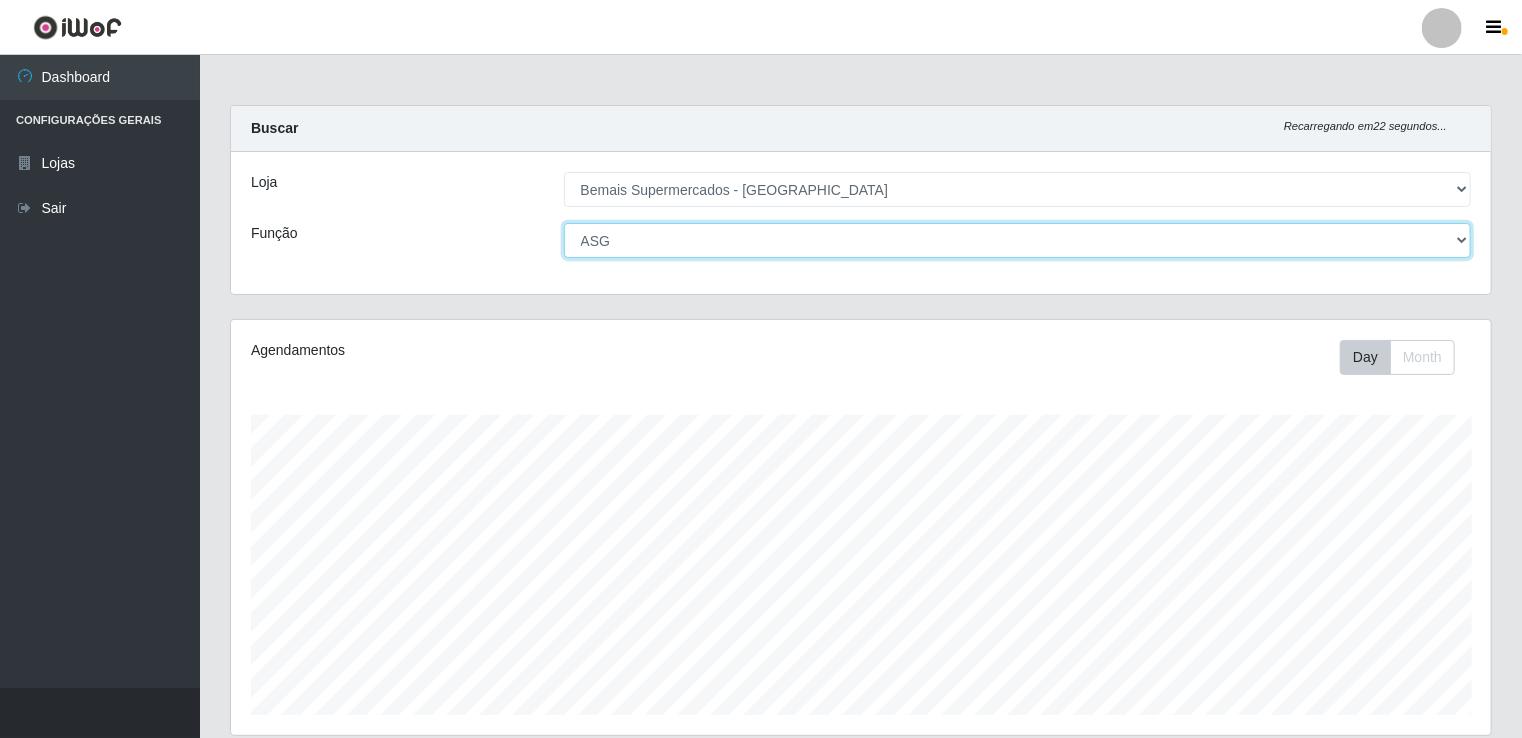 click on "[Selecione...] ASG ASG + ASG ++ Auxiliar de Estacionamento Auxiliar de Estacionamento + Auxiliar de Estacionamento ++ Auxiliar de Sushiman Auxiliar de Sushiman+ Auxiliar de Sushiman++ Balconista de Açougue  Balconista de Açougue + Balconista de Açougue ++ Balconista de Frios Balconista de Frios + Balconista de Frios ++ Balconista de Padaria  Balconista de Padaria + Balconista de Padaria ++ Embalador Embalador + Embalador ++ Operador de Caixa Operador de Caixa + Operador de Caixa ++ Repositor  Repositor + Repositor ++ Repositor de Hortifruti Repositor de Hortifruti + Repositor de Hortifruti ++" at bounding box center (1018, 240) 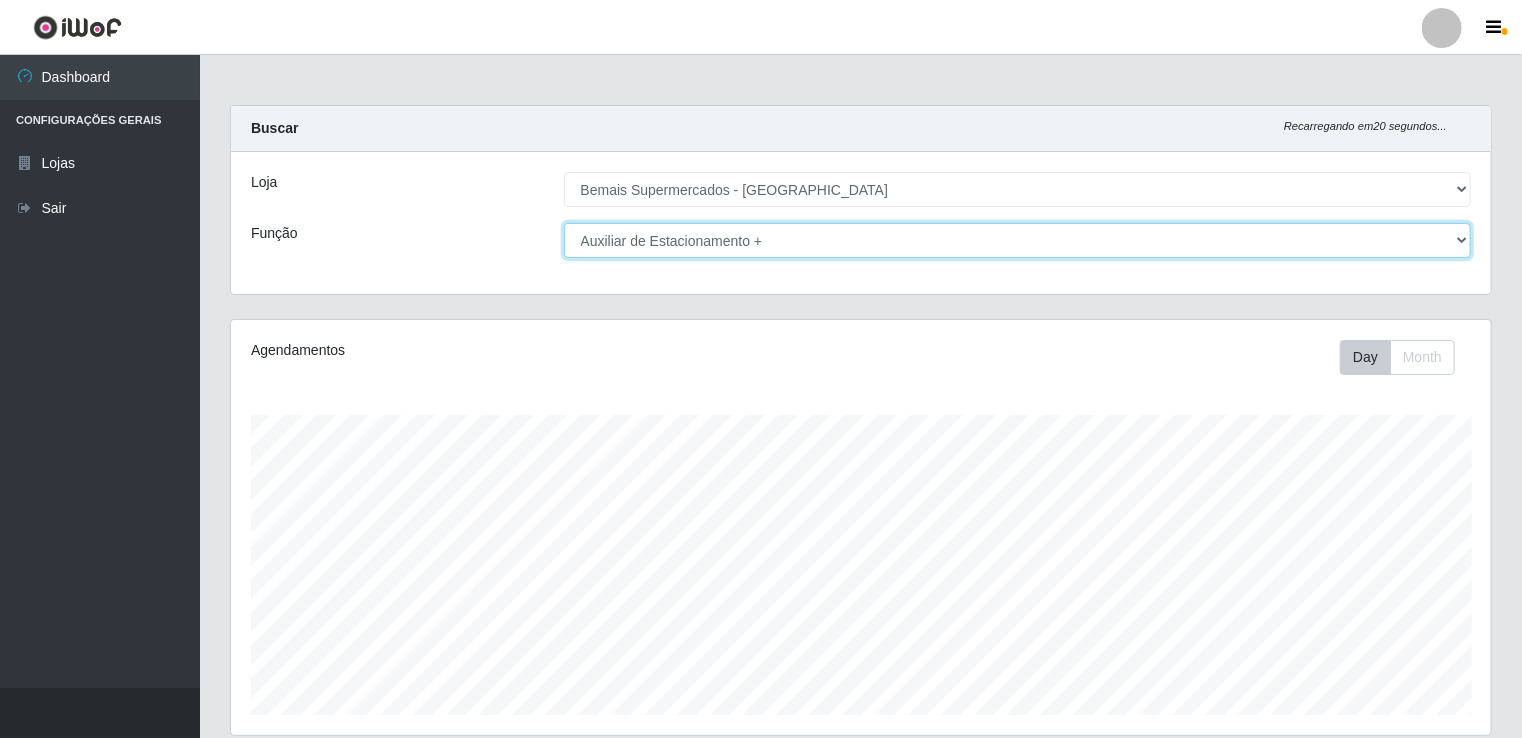 click on "[Selecione...] ASG ASG + ASG ++ Auxiliar de Estacionamento Auxiliar de Estacionamento + Auxiliar de Estacionamento ++ Auxiliar de Sushiman Auxiliar de Sushiman+ Auxiliar de Sushiman++ Balconista de Açougue  Balconista de Açougue + Balconista de Açougue ++ Balconista de Frios Balconista de Frios + Balconista de Frios ++ Balconista de Padaria  Balconista de Padaria + Balconista de Padaria ++ Embalador Embalador + Embalador ++ Operador de Caixa Operador de Caixa + Operador de Caixa ++ Repositor  Repositor + Repositor ++ Repositor de Hortifruti Repositor de Hortifruti + Repositor de Hortifruti ++" at bounding box center [1018, 240] 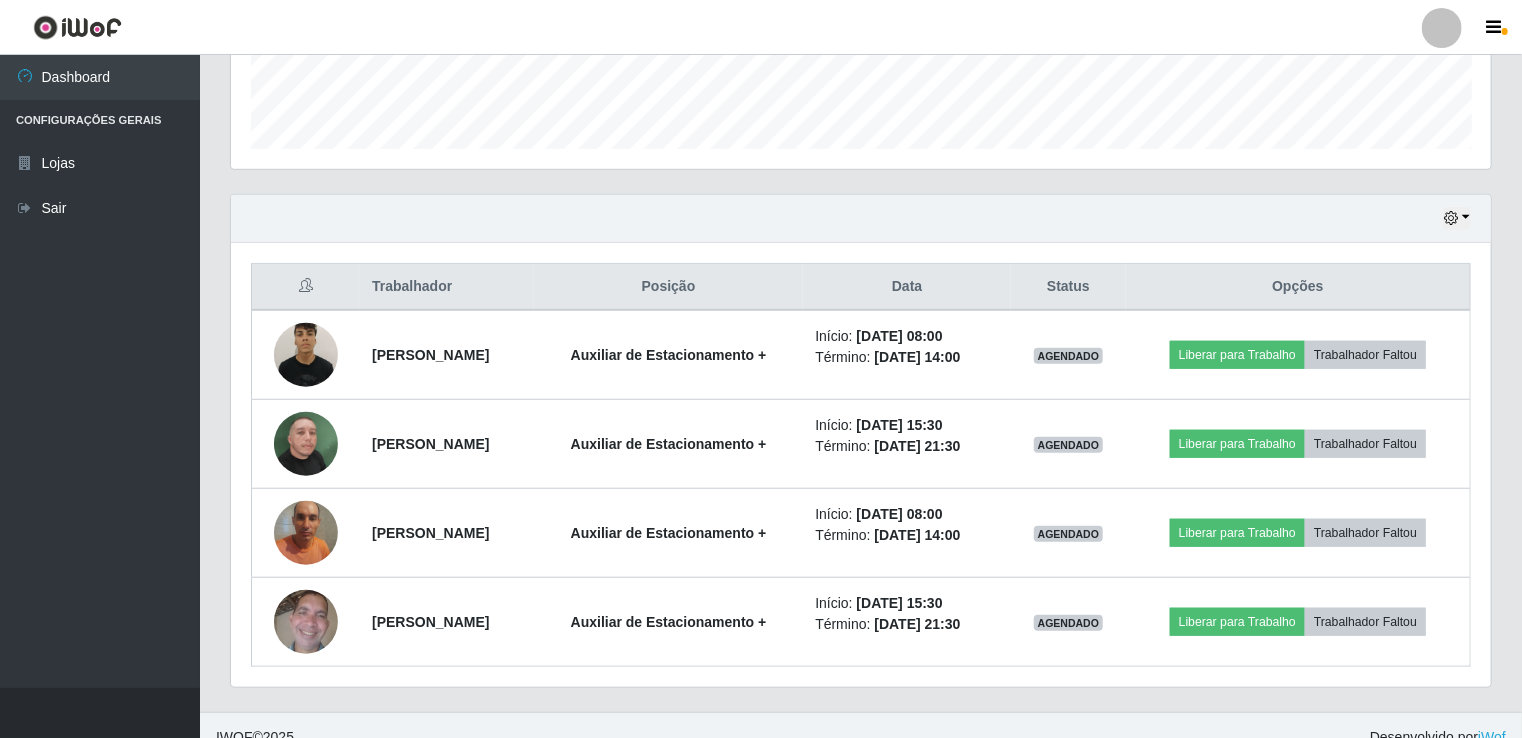scroll, scrollTop: 585, scrollLeft: 0, axis: vertical 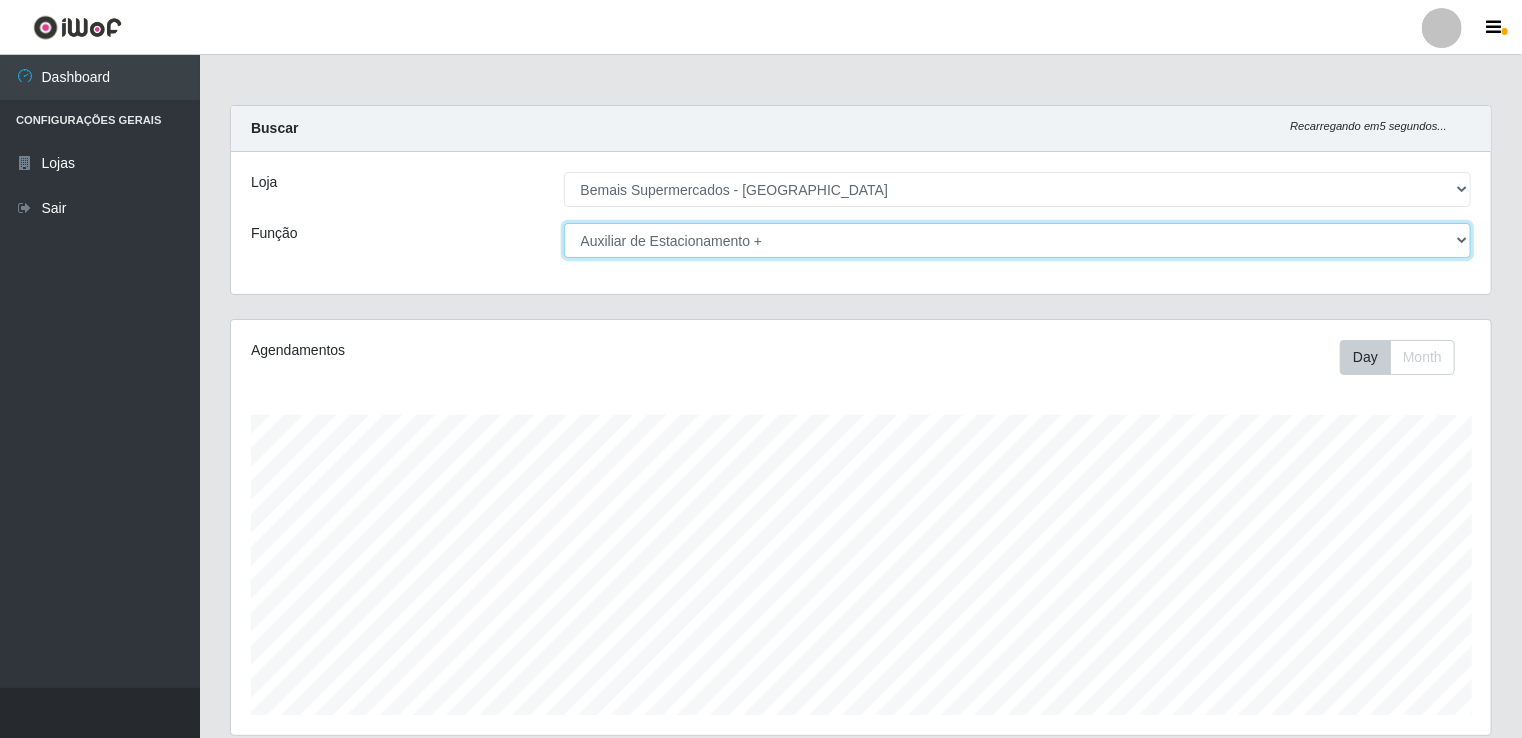 click on "[Selecione...] ASG ASG + ASG ++ Auxiliar de Estacionamento Auxiliar de Estacionamento + Auxiliar de Estacionamento ++ Auxiliar de Sushiman Auxiliar de Sushiman+ Auxiliar de Sushiman++ Balconista de Açougue  Balconista de Açougue + Balconista de Açougue ++ Balconista de Frios Balconista de Frios + Balconista de Frios ++ Balconista de Padaria  Balconista de Padaria + Balconista de Padaria ++ Embalador Embalador + Embalador ++ Operador de Caixa Operador de Caixa + Operador de Caixa ++ Repositor  Repositor + Repositor ++ Repositor de Hortifruti Repositor de Hortifruti + Repositor de Hortifruti ++" at bounding box center [1018, 240] 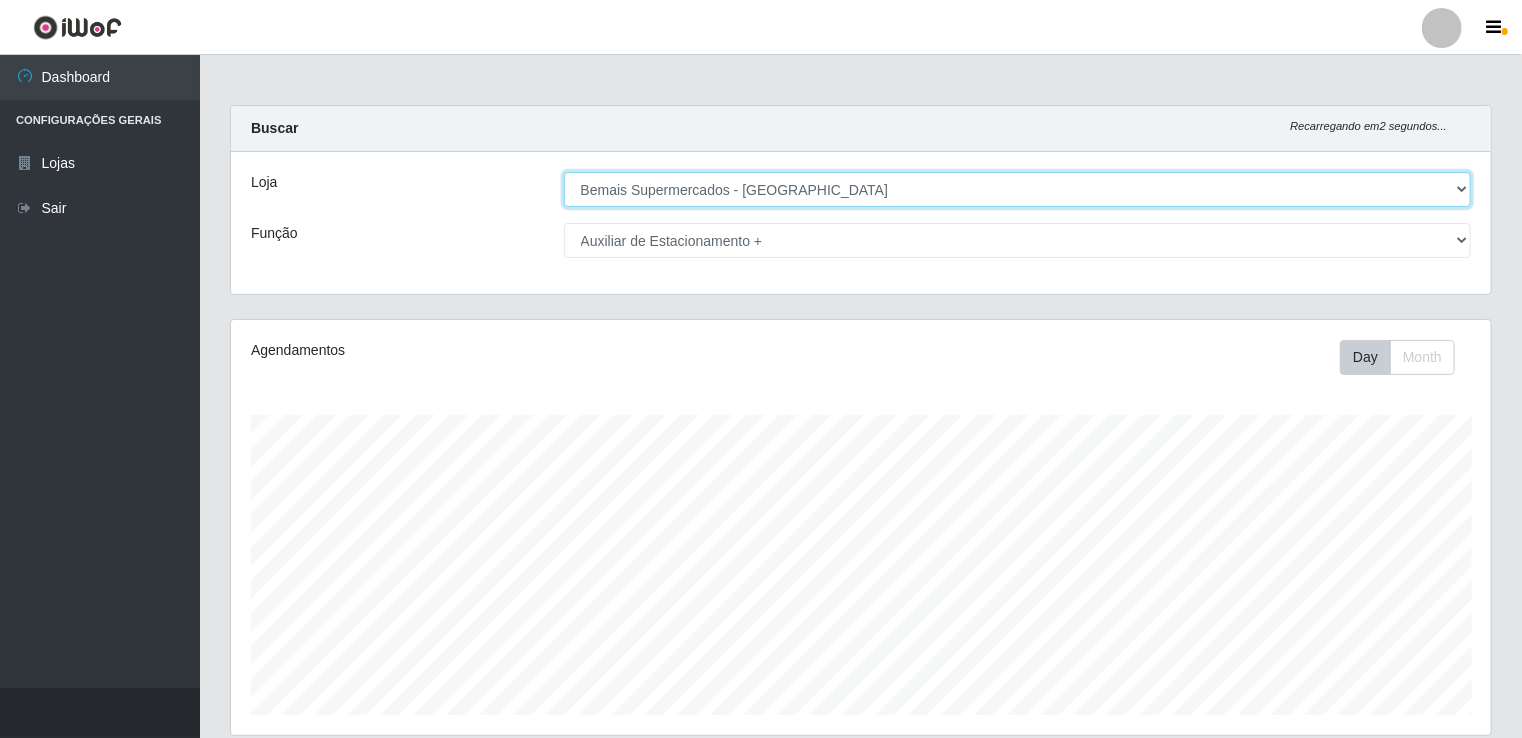 click on "[Selecione...] Bemais Supermercados - [GEOGRAPHIC_DATA]" at bounding box center [1018, 189] 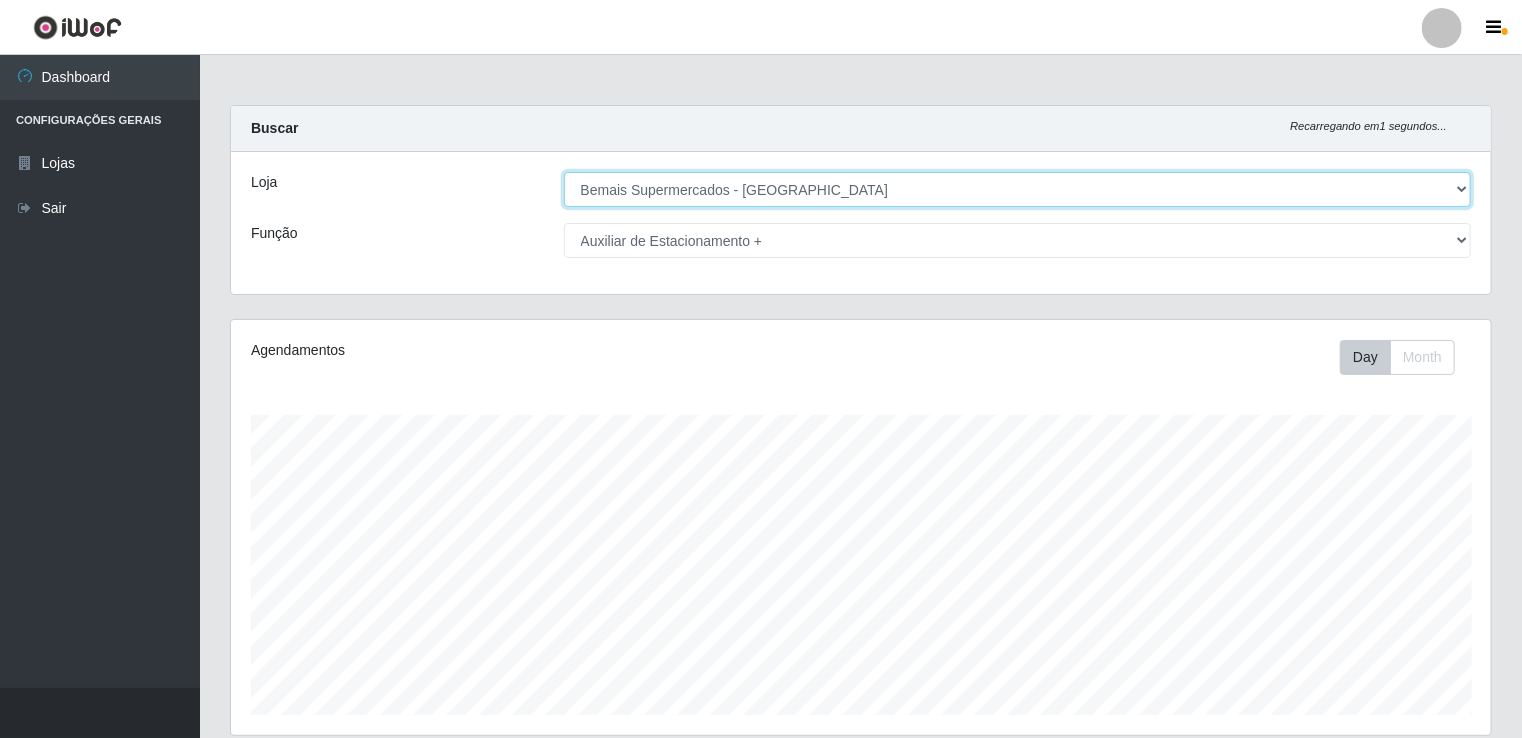 click on "[Selecione...] Bemais Supermercados - [GEOGRAPHIC_DATA]" at bounding box center [1018, 189] 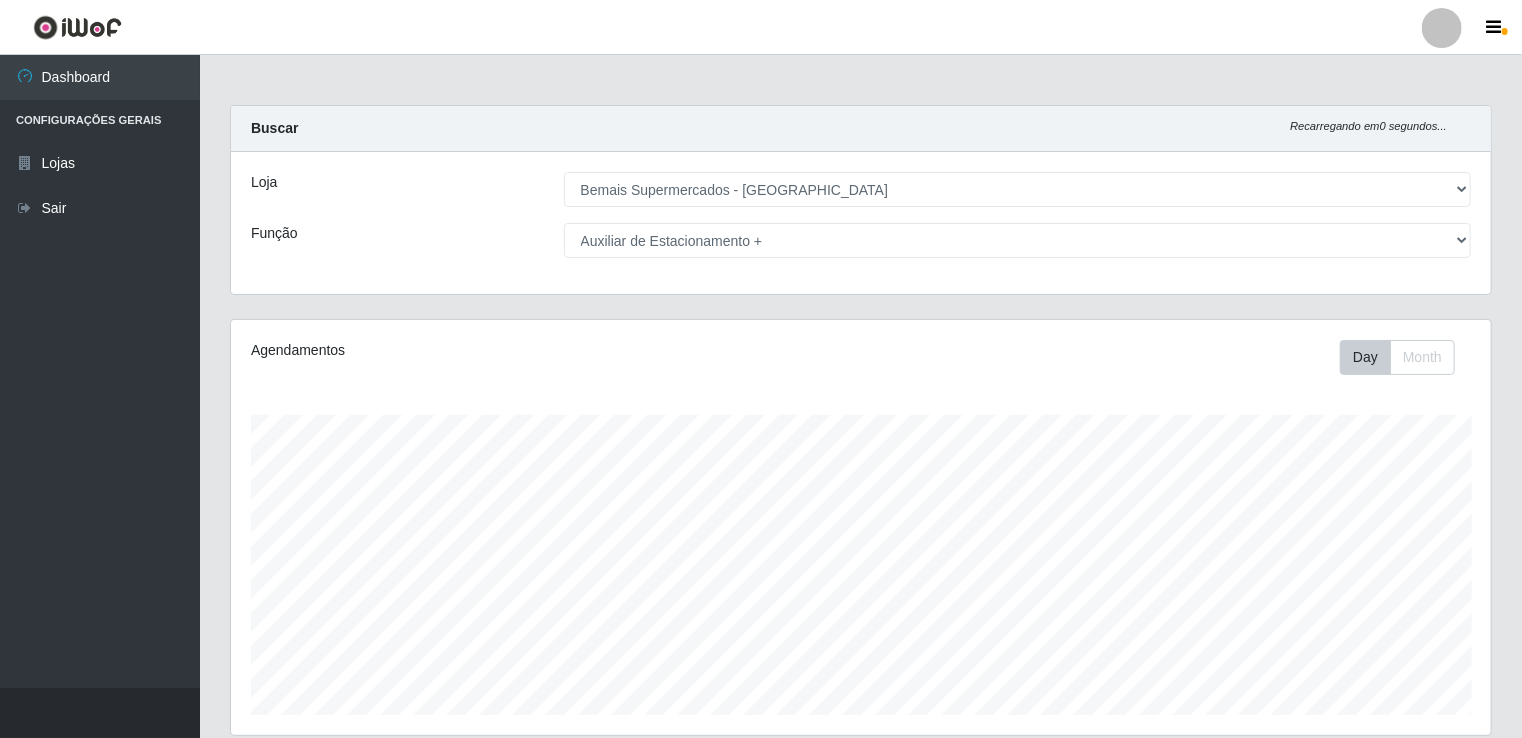 click on "Loja [Selecione...] Bemais Supermercados - Cidade Universitária Função [Selecione...] ASG ASG + ASG ++ Auxiliar de Estacionamento Auxiliar de Estacionamento + Auxiliar de Estacionamento ++ Auxiliar de Sushiman Auxiliar de Sushiman+ Auxiliar de Sushiman++ Balconista de Açougue  Balconista de Açougue + Balconista de Açougue ++ Balconista de Frios Balconista de Frios + Balconista de Frios ++ Balconista de Padaria  Balconista de Padaria + Balconista de Padaria ++ Embalador Embalador + Embalador ++ Operador de Caixa Operador de Caixa + Operador de Caixa ++ Repositor  Repositor + Repositor ++ Repositor de Hortifruti Repositor de Hortifruti + Repositor de Hortifruti ++" at bounding box center (861, 223) 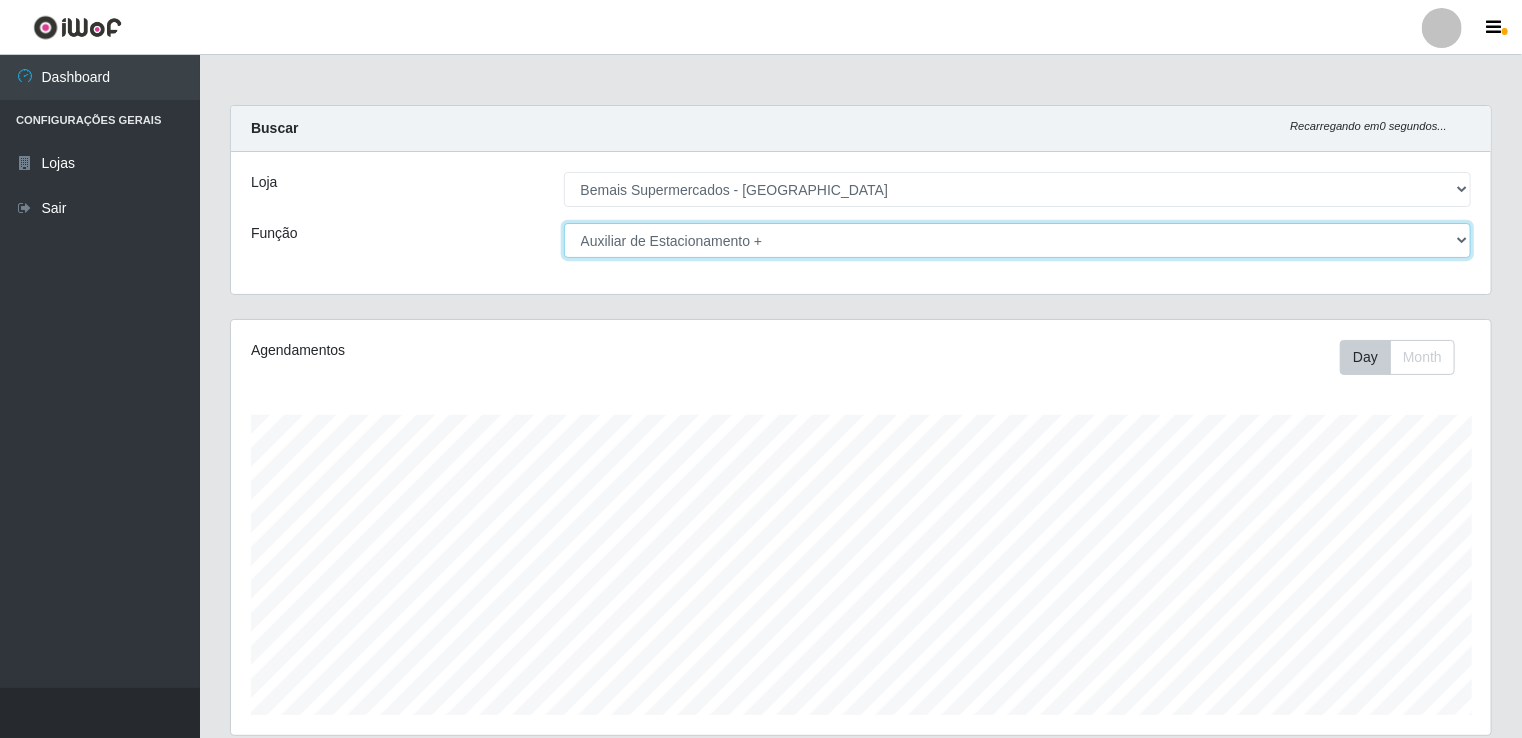 click on "[Selecione...] ASG ASG + ASG ++ Auxiliar de Estacionamento Auxiliar de Estacionamento + Auxiliar de Estacionamento ++ Auxiliar de Sushiman Auxiliar de Sushiman+ Auxiliar de Sushiman++ Balconista de Açougue  Balconista de Açougue + Balconista de Açougue ++ Balconista de Frios Balconista de Frios + Balconista de Frios ++ Balconista de Padaria  Balconista de Padaria + Balconista de Padaria ++ Embalador Embalador + Embalador ++ Operador de Caixa Operador de Caixa + Operador de Caixa ++ Repositor  Repositor + Repositor ++ Repositor de Hortifruti Repositor de Hortifruti + Repositor de Hortifruti ++" at bounding box center (1018, 240) 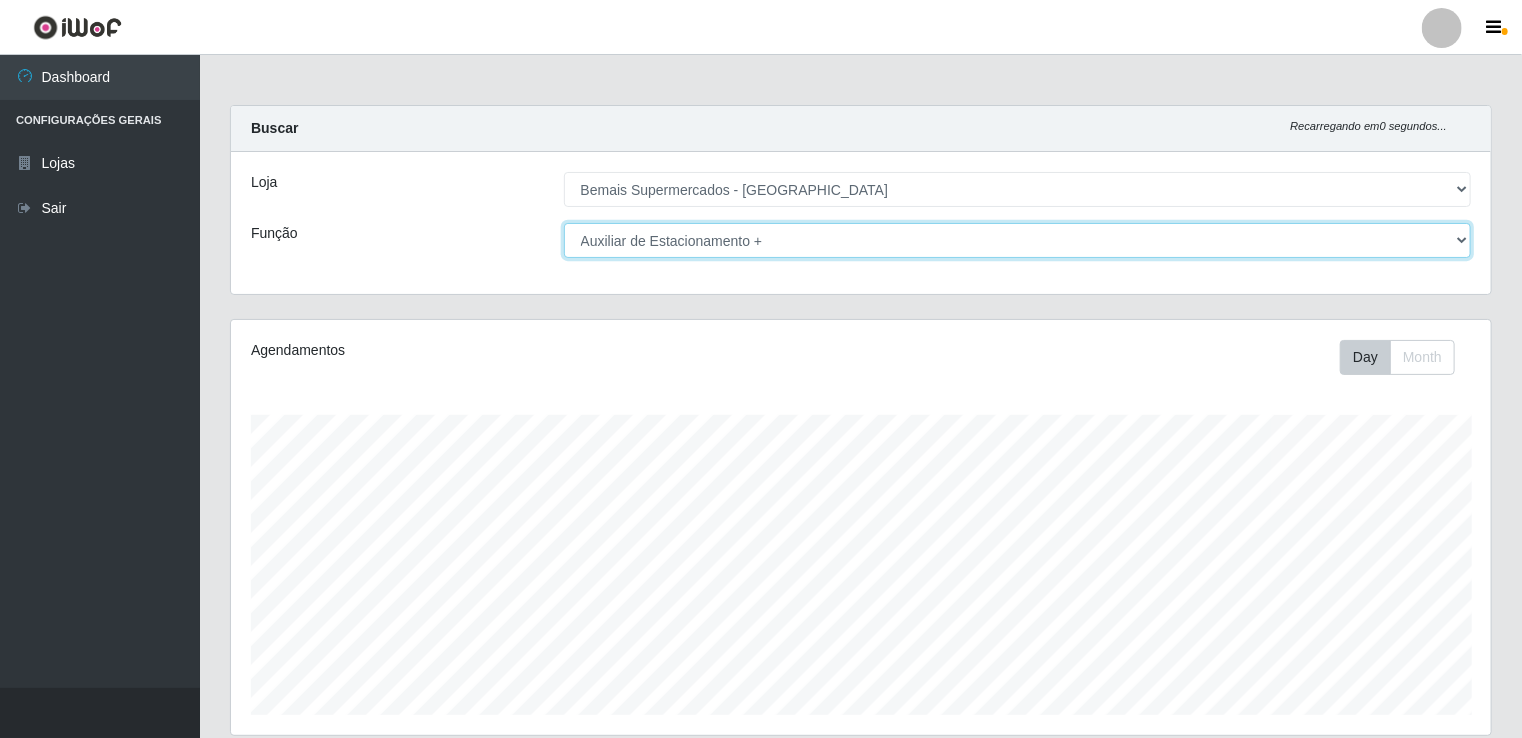select on "[Selecione...]" 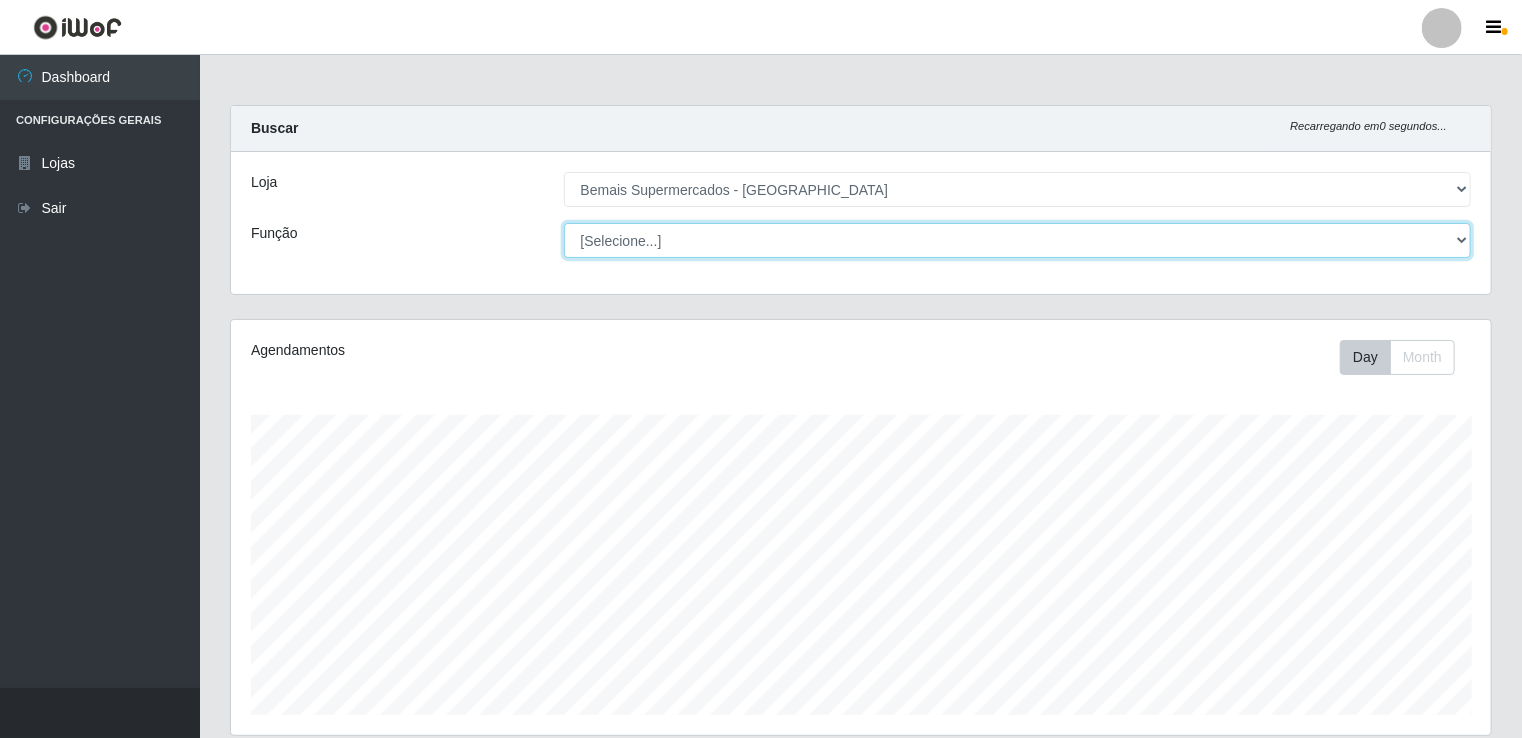 click on "[Selecione...] ASG ASG + ASG ++ Auxiliar de Estacionamento Auxiliar de Estacionamento + Auxiliar de Estacionamento ++ Auxiliar de Sushiman Auxiliar de Sushiman+ Auxiliar de Sushiman++ Balconista de Açougue  Balconista de Açougue + Balconista de Açougue ++ Balconista de Frios Balconista de Frios + Balconista de Frios ++ Balconista de Padaria  Balconista de Padaria + Balconista de Padaria ++ Embalador Embalador + Embalador ++ Operador de Caixa Operador de Caixa + Operador de Caixa ++ Repositor  Repositor + Repositor ++ Repositor de Hortifruti Repositor de Hortifruti + Repositor de Hortifruti ++" at bounding box center (1018, 240) 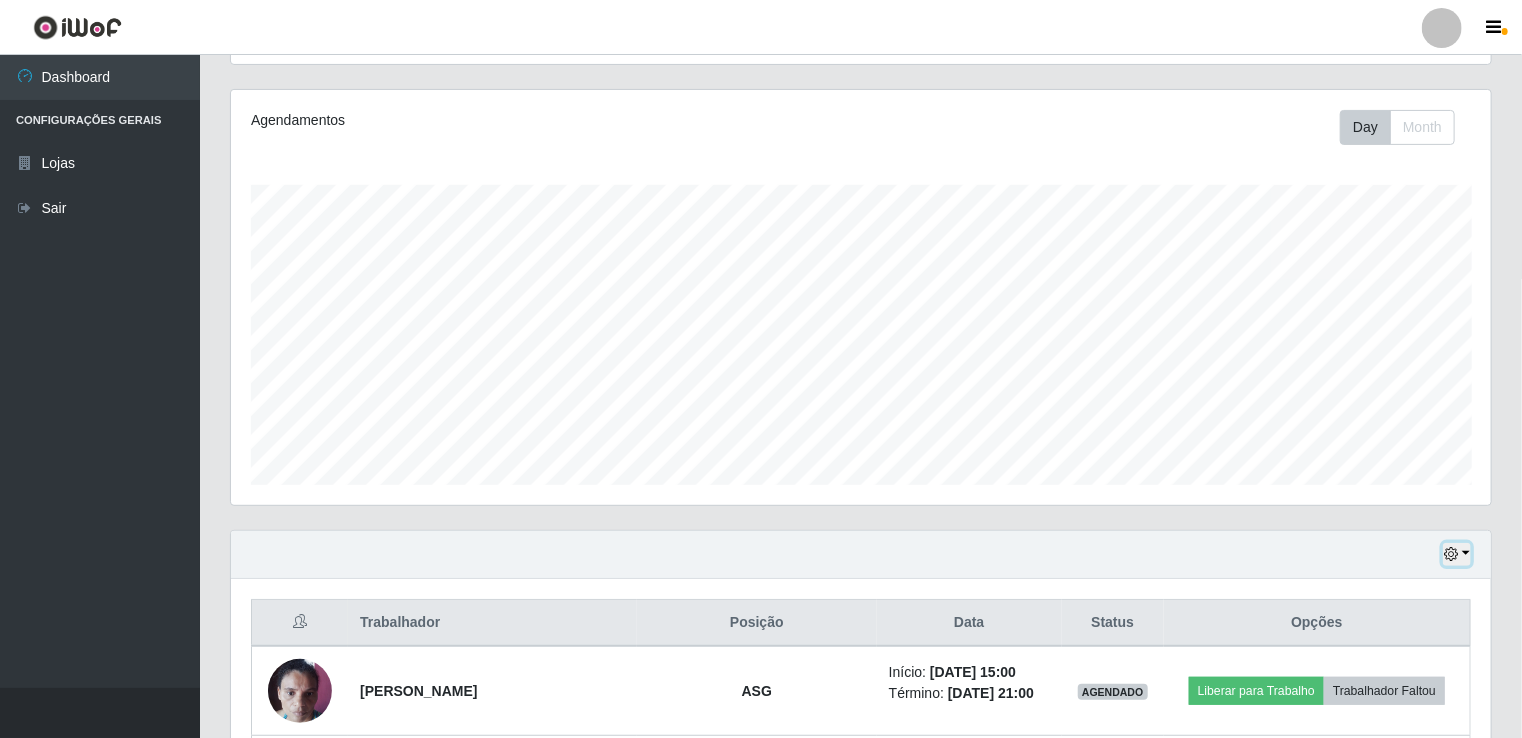 click at bounding box center (1451, 554) 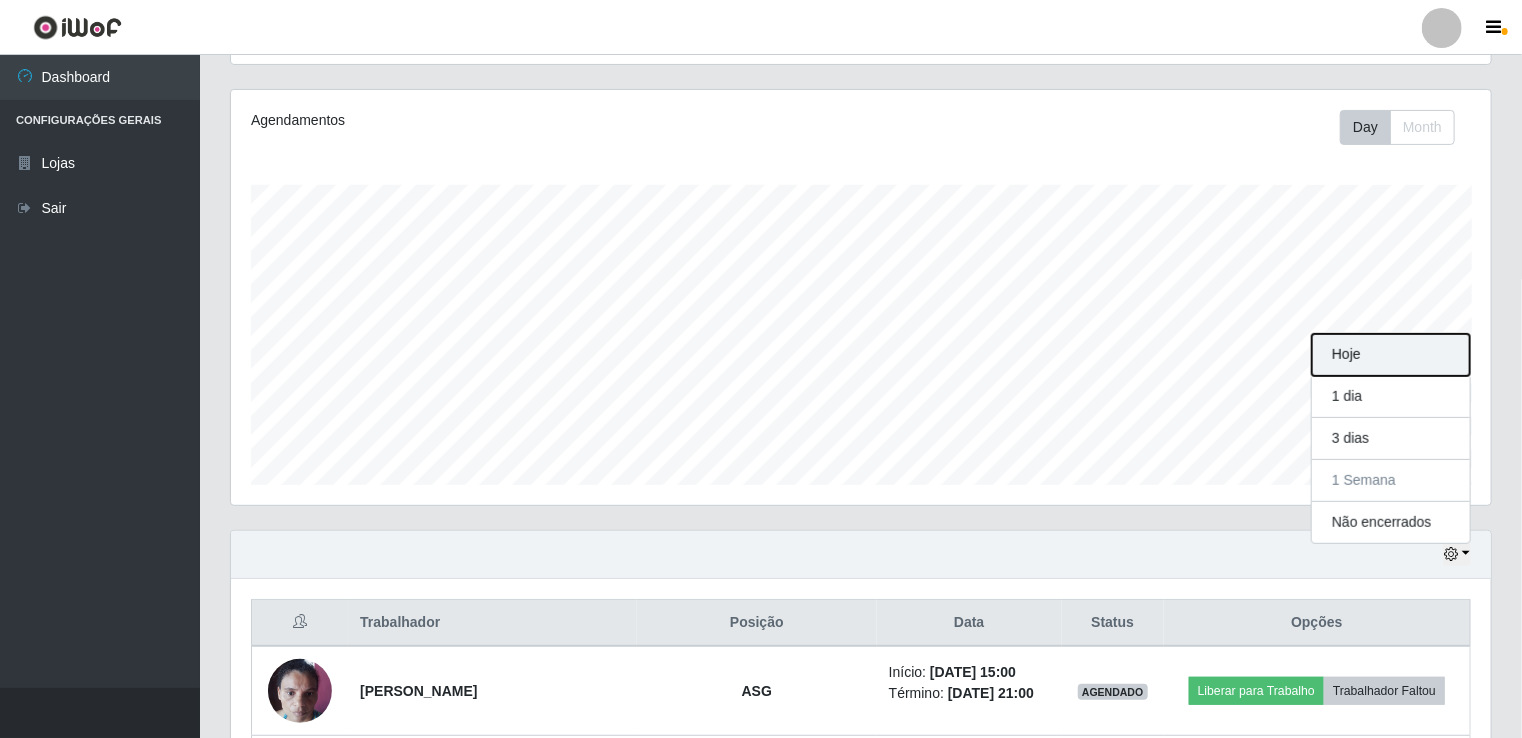 click on "Hoje" at bounding box center (1391, 355) 